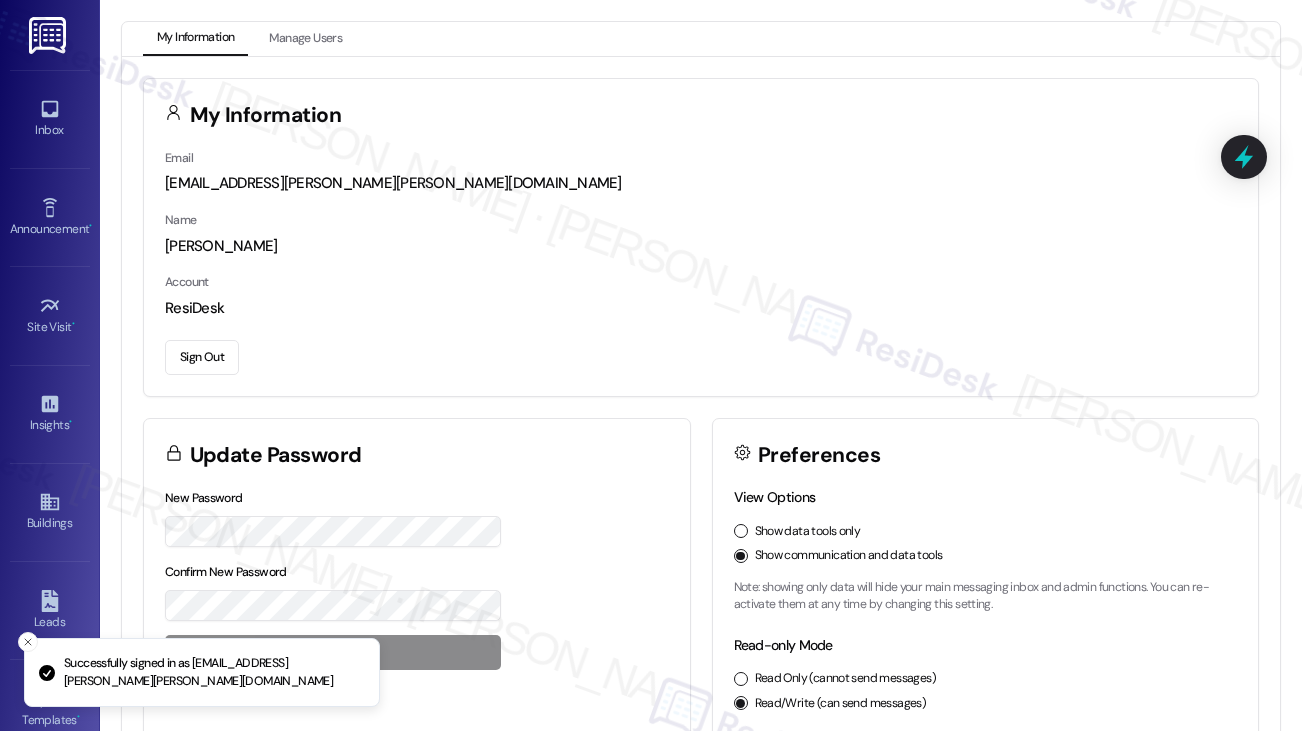 scroll, scrollTop: 0, scrollLeft: 0, axis: both 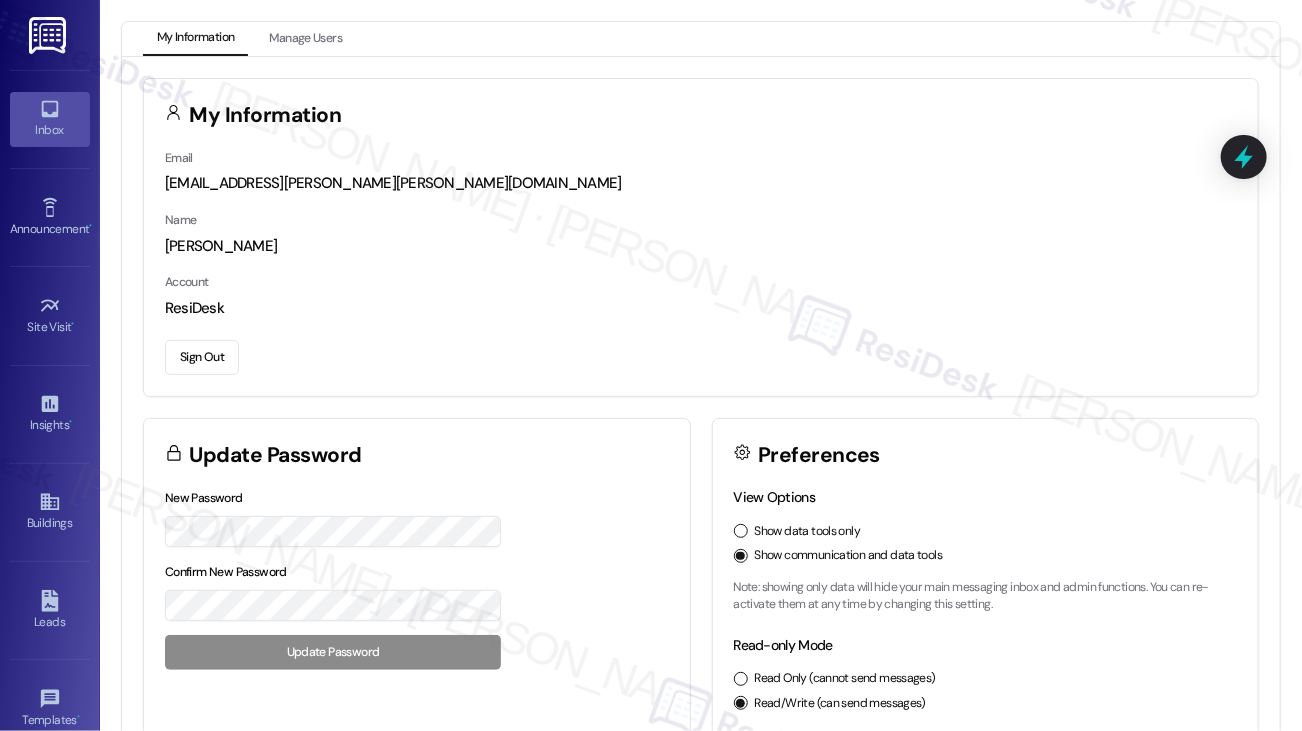 click on "Inbox" at bounding box center [50, 130] 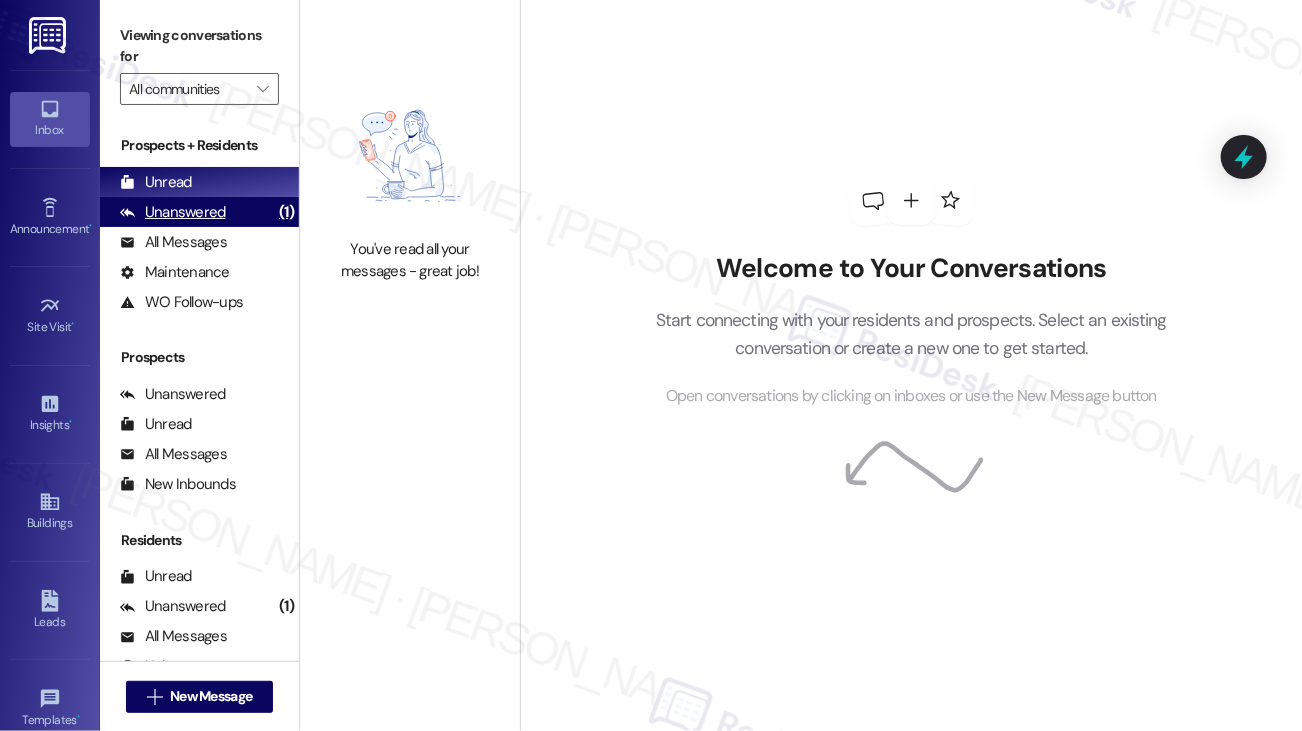 click on "Unanswered (1)" at bounding box center [199, 212] 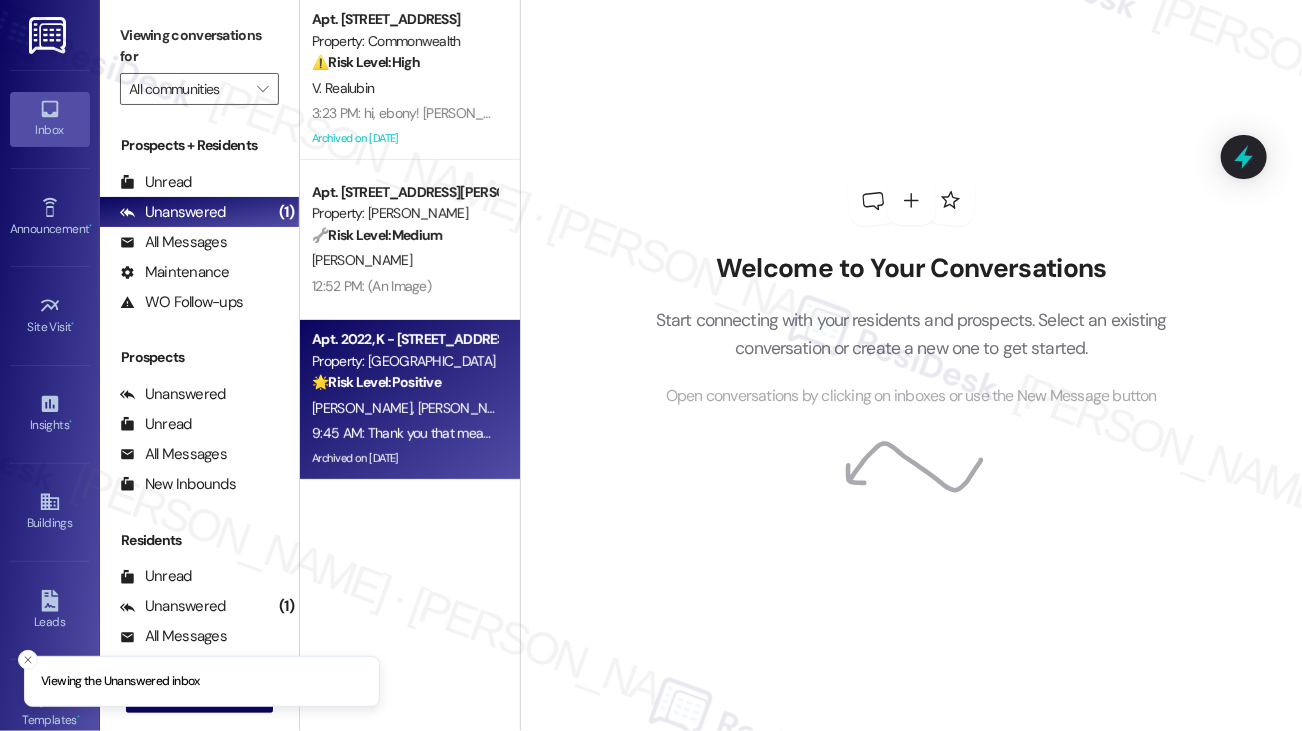 click on "[PERSON_NAME] [PERSON_NAME] [PERSON_NAME] [PERSON_NAME]" at bounding box center [404, 408] 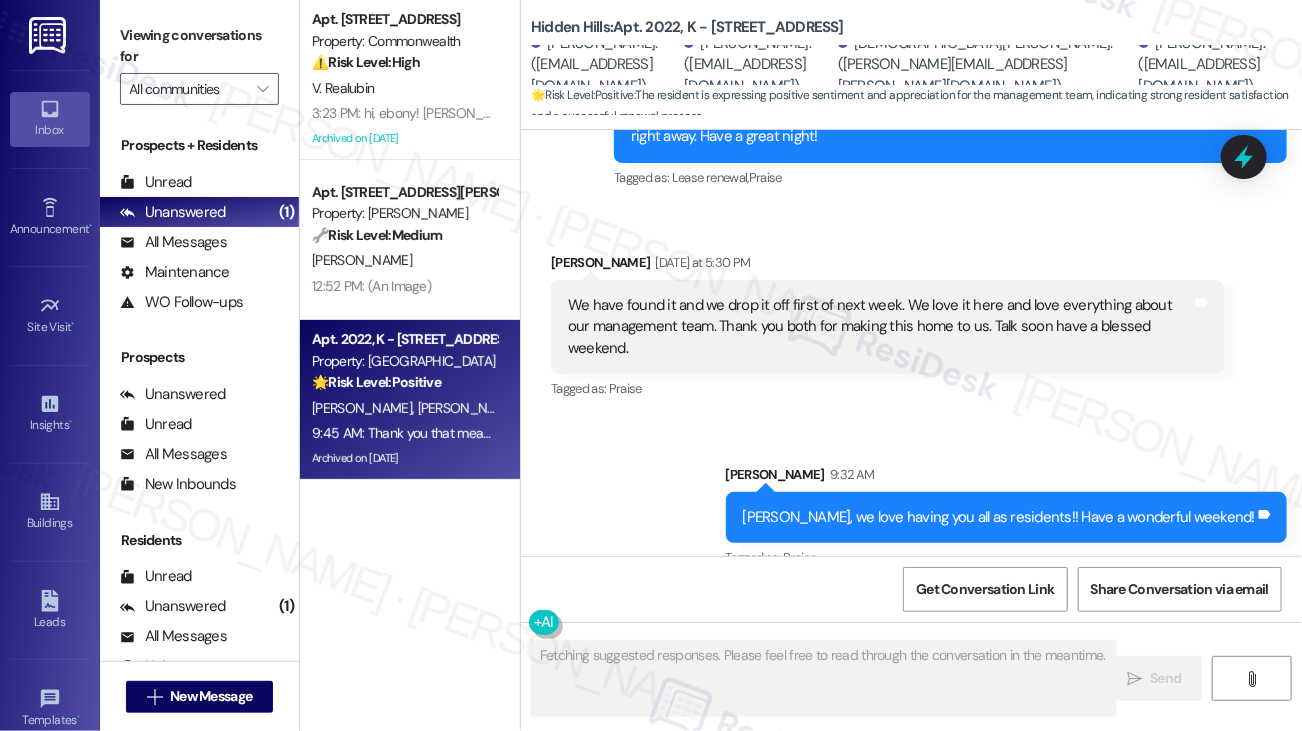 scroll, scrollTop: 49862, scrollLeft: 0, axis: vertical 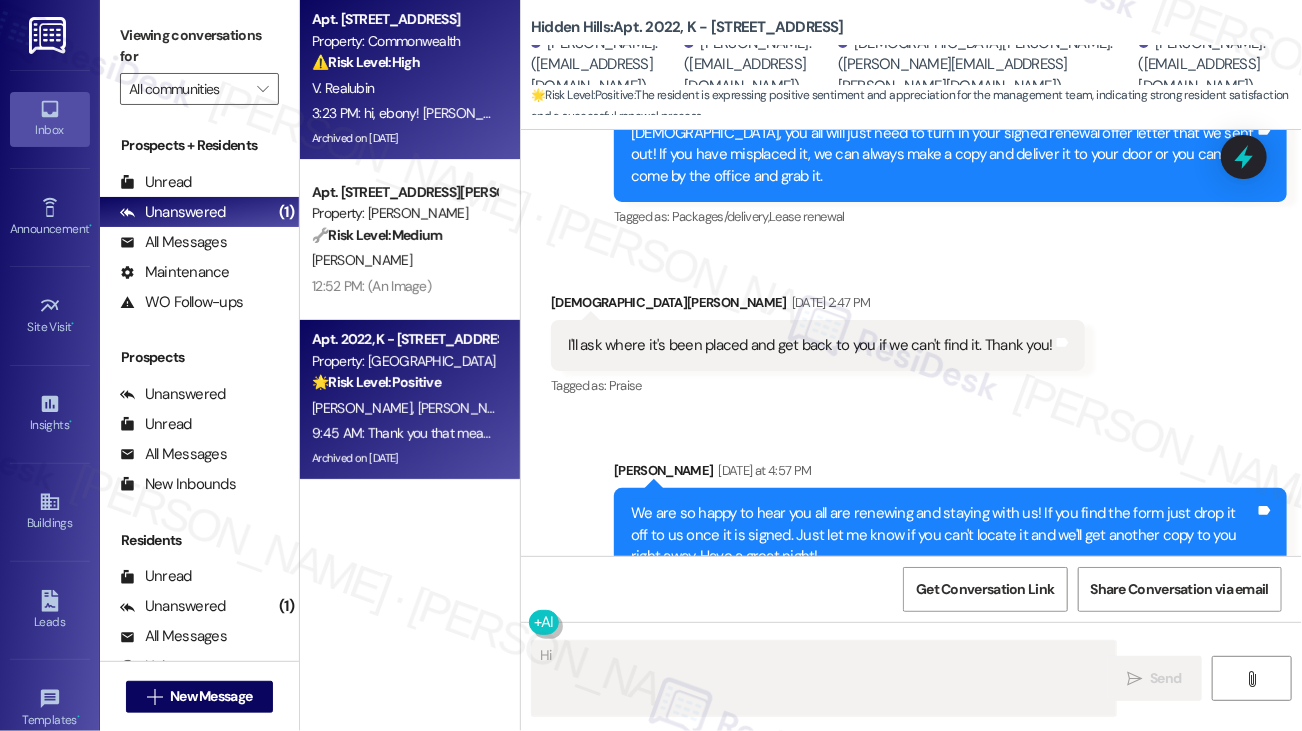type on "Hi" 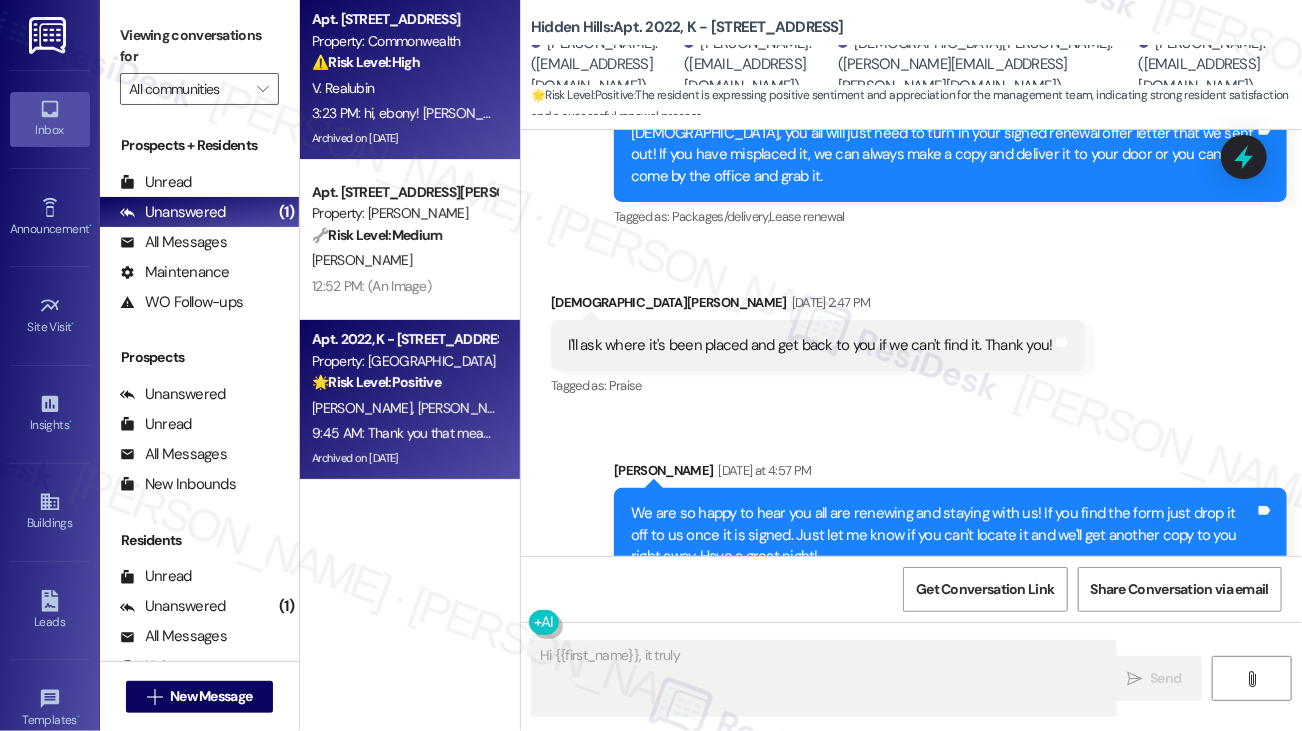 click on "3:23 PM: hi, ebony! [PERSON_NAME] from #403. no AC in my unit and still can't click on the lease renewal form on [DOMAIN_NAME] 3:23 PM: hi, ebony! [PERSON_NAME] from #403. no AC in my unit and still can't click on the lease renewal form on [DOMAIN_NAME]" at bounding box center (404, 113) 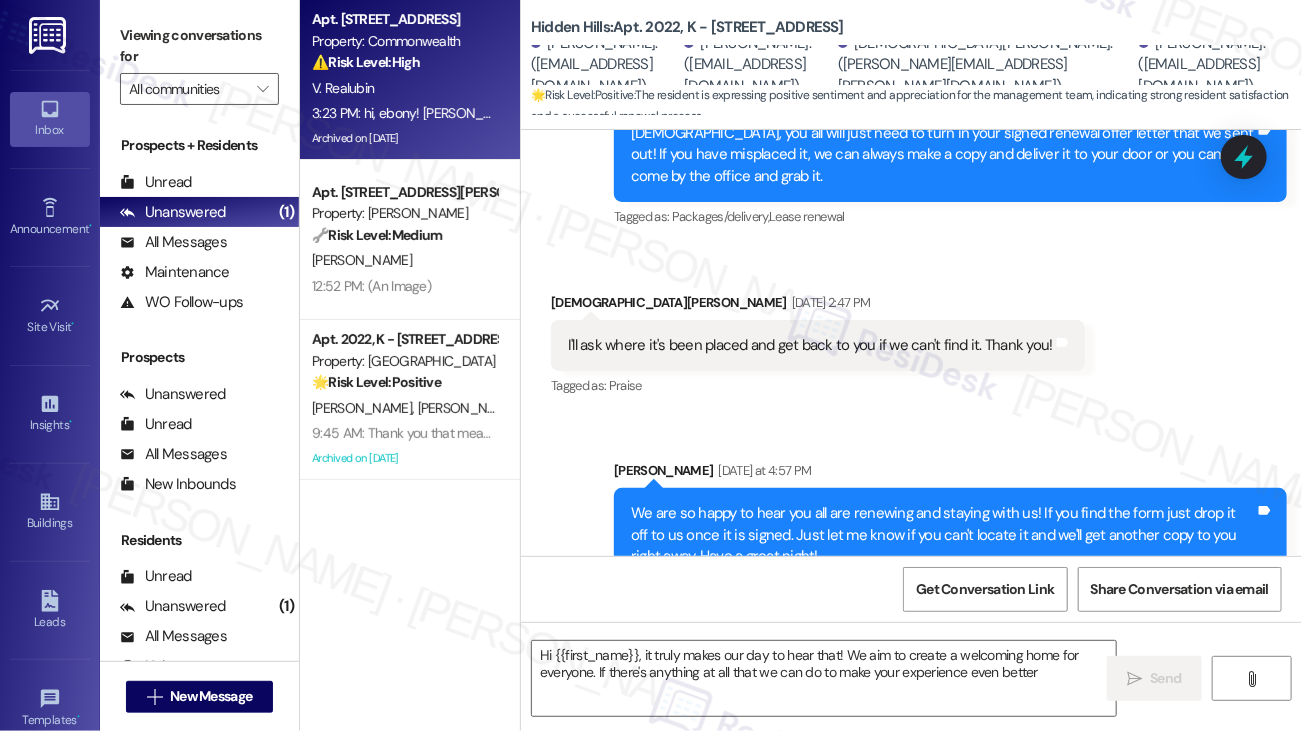 type on "Hi {{first_name}}, it truly makes our day to hear that! We aim to create a welcoming home for everyone. If there's anything at all that we can do to make your experience even better," 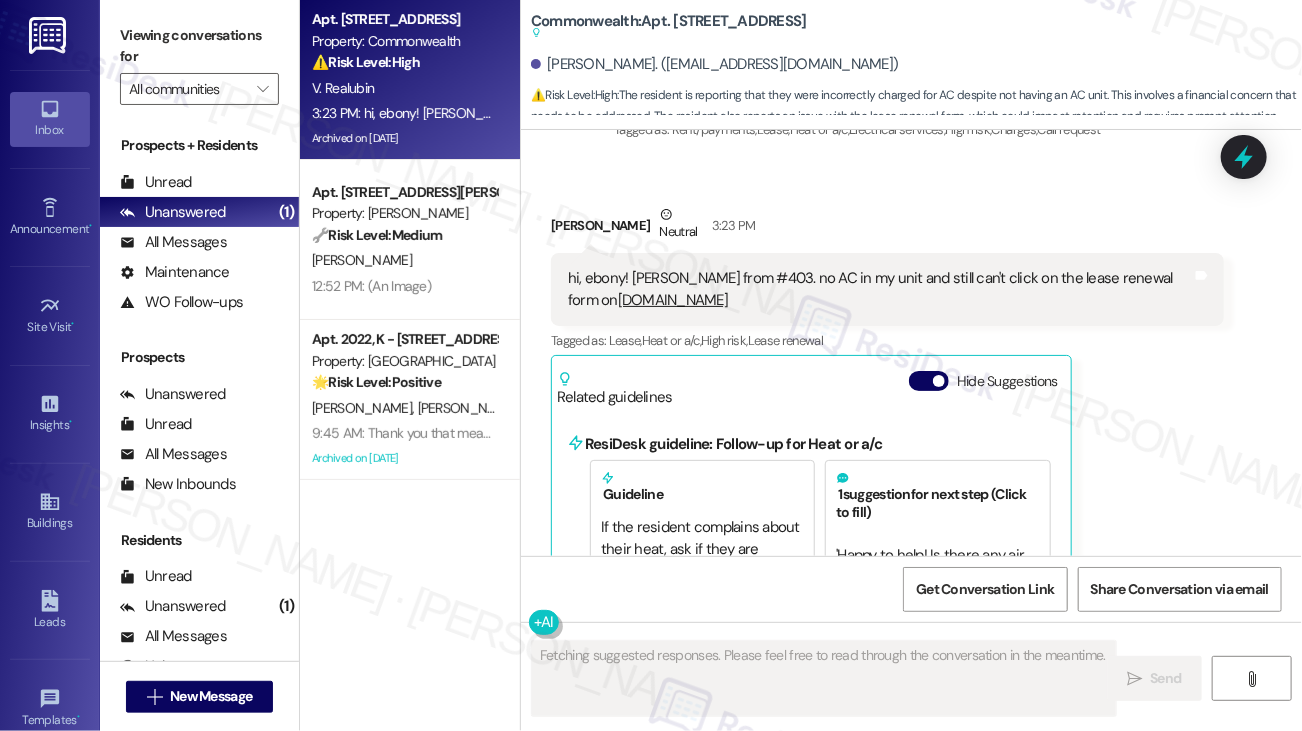 scroll, scrollTop: 38680, scrollLeft: 0, axis: vertical 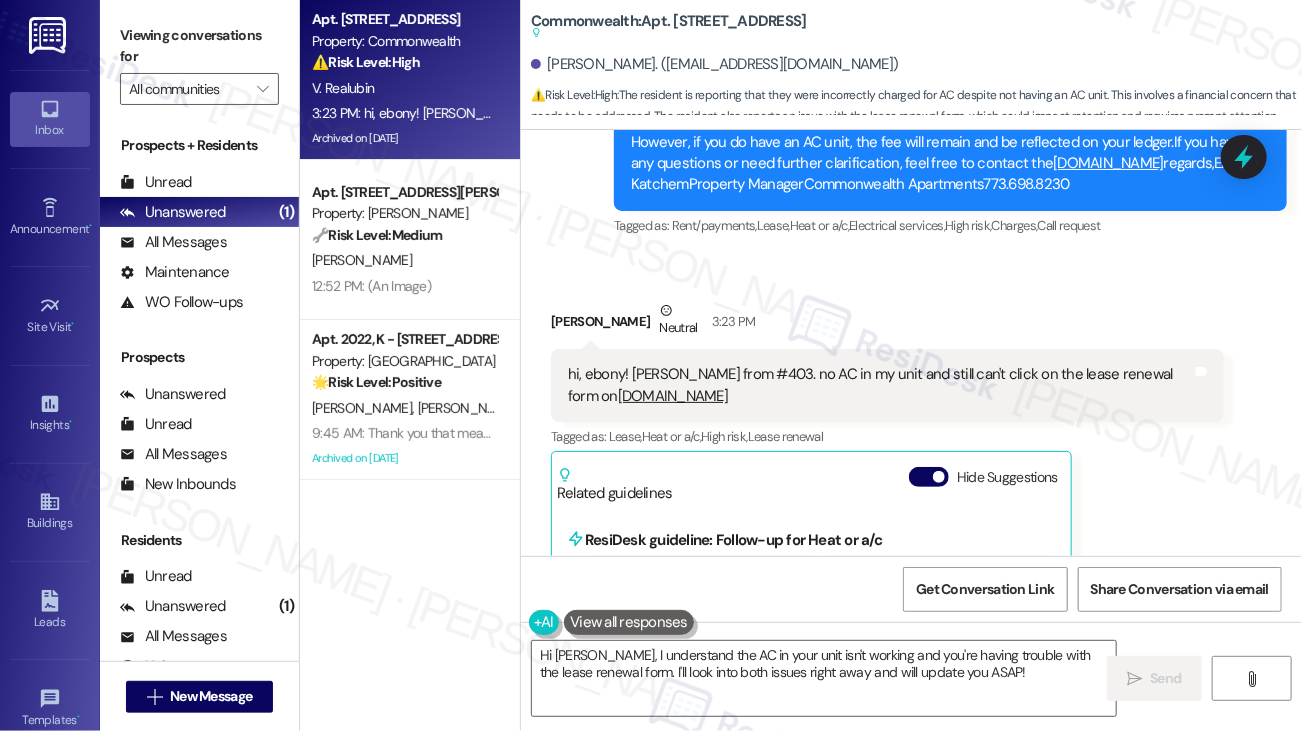 drag, startPoint x: 669, startPoint y: 345, endPoint x: 569, endPoint y: 305, distance: 107.70329 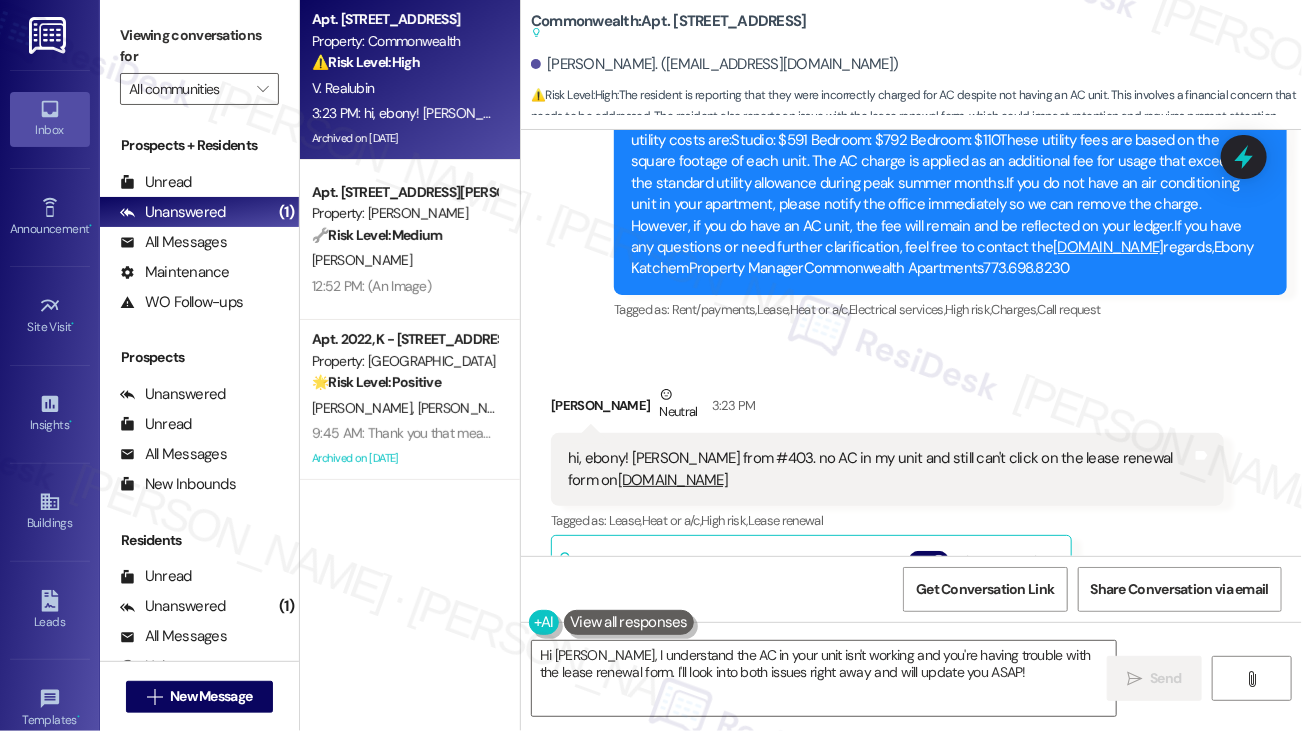 scroll, scrollTop: 38380, scrollLeft: 0, axis: vertical 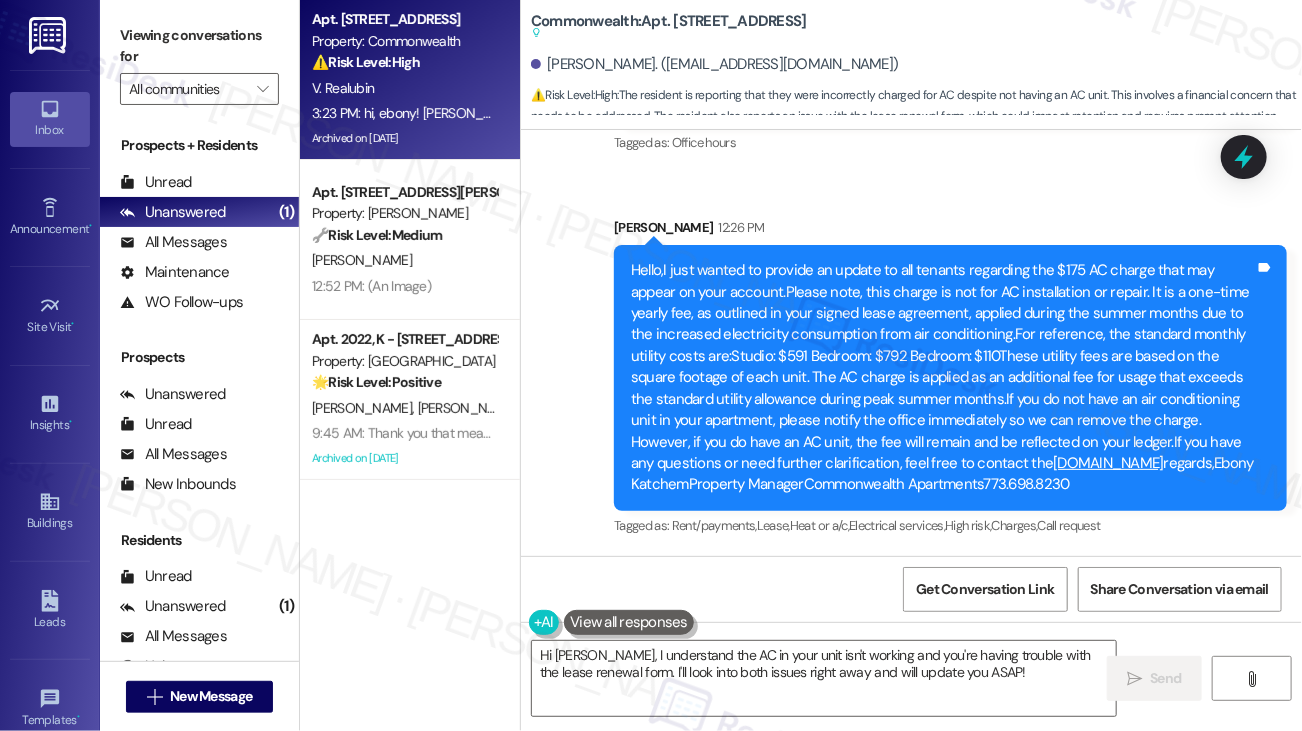 click on "Hello,I just wanted to provide an update to all tenants regarding the $175 AC charge that may appear on your account.Please note, this charge is not for AC installation or repair. It is a one-time yearly fee, as outlined in your signed lease agreement, applied during the summer months due to the increased electricity consumption from air conditioning.For reference, the standard monthly utility costs are:Studio: $591 Bedroom: $792 Bedroom: $110These utility fees are based on the square footage of each unit. The AC charge is applied as an additional fee for usage that exceeds the standard utility allowance during peak summer months.If you do not have an air conditioning unit in your apartment, please notify the office immediately so we can remove the charge. However, if you do have an AC unit, the fee will remain and be reflected on your ledger.If you have any questions or need further clarification, feel free to contact the  [DOMAIN_NAME]  regards,Ebony KatchemProperty ManagerCommonwealth Apartments773.698.8230" at bounding box center (943, 378) 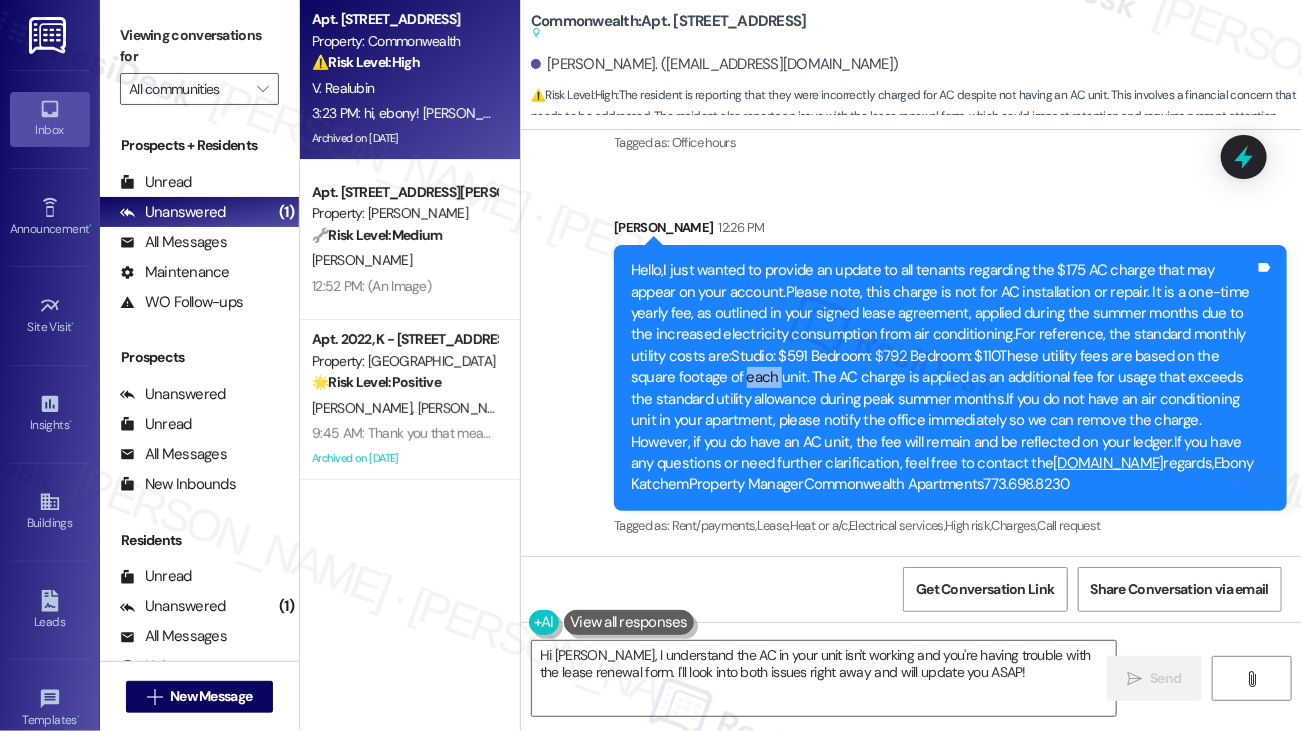 click on "Hello,I just wanted to provide an update to all tenants regarding the $175 AC charge that may appear on your account.Please note, this charge is not for AC installation or repair. It is a one-time yearly fee, as outlined in your signed lease agreement, applied during the summer months due to the increased electricity consumption from air conditioning.For reference, the standard monthly utility costs are:Studio: $591 Bedroom: $792 Bedroom: $110These utility fees are based on the square footage of each unit. The AC charge is applied as an additional fee for usage that exceeds the standard utility allowance during peak summer months.If you do not have an air conditioning unit in your apartment, please notify the office immediately so we can remove the charge. However, if you do have an AC unit, the fee will remain and be reflected on your ledger.If you have any questions or need further clarification, feel free to contact the  [DOMAIN_NAME]  regards,Ebony KatchemProperty ManagerCommonwealth Apartments773.698.8230" at bounding box center (943, 378) 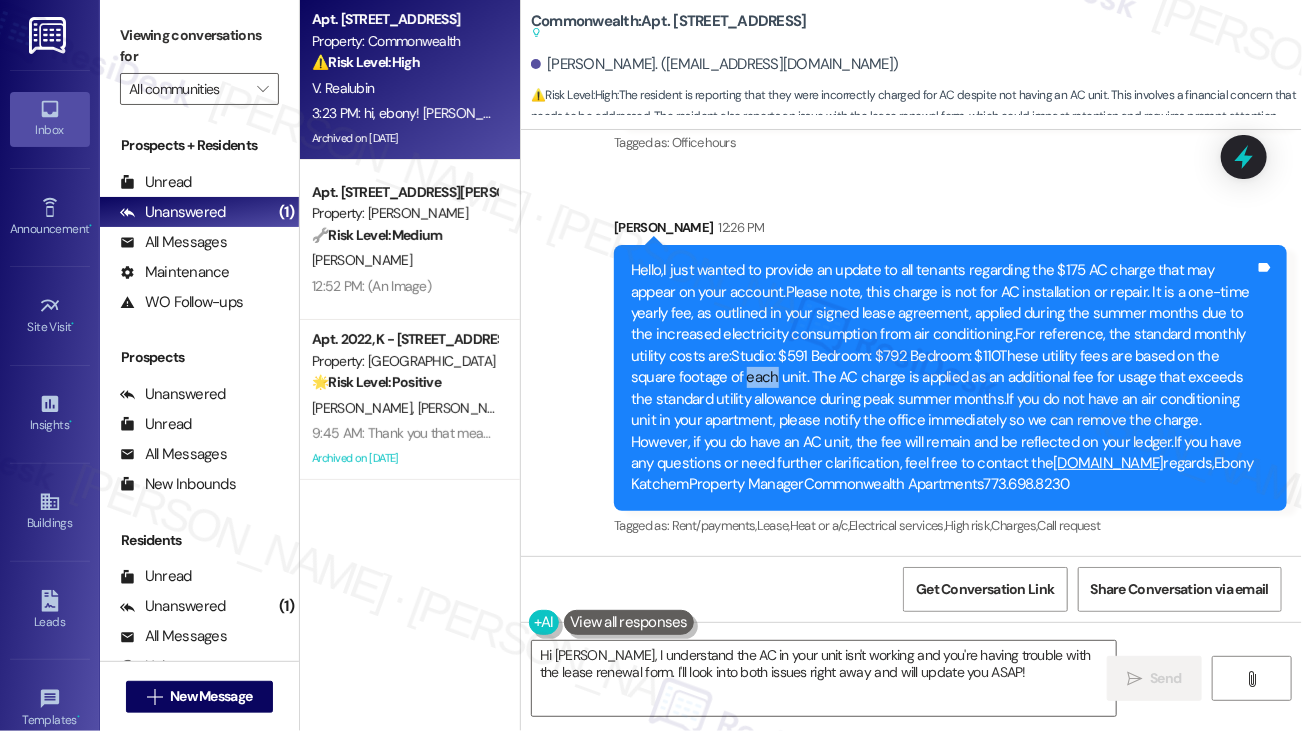 click on "Hello,I just wanted to provide an update to all tenants regarding the $175 AC charge that may appear on your account.Please note, this charge is not for AC installation or repair. It is a one-time yearly fee, as outlined in your signed lease agreement, applied during the summer months due to the increased electricity consumption from air conditioning.For reference, the standard monthly utility costs are:Studio: $591 Bedroom: $792 Bedroom: $110These utility fees are based on the square footage of each unit. The AC charge is applied as an additional fee for usage that exceeds the standard utility allowance during peak summer months.If you do not have an air conditioning unit in your apartment, please notify the office immediately so we can remove the charge. However, if you do have an AC unit, the fee will remain and be reflected on your ledger.If you have any questions or need further clarification, feel free to contact the  [DOMAIN_NAME]  regards,Ebony KatchemProperty ManagerCommonwealth Apartments773.698.8230" at bounding box center (943, 378) 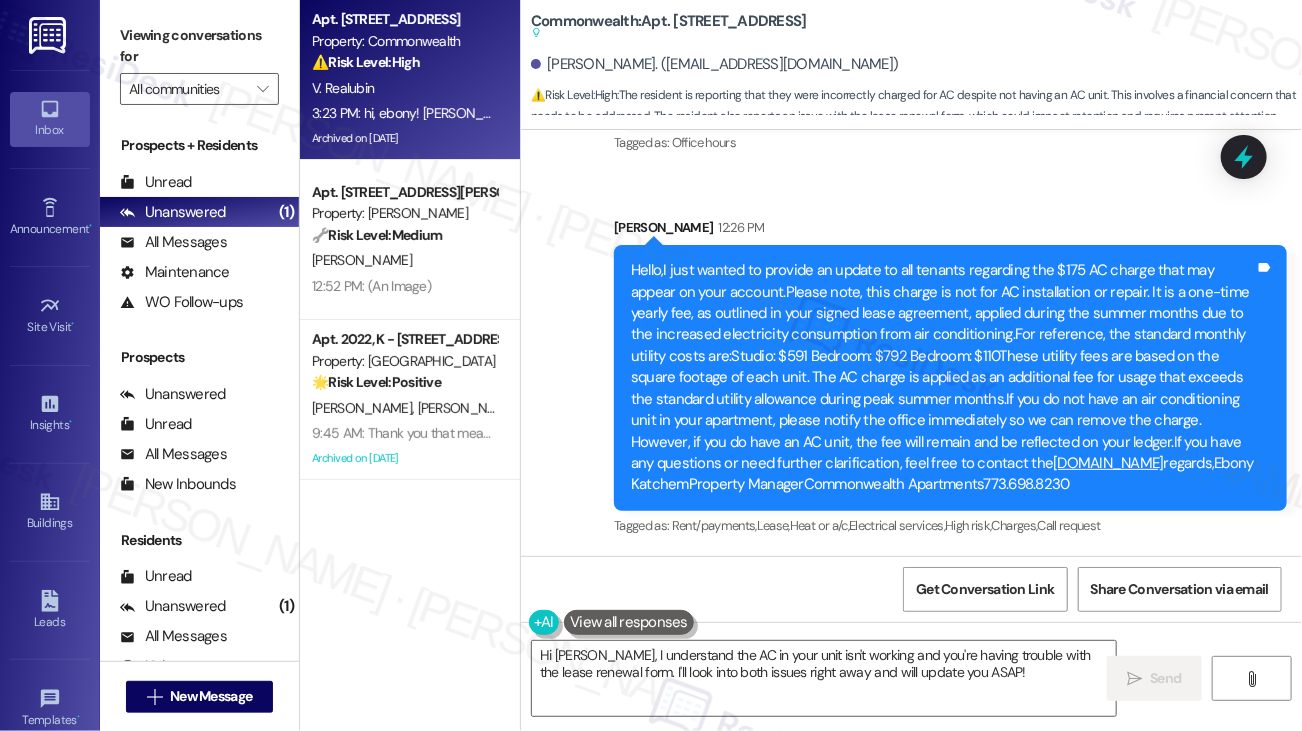 click on "Hello,I just wanted to provide an update to all tenants regarding the $175 AC charge that may appear on your account.Please note, this charge is not for AC installation or repair. It is a one-time yearly fee, as outlined in your signed lease agreement, applied during the summer months due to the increased electricity consumption from air conditioning.For reference, the standard monthly utility costs are:Studio: $591 Bedroom: $792 Bedroom: $110These utility fees are based on the square footage of each unit. The AC charge is applied as an additional fee for usage that exceeds the standard utility allowance during peak summer months.If you do not have an air conditioning unit in your apartment, please notify the office immediately so we can remove the charge. However, if you do have an AC unit, the fee will remain and be reflected on your ledger.If you have any questions or need further clarification, feel free to contact the  [DOMAIN_NAME]  regards,Ebony KatchemProperty ManagerCommonwealth Apartments773.698.8230" at bounding box center (943, 378) 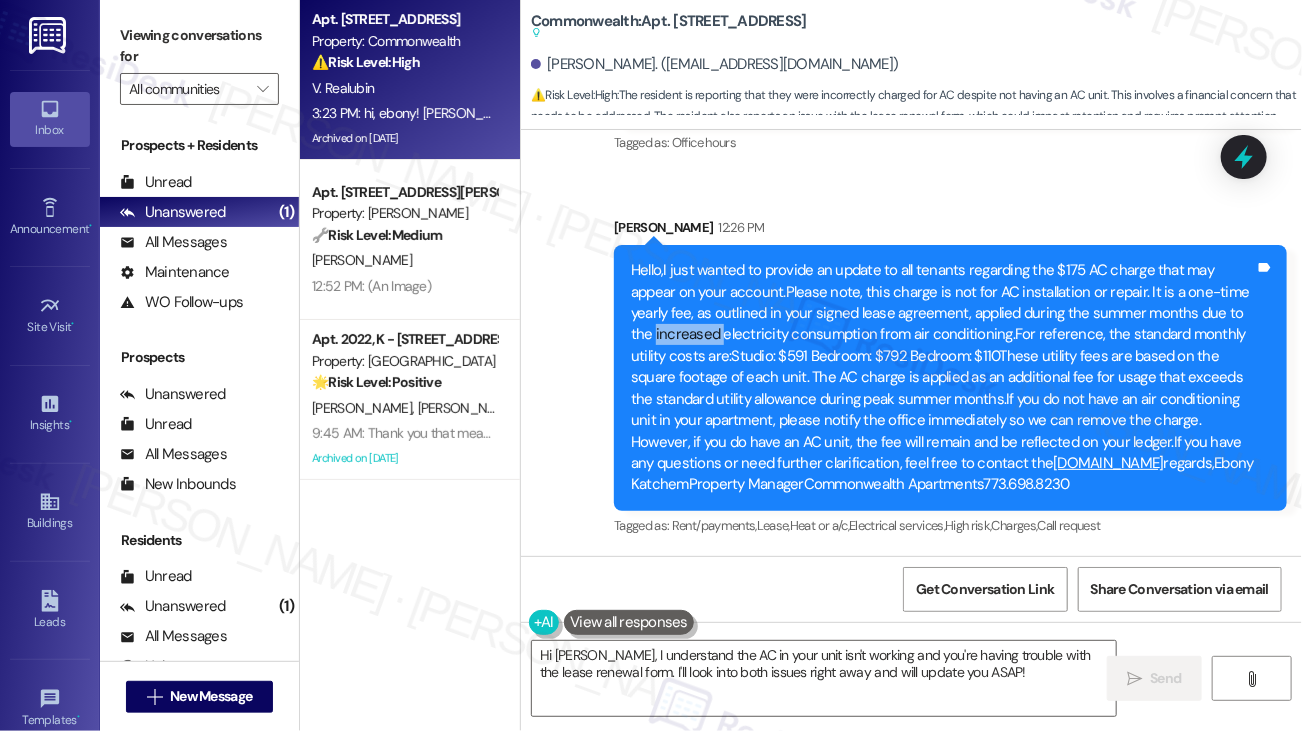 click on "Hello,I just wanted to provide an update to all tenants regarding the $175 AC charge that may appear on your account.Please note, this charge is not for AC installation or repair. It is a one-time yearly fee, as outlined in your signed lease agreement, applied during the summer months due to the increased electricity consumption from air conditioning.For reference, the standard monthly utility costs are:Studio: $591 Bedroom: $792 Bedroom: $110These utility fees are based on the square footage of each unit. The AC charge is applied as an additional fee for usage that exceeds the standard utility allowance during peak summer months.If you do not have an air conditioning unit in your apartment, please notify the office immediately so we can remove the charge. However, if you do have an AC unit, the fee will remain and be reflected on your ledger.If you have any questions or need further clarification, feel free to contact the  [DOMAIN_NAME]  regards,Ebony KatchemProperty ManagerCommonwealth Apartments773.698.8230" at bounding box center [943, 378] 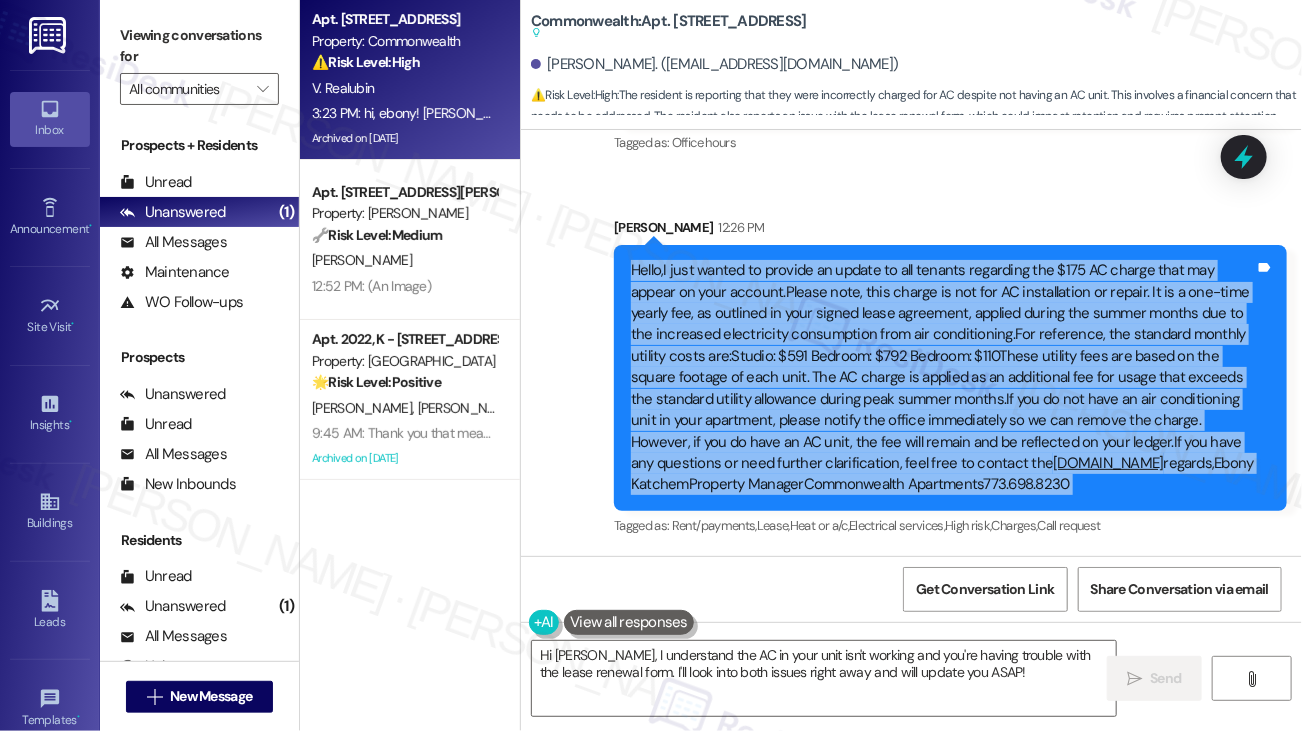 click on "Hello,I just wanted to provide an update to all tenants regarding the $175 AC charge that may appear on your account.Please note, this charge is not for AC installation or repair. It is a one-time yearly fee, as outlined in your signed lease agreement, applied during the summer months due to the increased electricity consumption from air conditioning.For reference, the standard monthly utility costs are:Studio: $591 Bedroom: $792 Bedroom: $110These utility fees are based on the square footage of each unit. The AC charge is applied as an additional fee for usage that exceeds the standard utility allowance during peak summer months.If you do not have an air conditioning unit in your apartment, please notify the office immediately so we can remove the charge. However, if you do have an AC unit, the fee will remain and be reflected on your ledger.If you have any questions or need further clarification, feel free to contact the  [DOMAIN_NAME]  regards,Ebony KatchemProperty ManagerCommonwealth Apartments773.698.8230" at bounding box center (943, 378) 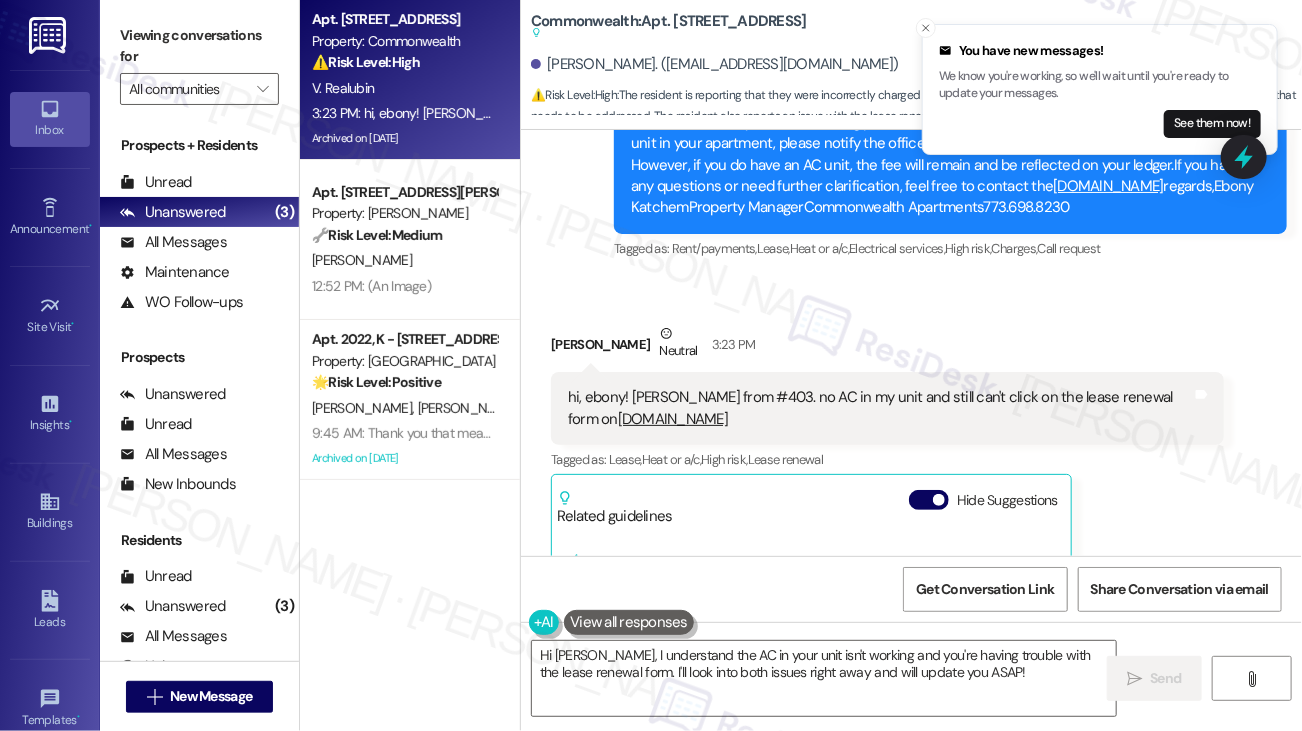 scroll, scrollTop: 38880, scrollLeft: 0, axis: vertical 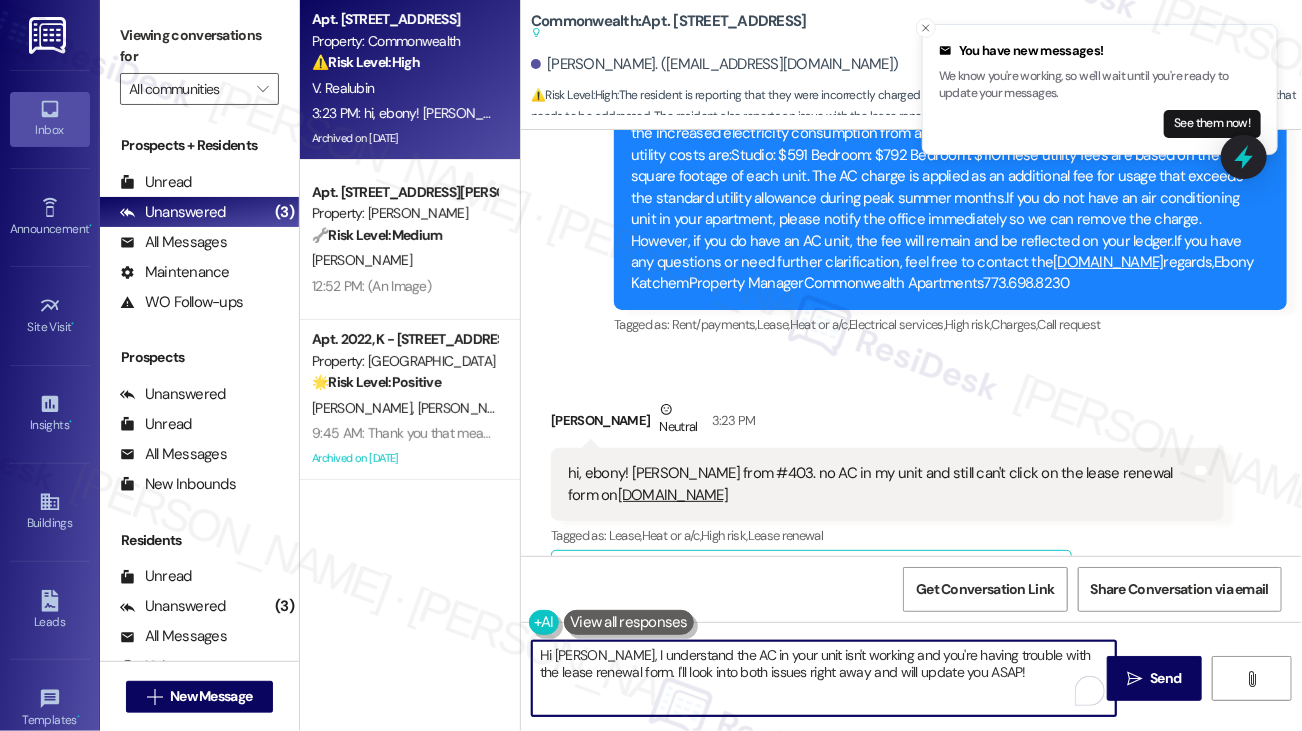 drag, startPoint x: 669, startPoint y: 651, endPoint x: 866, endPoint y: 673, distance: 198.22462 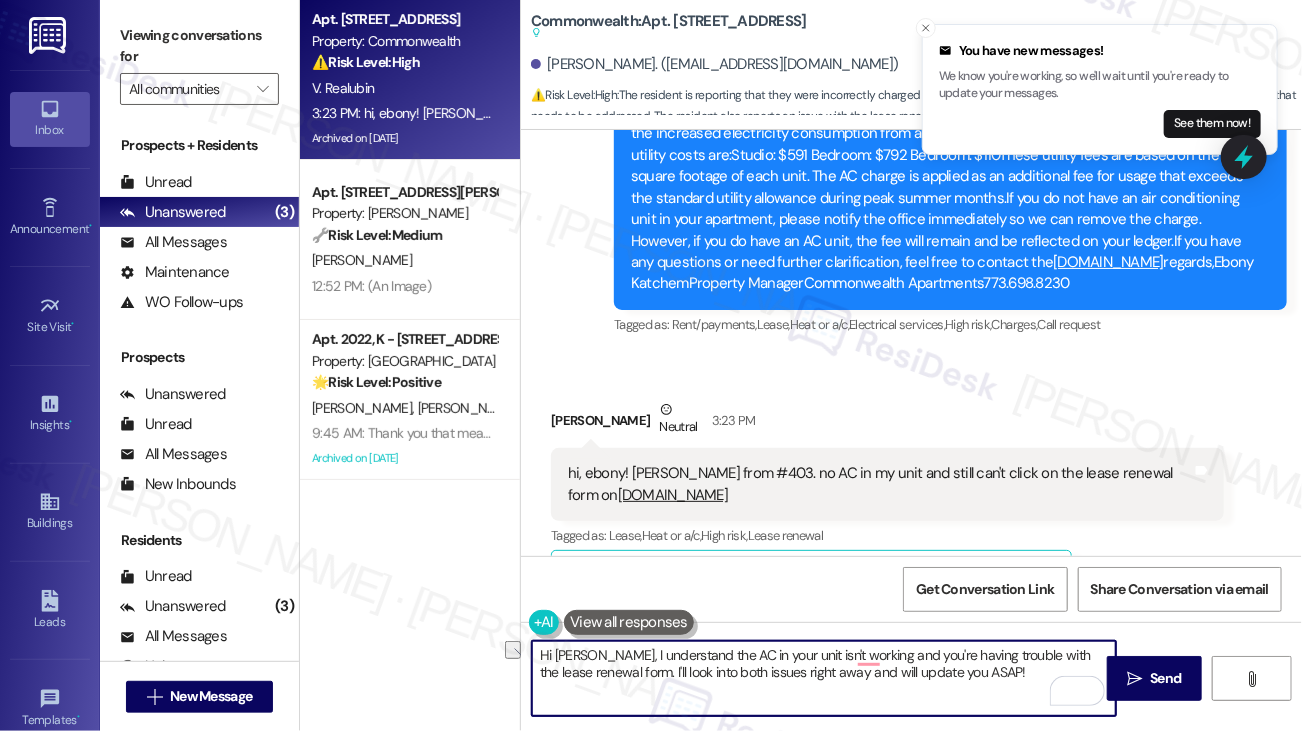 drag, startPoint x: 1006, startPoint y: 674, endPoint x: 619, endPoint y: 677, distance: 387.01163 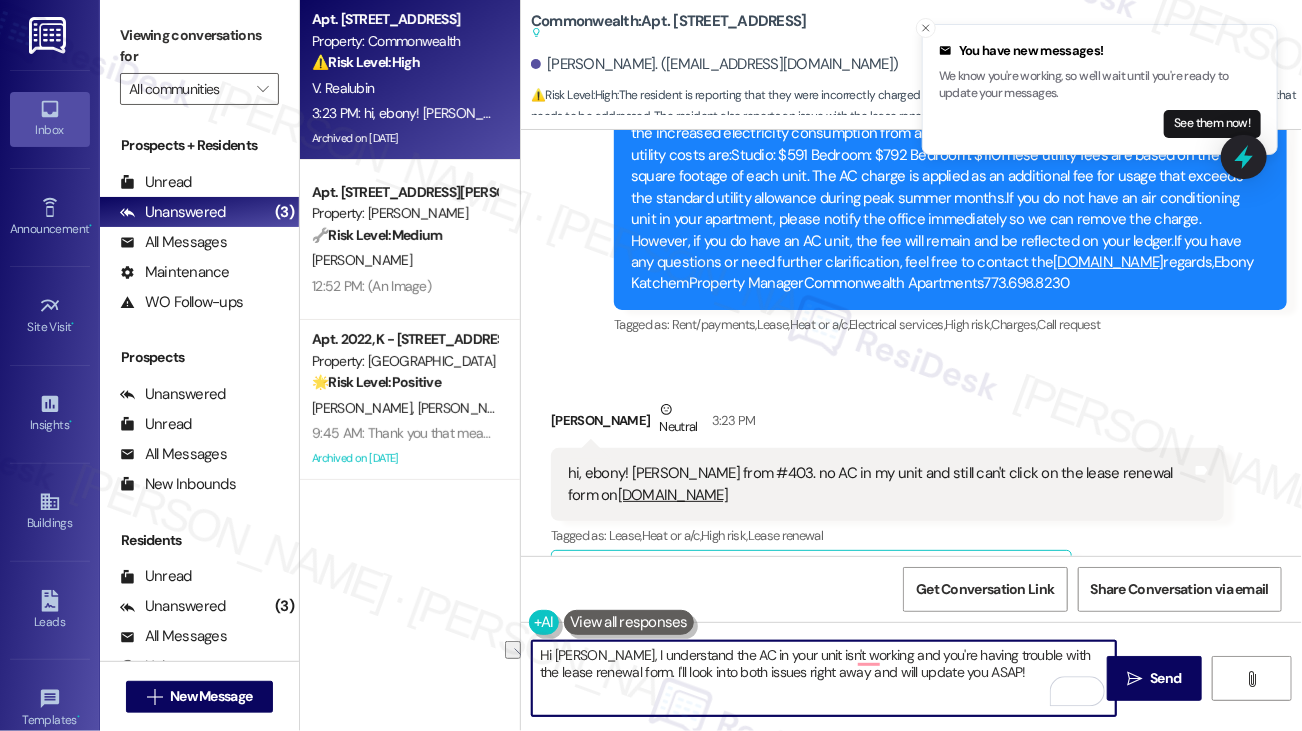 click on "Hi [PERSON_NAME], I understand the AC in your unit isn't working and you're having trouble with the lease renewal form. I'll look into both issues right away and will update you ASAP!" at bounding box center [824, 678] 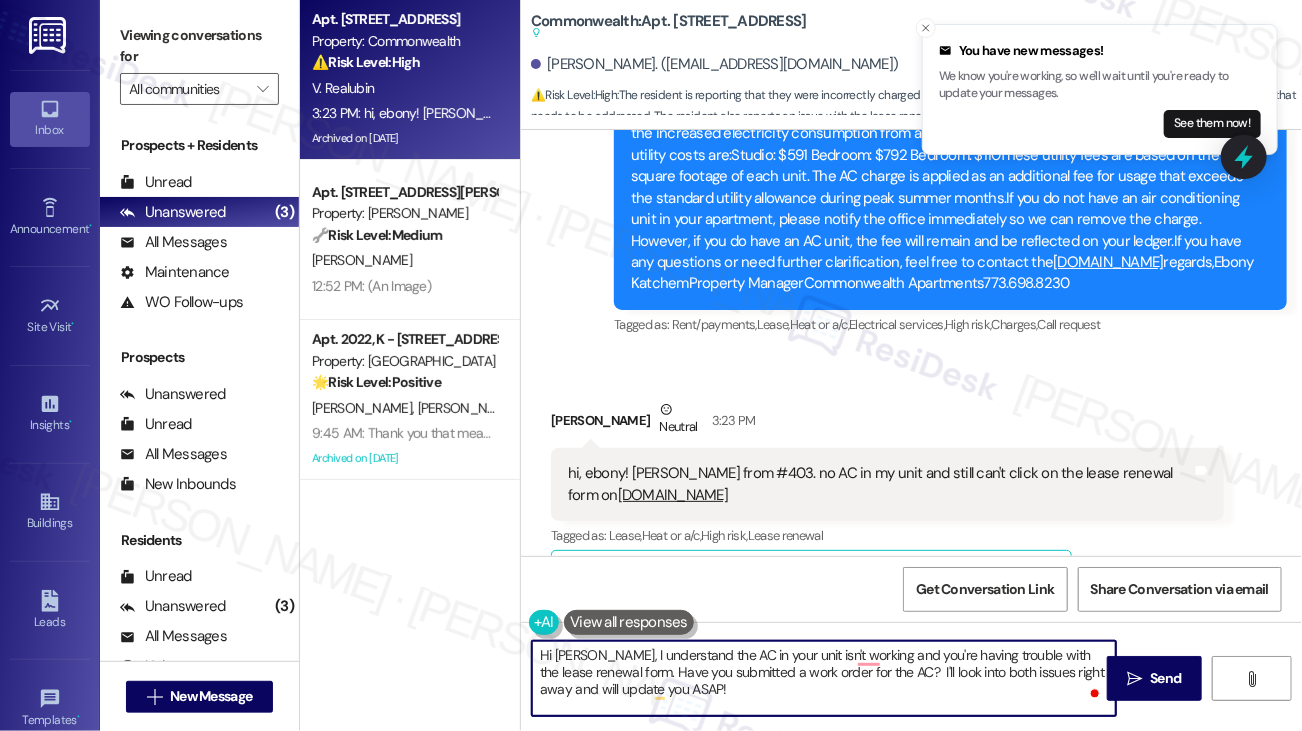 click on "Hi [PERSON_NAME], I understand the AC in your unit isn't working and you're having trouble with the lease renewal form. Have you submitted a work order for the AC?  I'll look into both issues right away and will update you ASAP!" at bounding box center [824, 678] 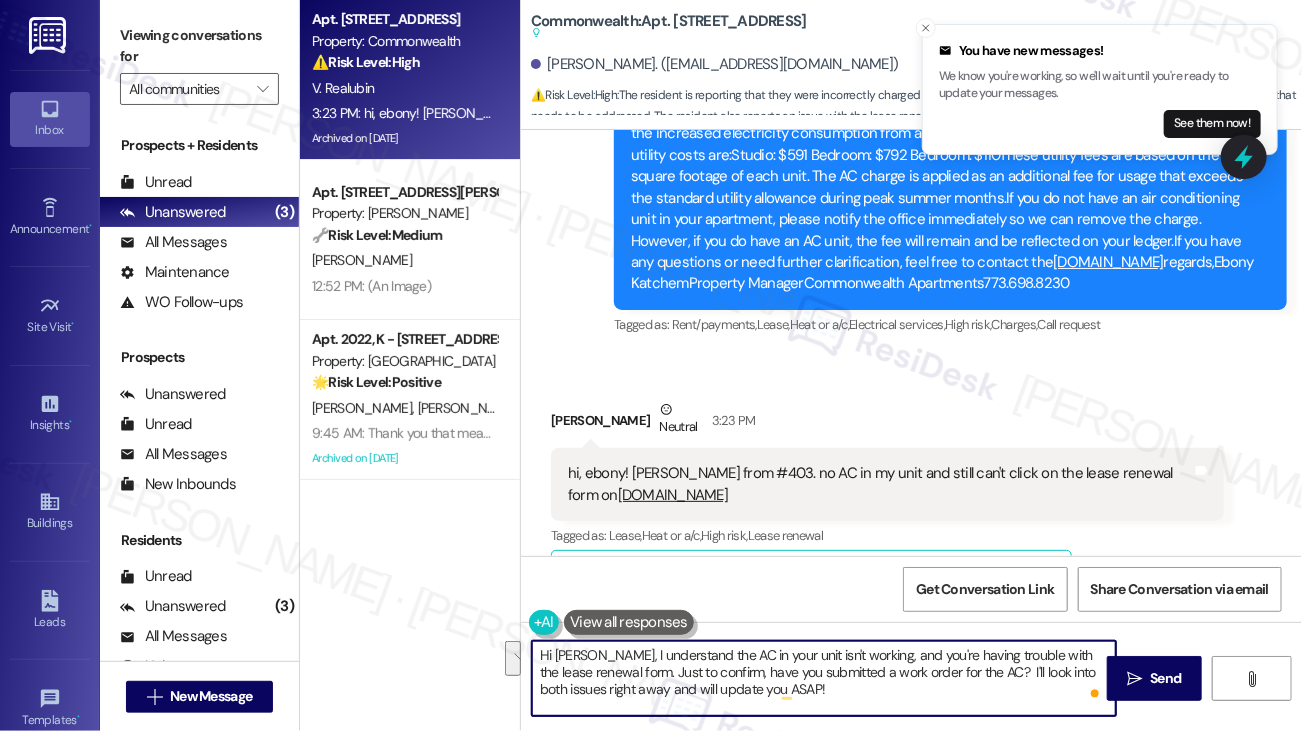 drag, startPoint x: 977, startPoint y: 669, endPoint x: 1003, endPoint y: 693, distance: 35.383614 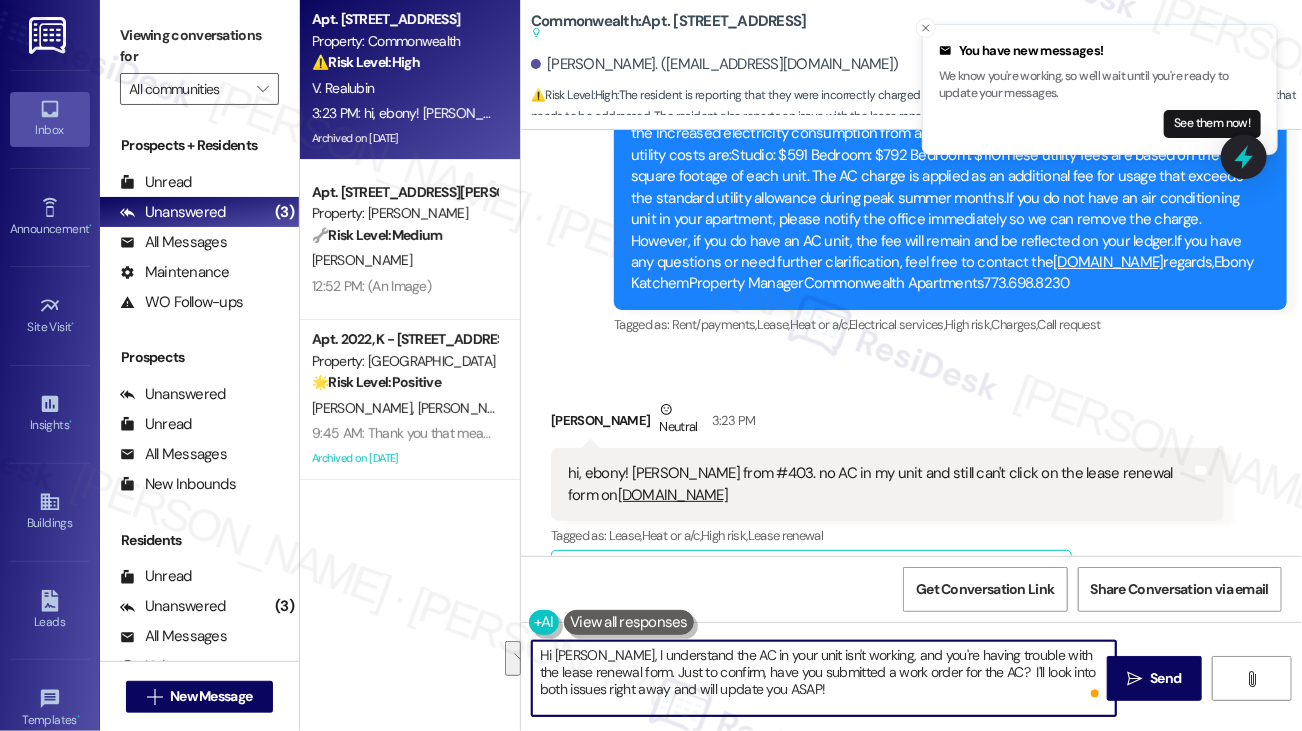 click on "Hi [PERSON_NAME], I understand the AC in your unit isn't working, and you're having trouble with the lease renewal form. Just to confirm, have you submitted a work order for the AC?  I'll look into both issues right away and will update you ASAP!" at bounding box center [824, 678] 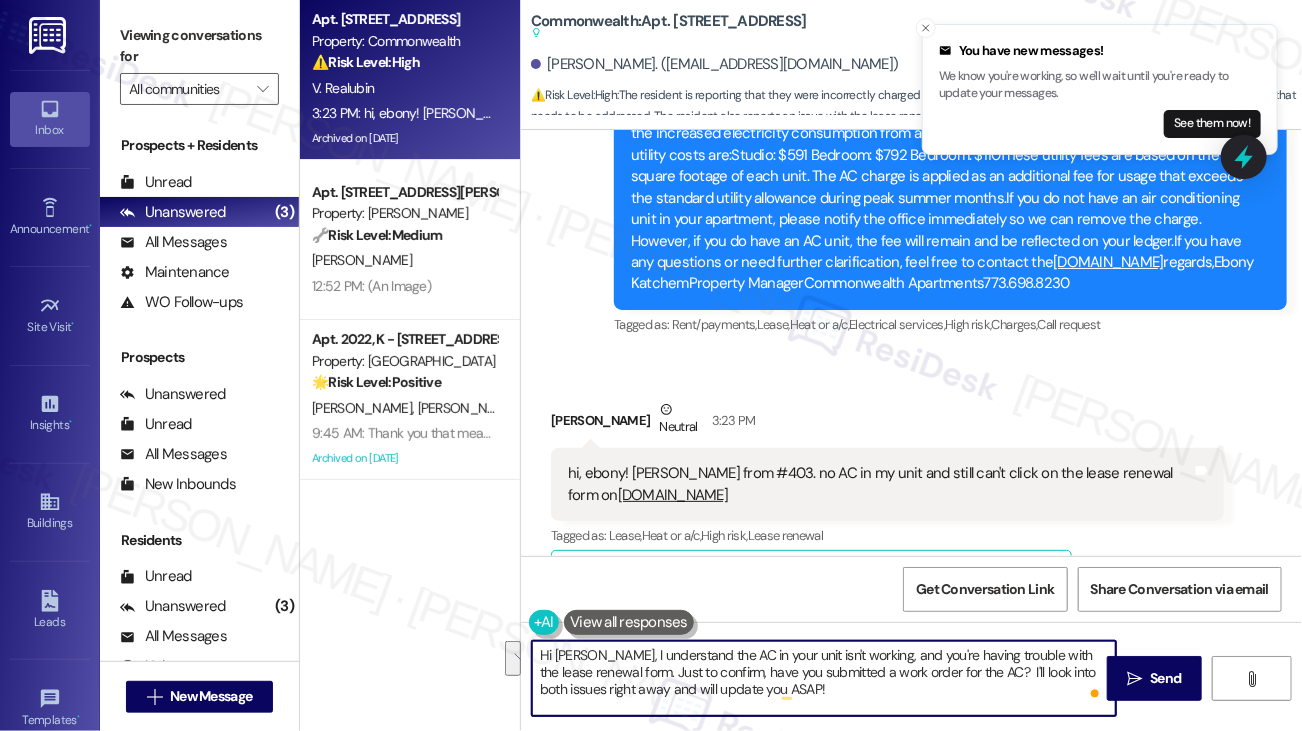 drag, startPoint x: 943, startPoint y: 689, endPoint x: 979, endPoint y: 673, distance: 39.39543 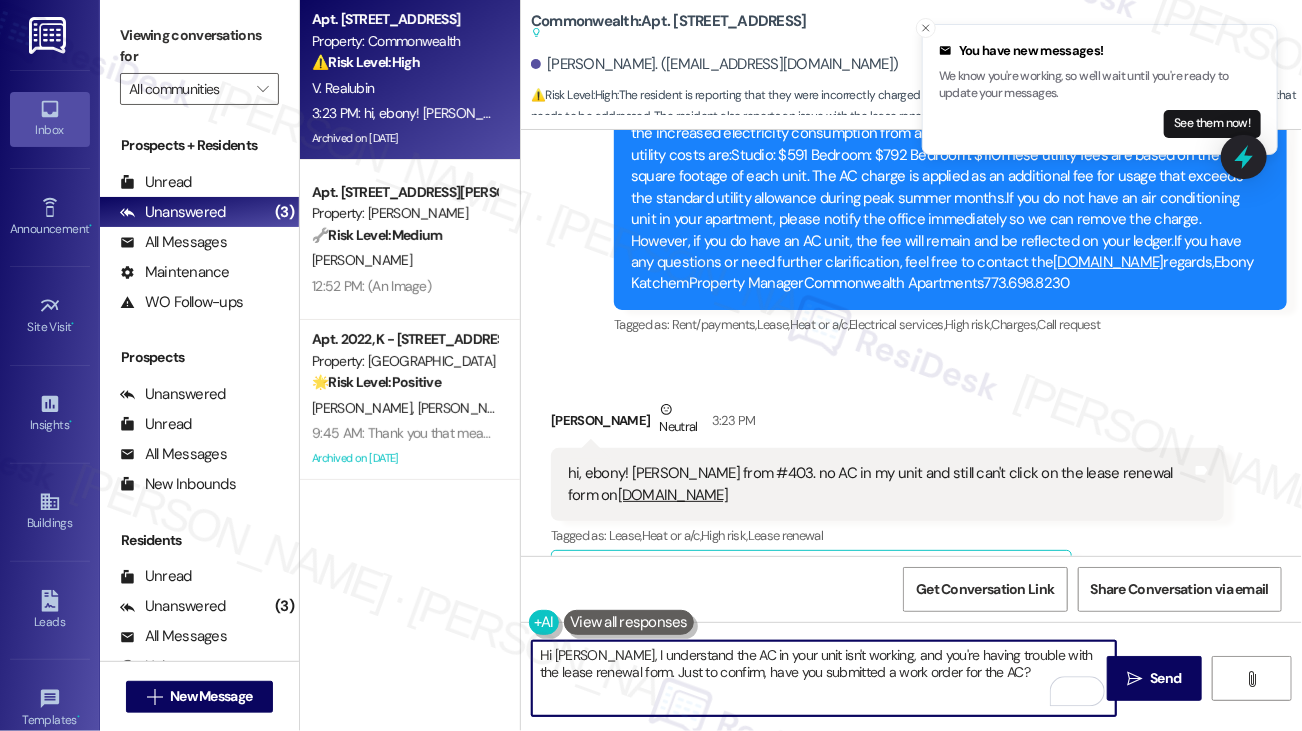 click on "hi, ebony! [PERSON_NAME] from #403. no AC in my unit and still can't click on the lease renewal form on  [DOMAIN_NAME]" at bounding box center (880, 484) 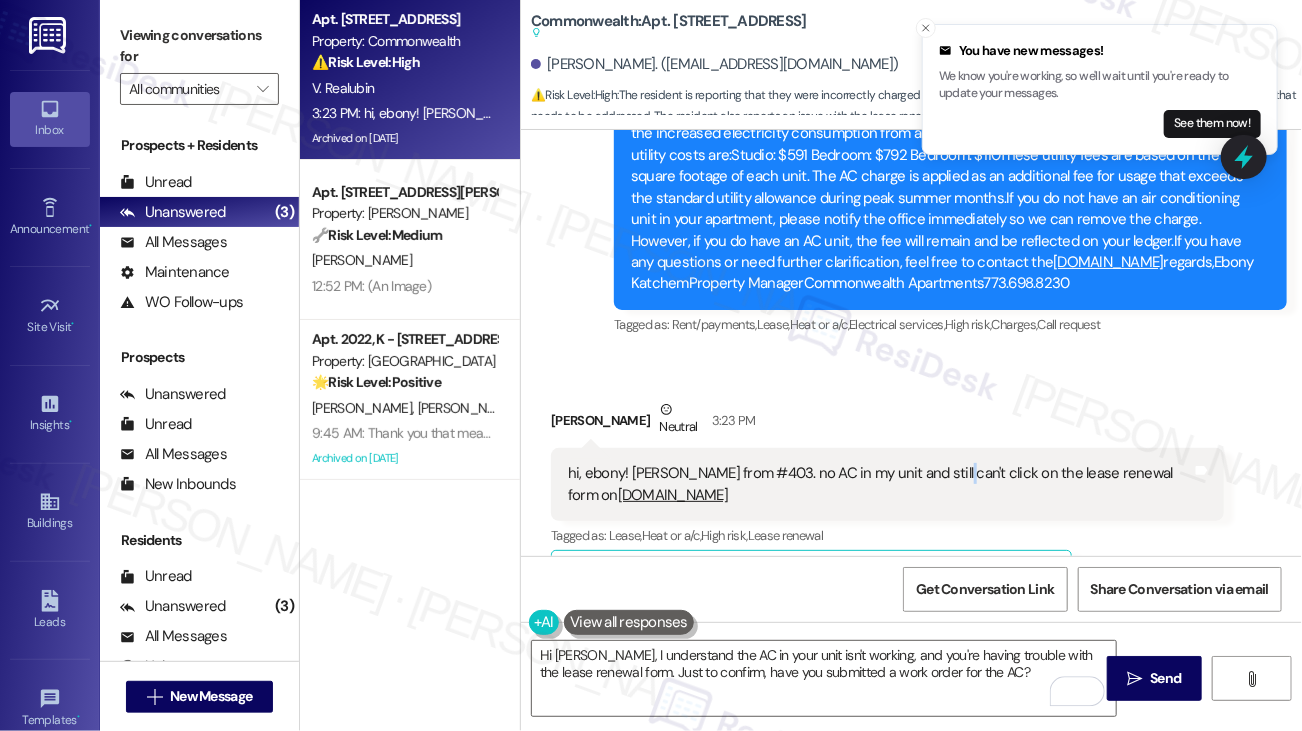 click on "hi, ebony! [PERSON_NAME] from #403. no AC in my unit and still can't click on the lease renewal form on  [DOMAIN_NAME]" at bounding box center [880, 484] 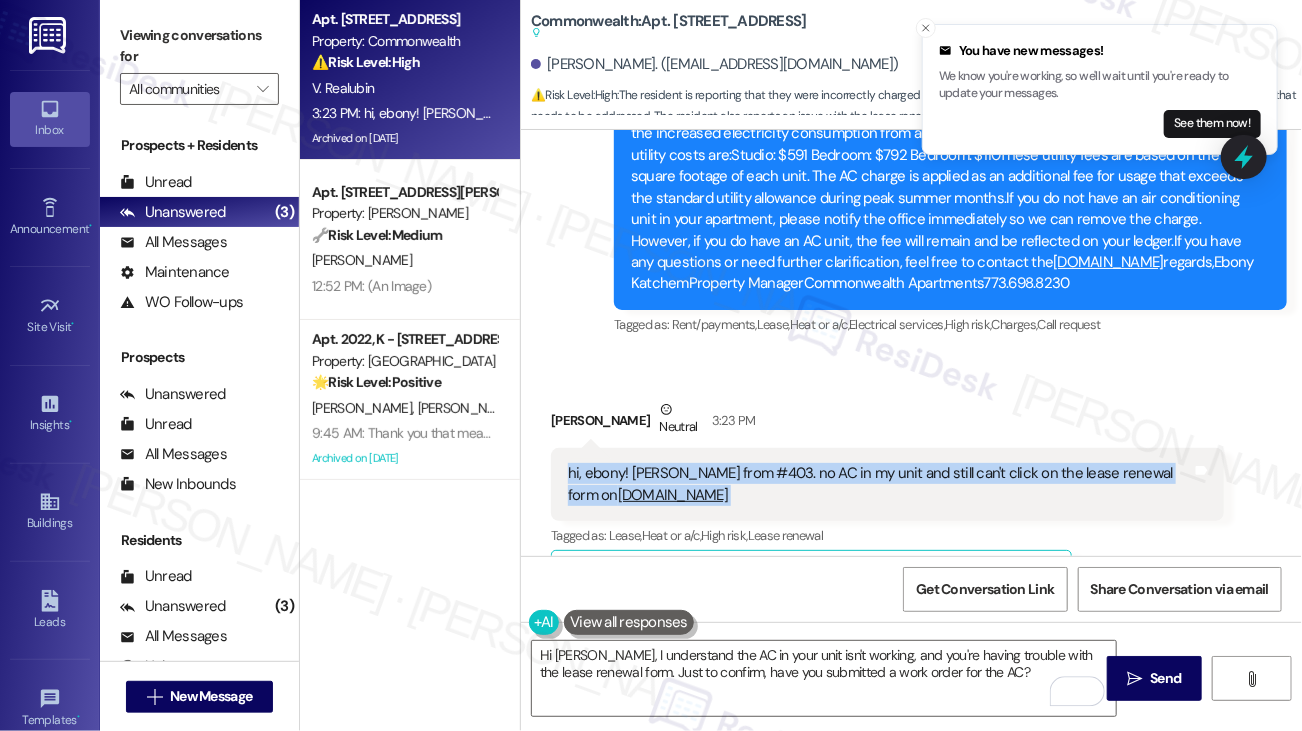 click on "hi, ebony! [PERSON_NAME] from #403. no AC in my unit and still can't click on the lease renewal form on  [DOMAIN_NAME]" at bounding box center [880, 484] 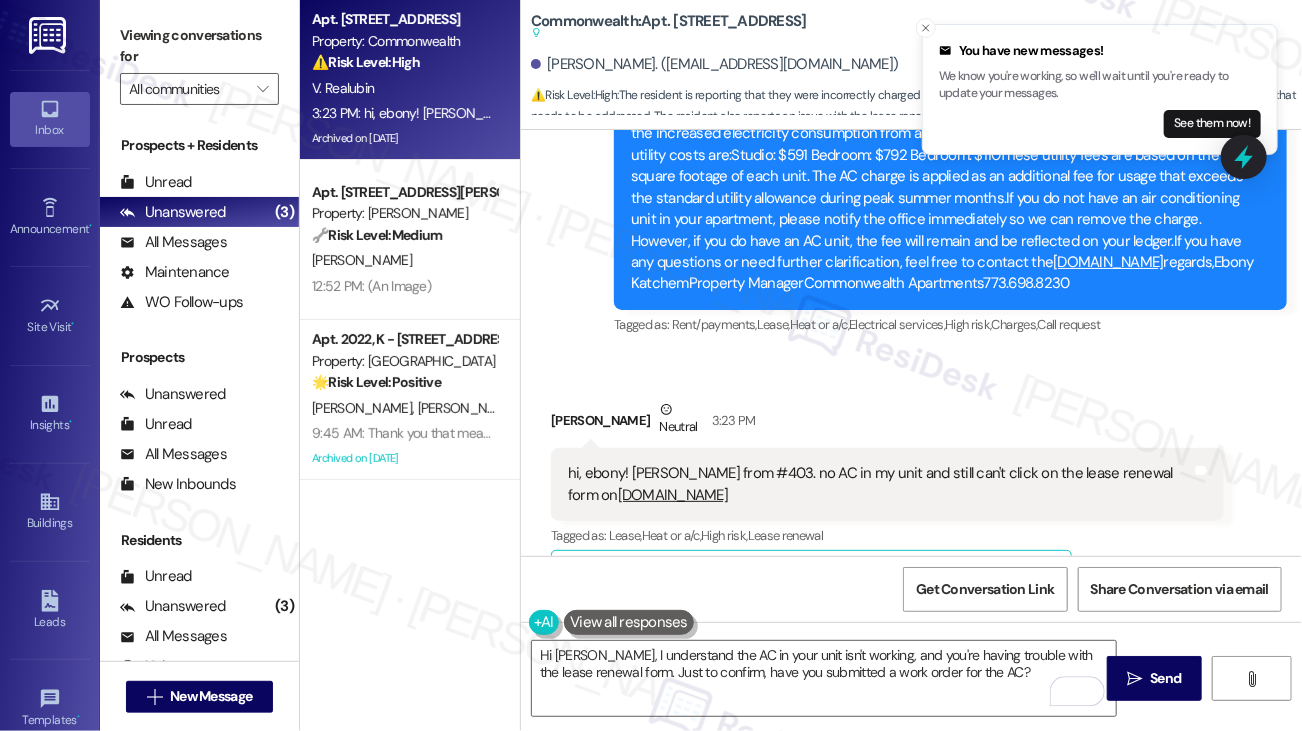 click on "[PERSON_NAME]   Neutral 3:23 PM" at bounding box center (887, 423) 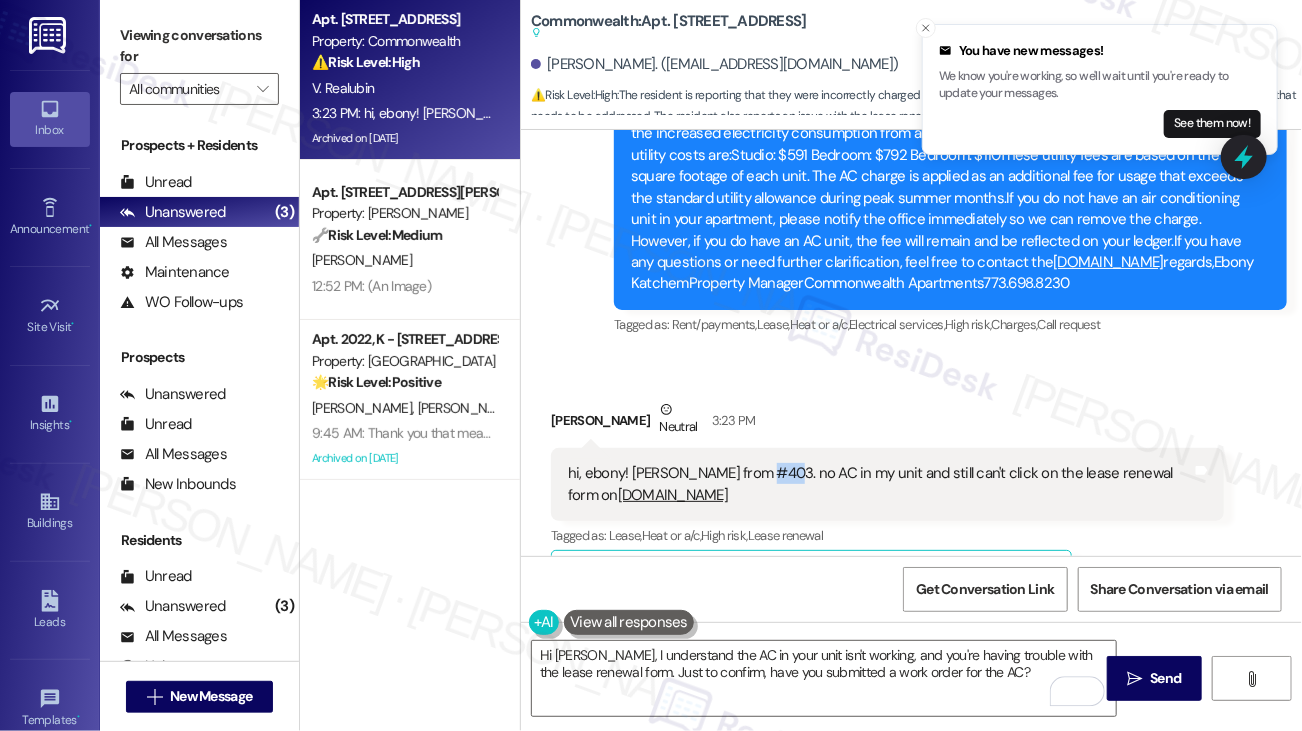 click on "hi, ebony! [PERSON_NAME] from #403. no AC in my unit and still can't click on the lease renewal form on  [DOMAIN_NAME]" at bounding box center [880, 484] 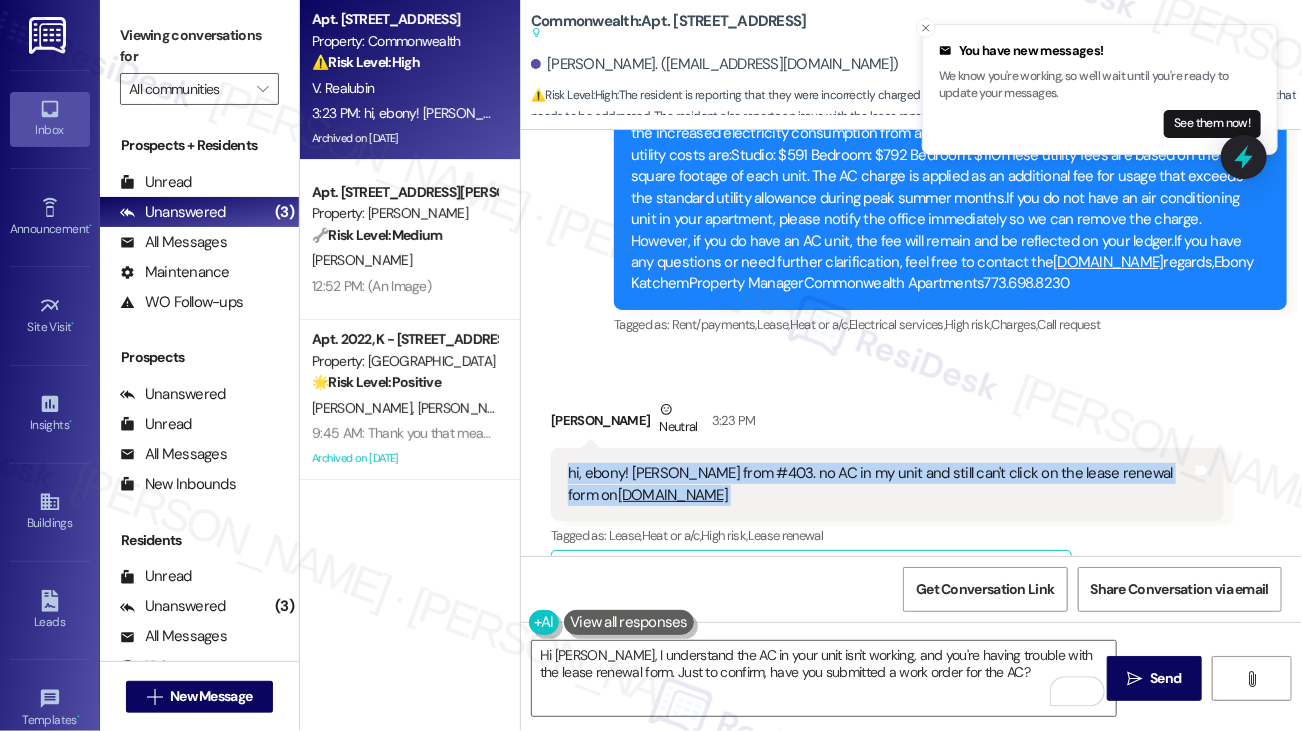 click on "hi, ebony! [PERSON_NAME] from #403. no AC in my unit and still can't click on the lease renewal form on  [DOMAIN_NAME]" at bounding box center [880, 484] 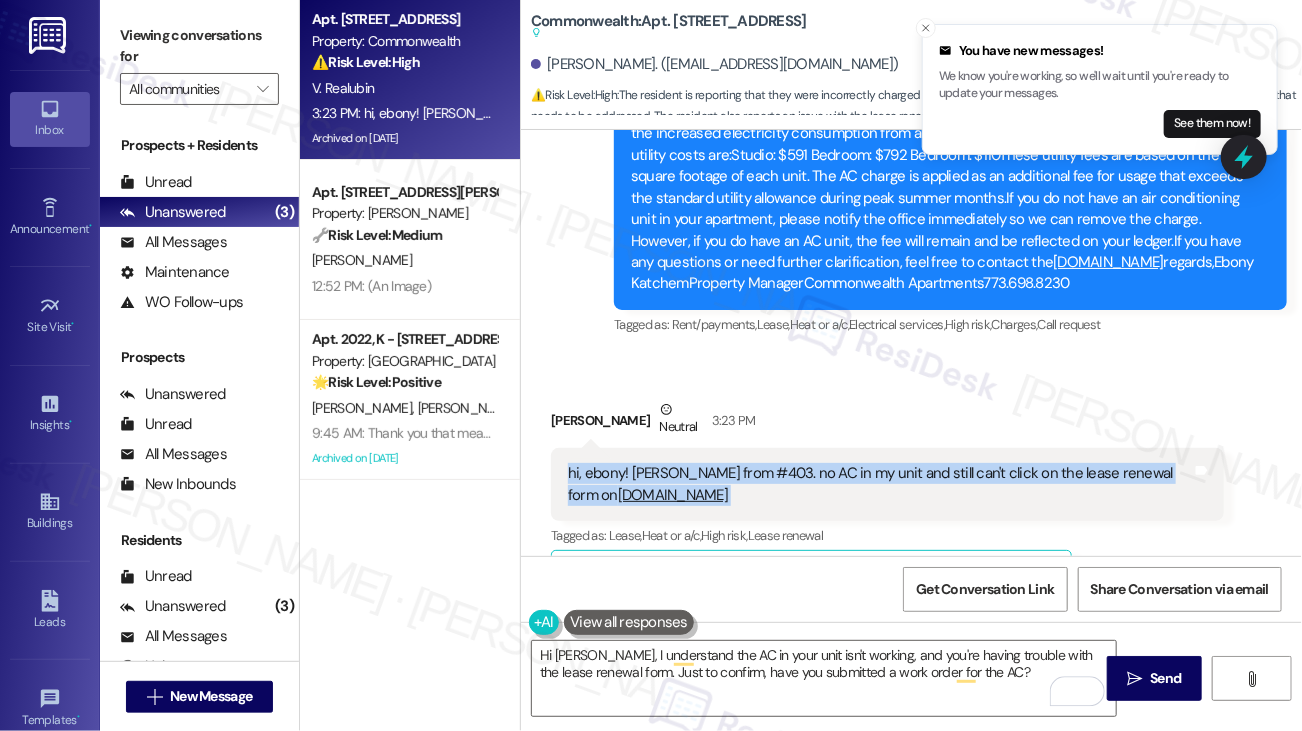 copy on "hi, ebony! [PERSON_NAME] from #403. no AC in my unit and still can't click on the lease renewal form on  [DOMAIN_NAME] Tags and notes" 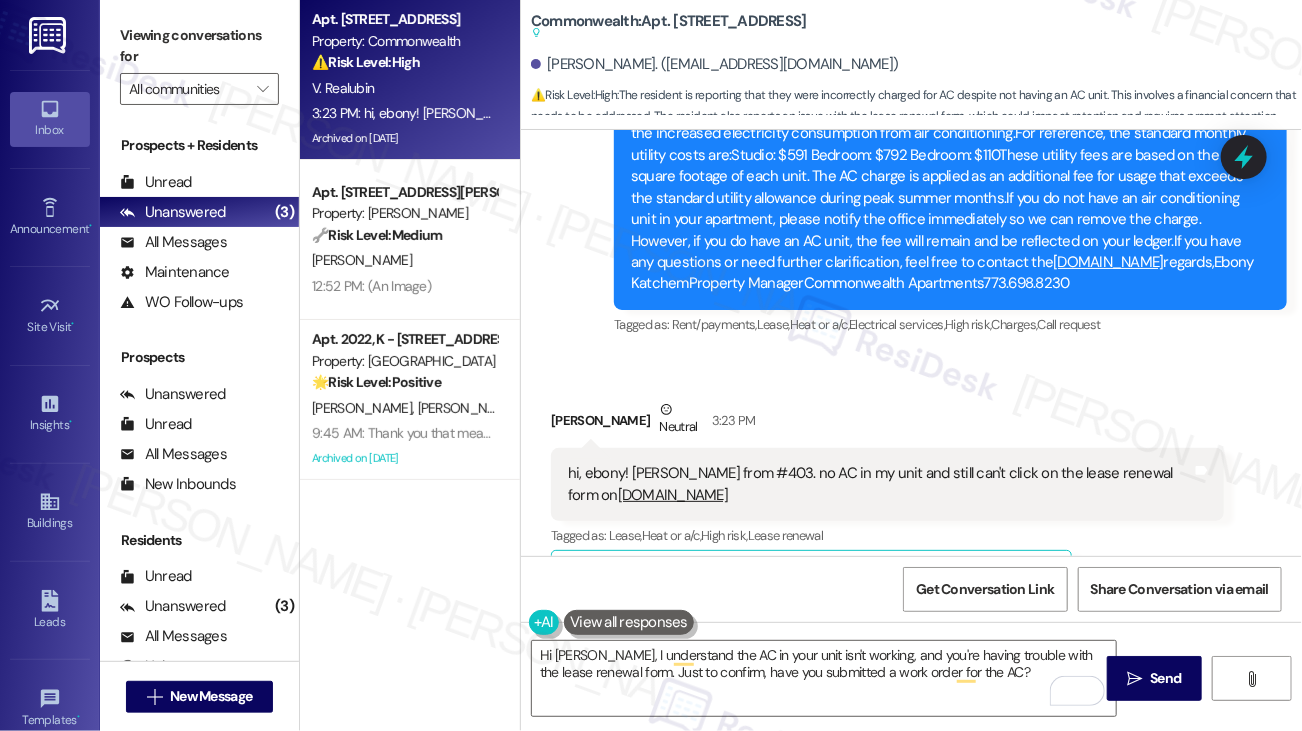 click on "Viewing conversations for" at bounding box center [199, 46] 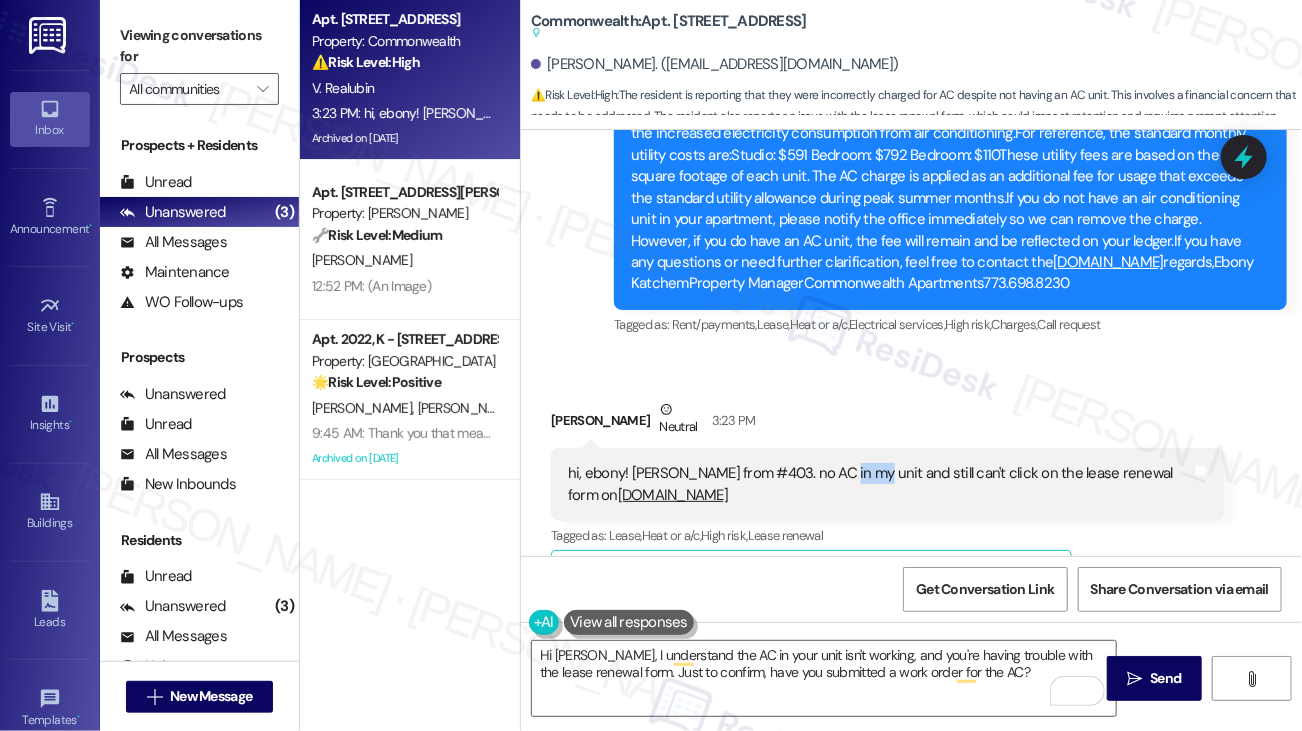 click on "hi, ebony! [PERSON_NAME] from #403. no AC in my unit and still can't click on the lease renewal form on  [DOMAIN_NAME]" at bounding box center [880, 484] 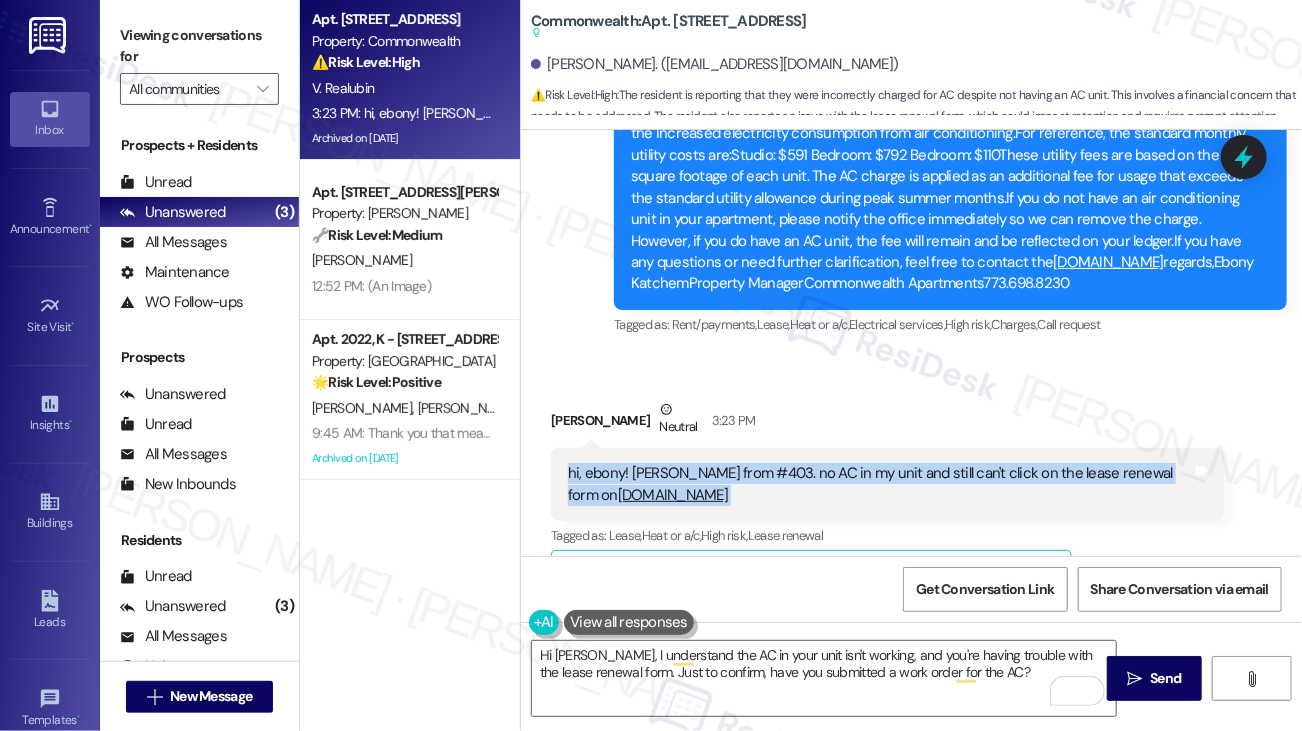 click on "hi, ebony! [PERSON_NAME] from #403. no AC in my unit and still can't click on the lease renewal form on  [DOMAIN_NAME]" at bounding box center (880, 484) 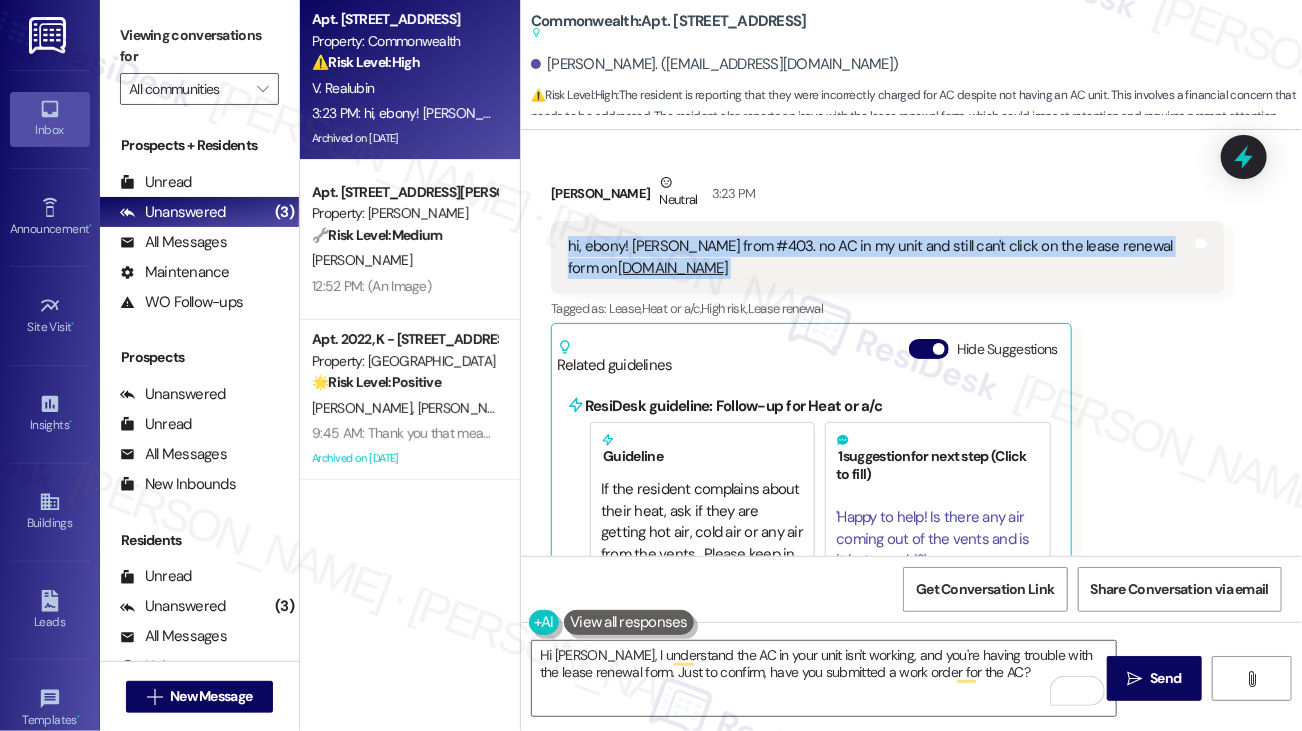 scroll, scrollTop: 38880, scrollLeft: 0, axis: vertical 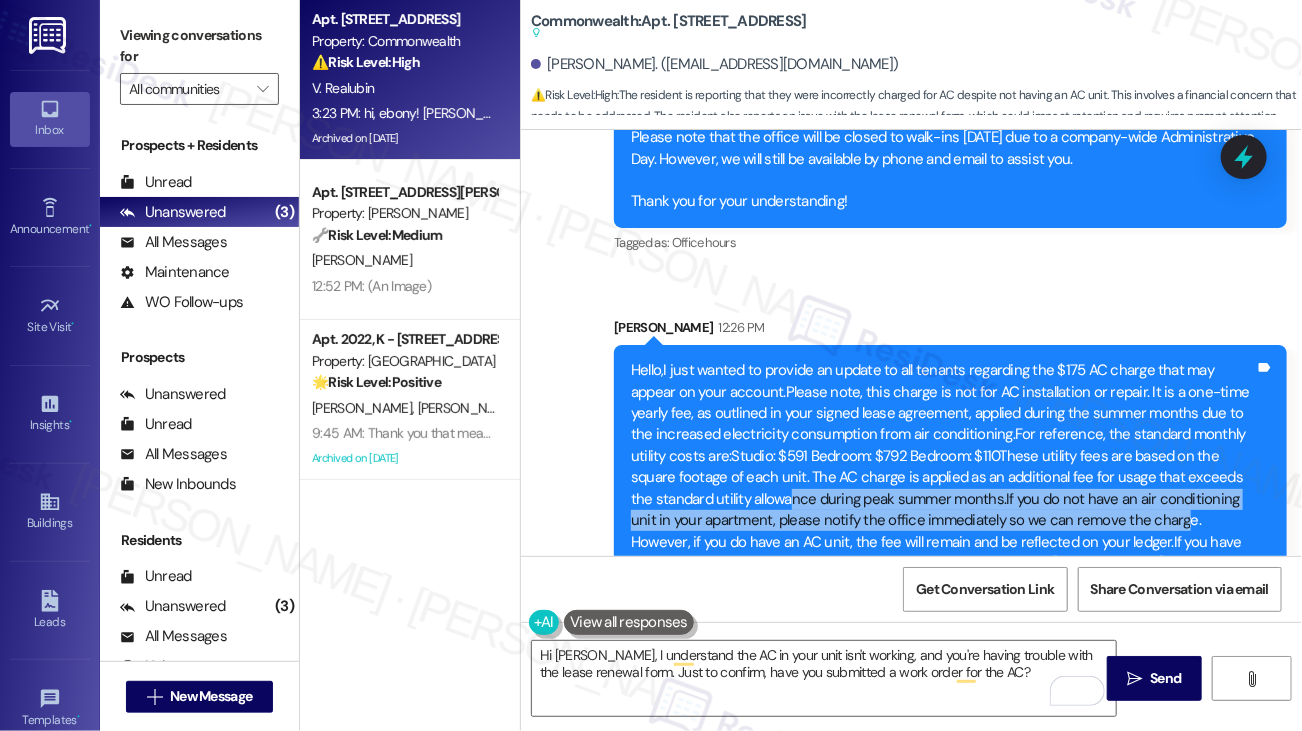 drag, startPoint x: 787, startPoint y: 446, endPoint x: 1173, endPoint y: 451, distance: 386.03238 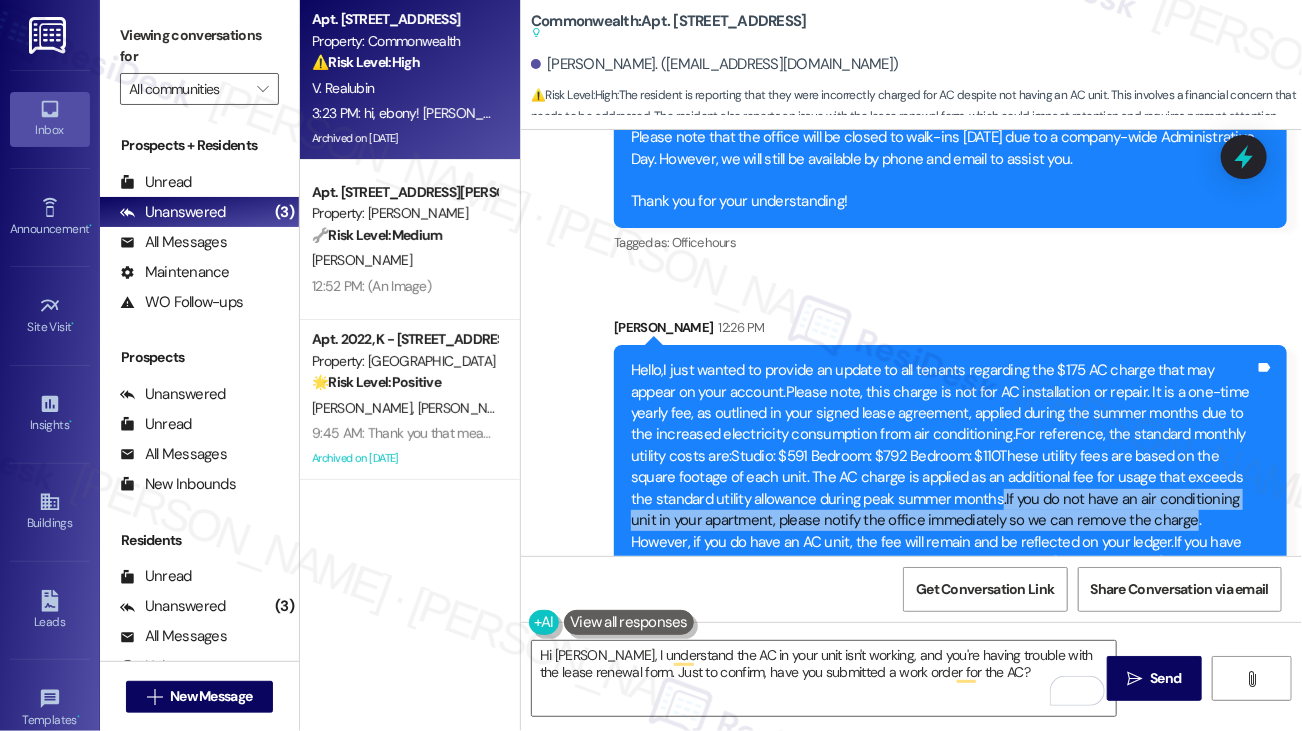 drag, startPoint x: 996, startPoint y: 435, endPoint x: 1180, endPoint y: 461, distance: 185.82788 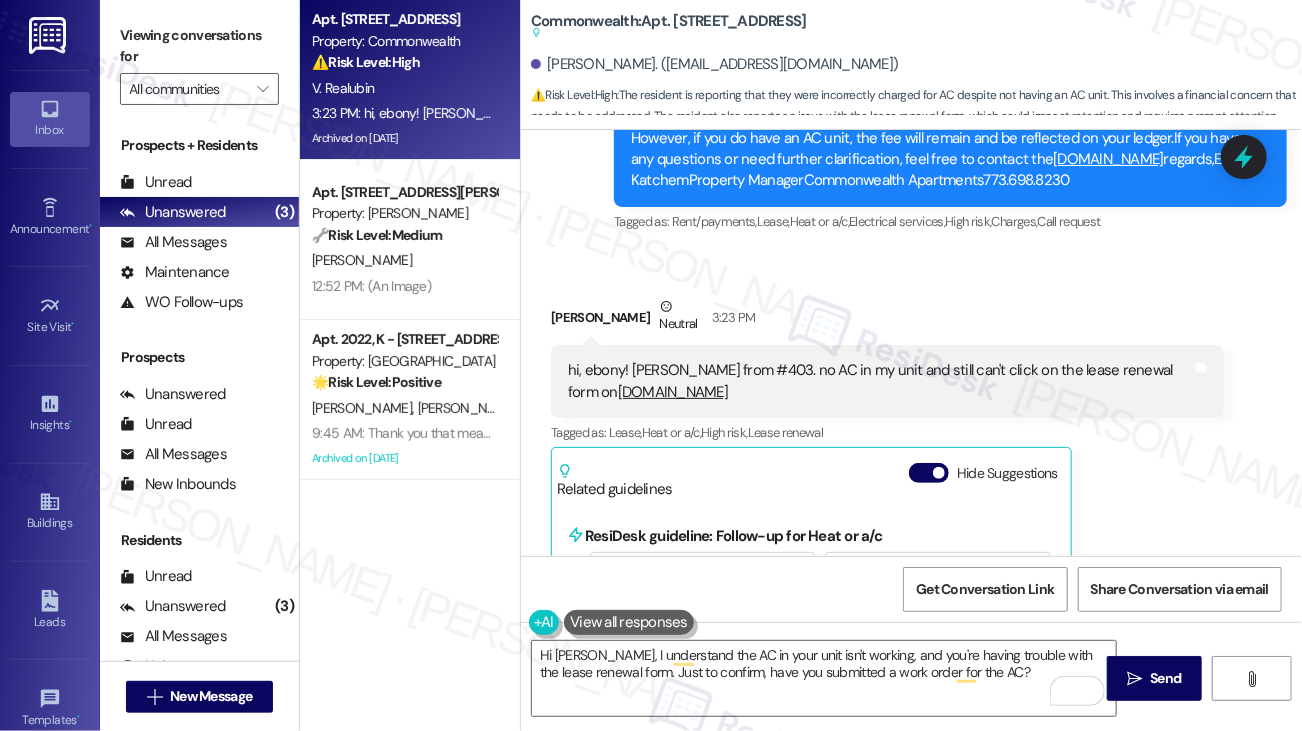 scroll, scrollTop: 38680, scrollLeft: 0, axis: vertical 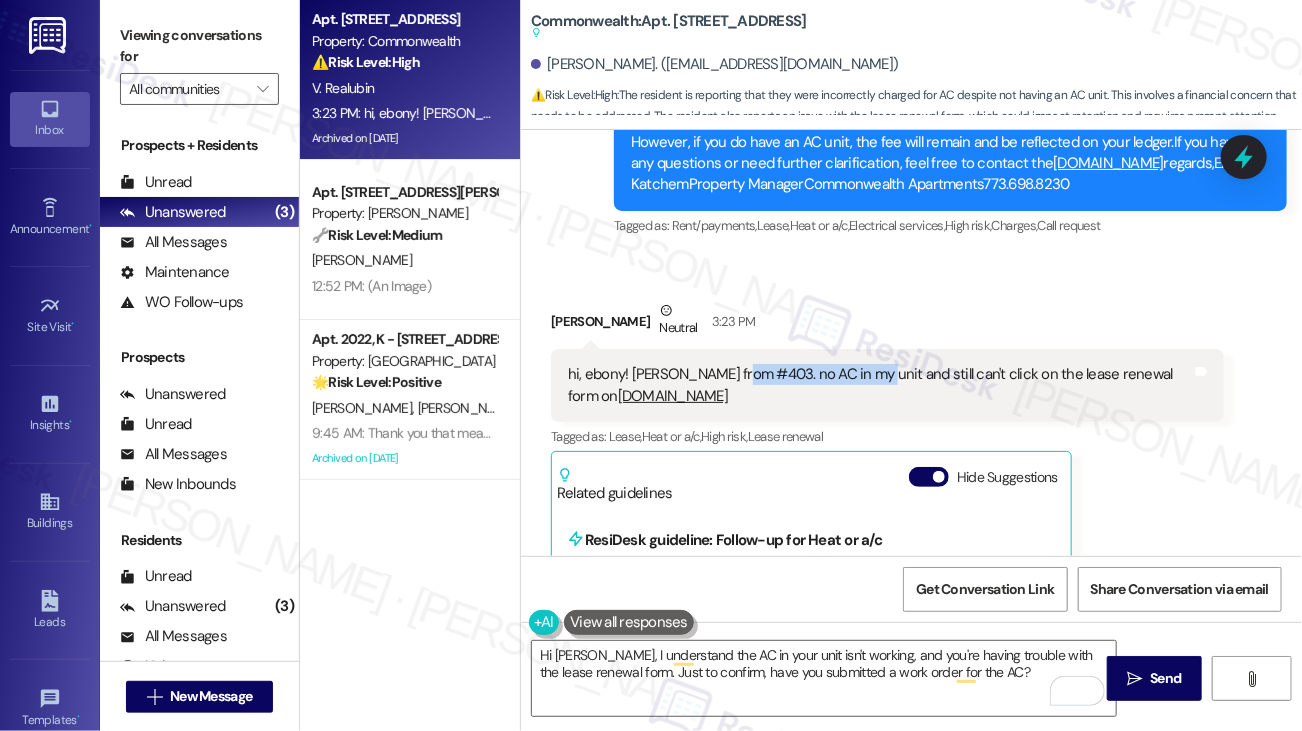 drag, startPoint x: 738, startPoint y: 311, endPoint x: 861, endPoint y: 312, distance: 123.00407 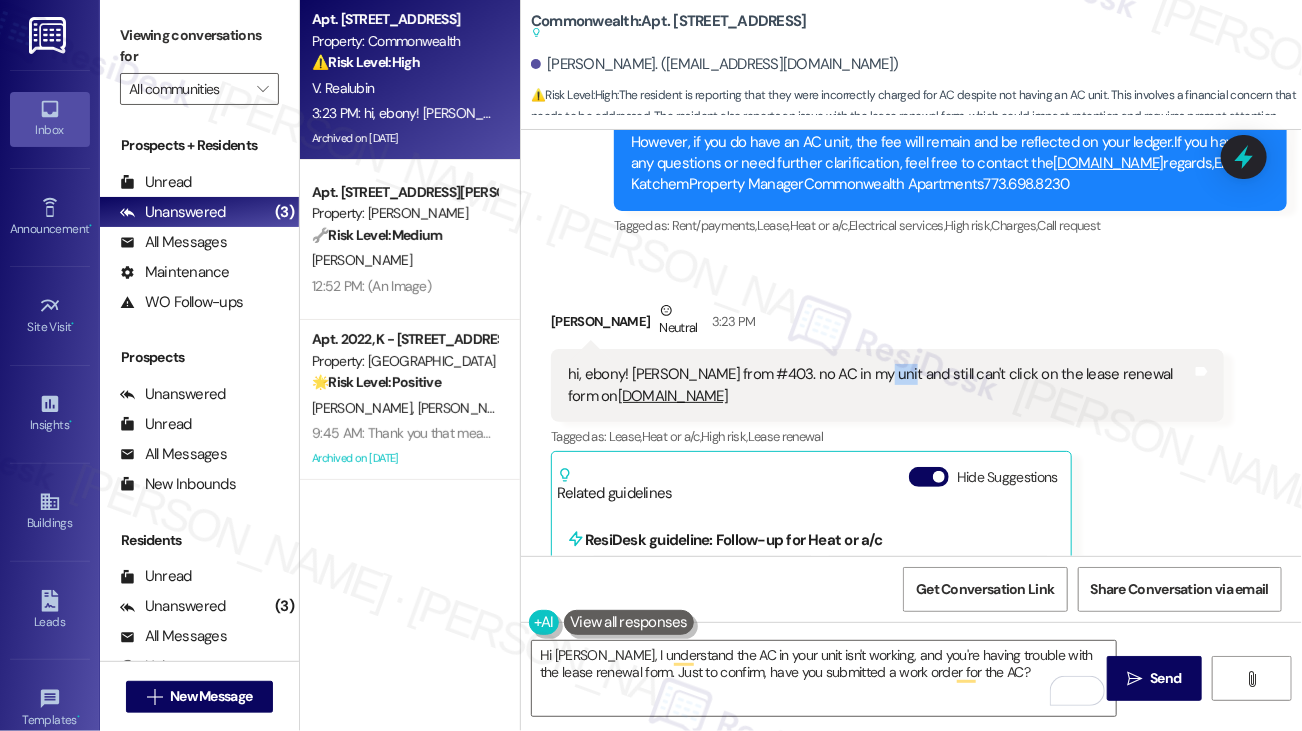 click on "hi, ebony! [PERSON_NAME] from #403. no AC in my unit and still can't click on the lease renewal form on  [DOMAIN_NAME]" at bounding box center (880, 385) 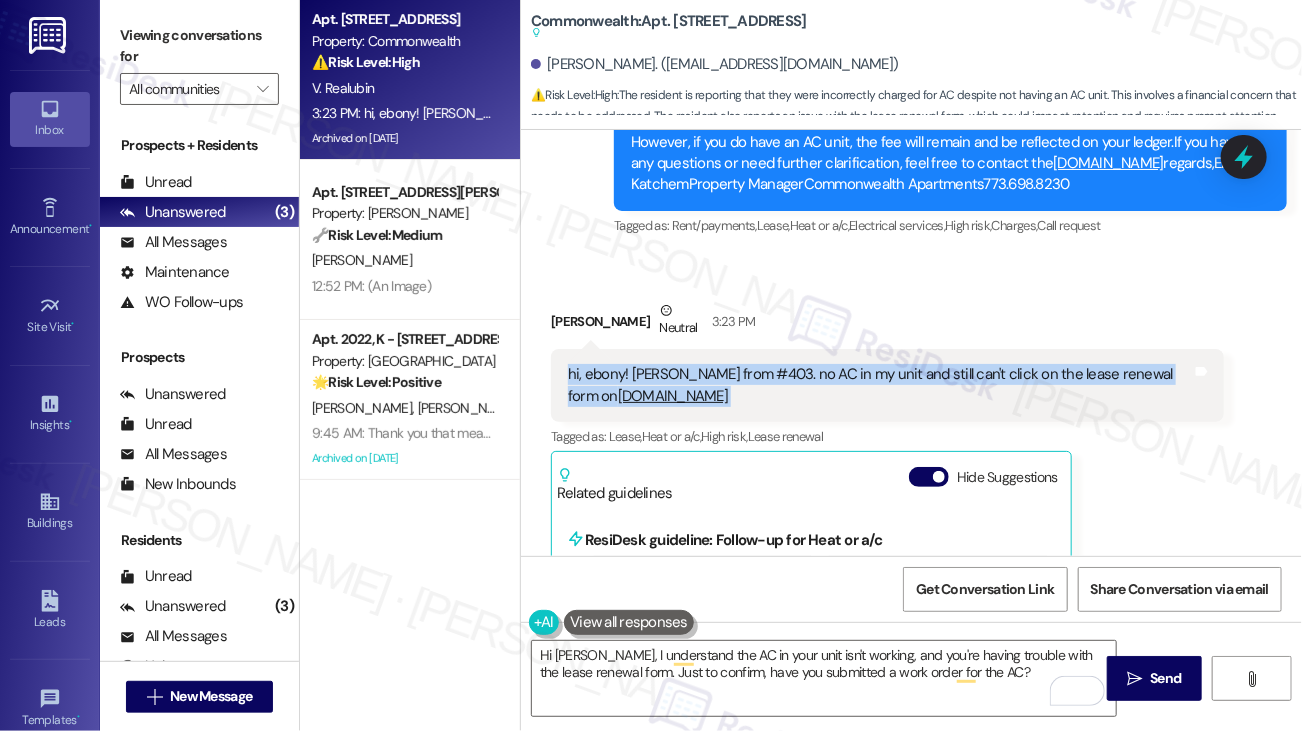 click on "hi, ebony! [PERSON_NAME] from #403. no AC in my unit and still can't click on the lease renewal form on  [DOMAIN_NAME]" at bounding box center [880, 385] 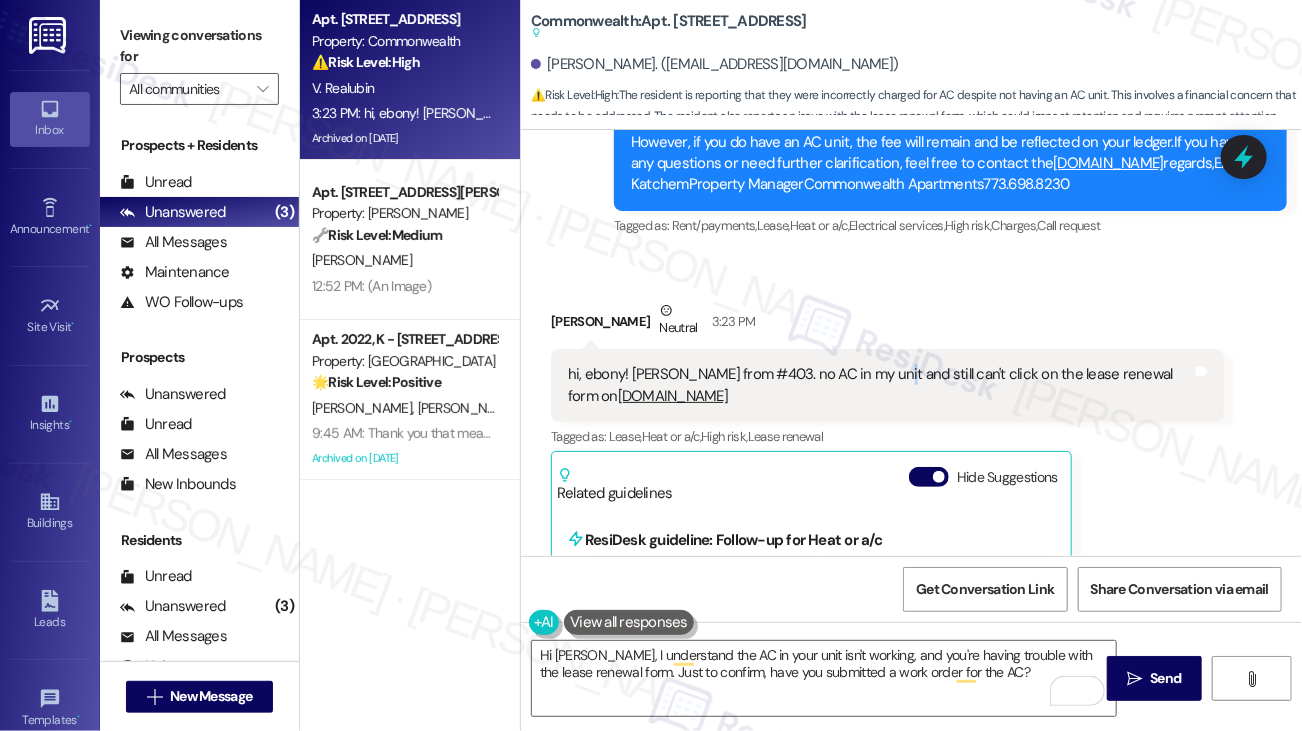 click on "hi, ebony! [PERSON_NAME] from #403. no AC in my unit and still can't click on the lease renewal form on  [DOMAIN_NAME]" at bounding box center [880, 385] 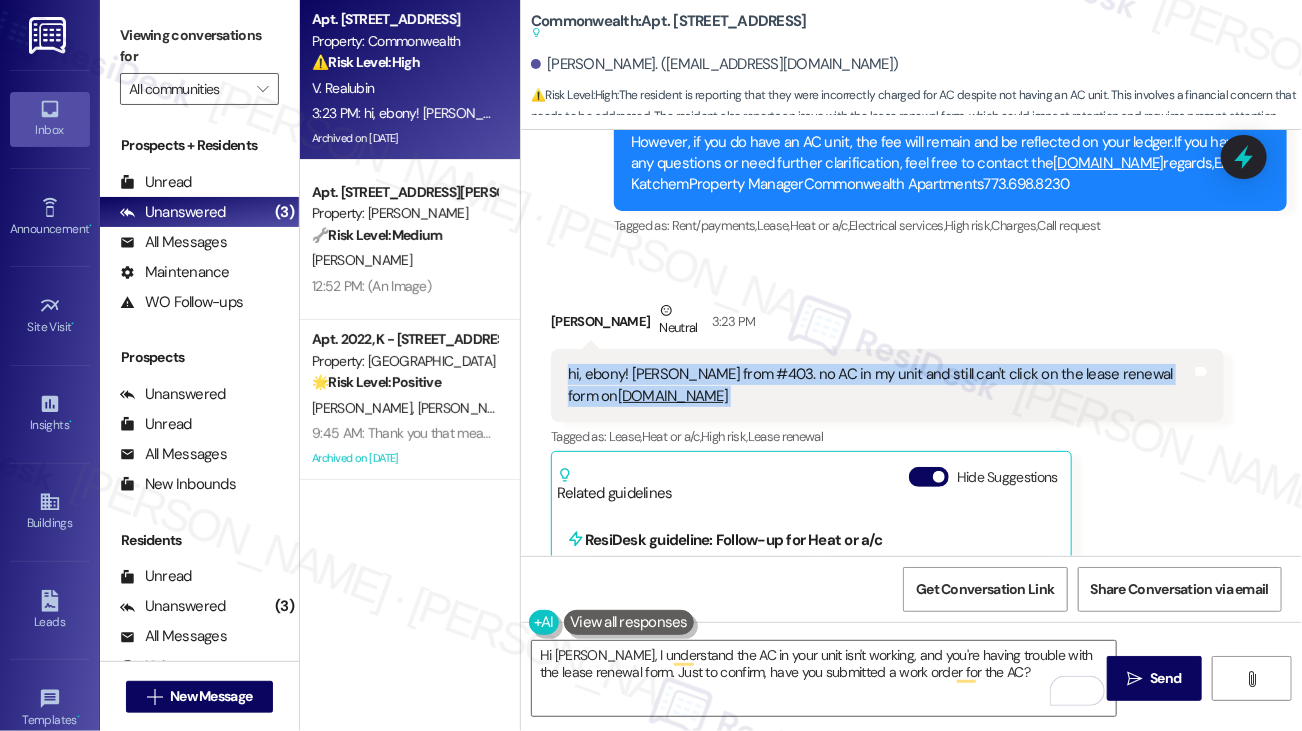 click on "hi, ebony! [PERSON_NAME] from #403. no AC in my unit and still can't click on the lease renewal form on  [DOMAIN_NAME]" at bounding box center [880, 385] 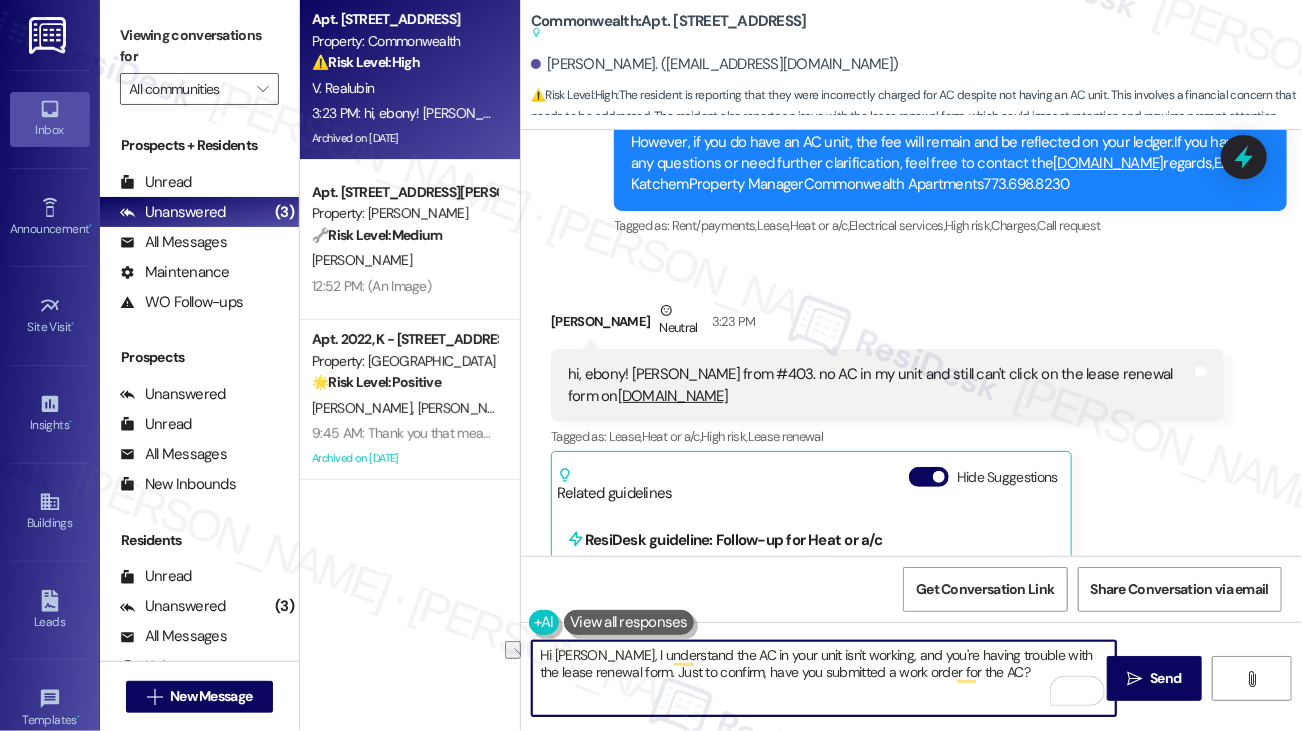 drag, startPoint x: 670, startPoint y: 656, endPoint x: 854, endPoint y: 651, distance: 184.06792 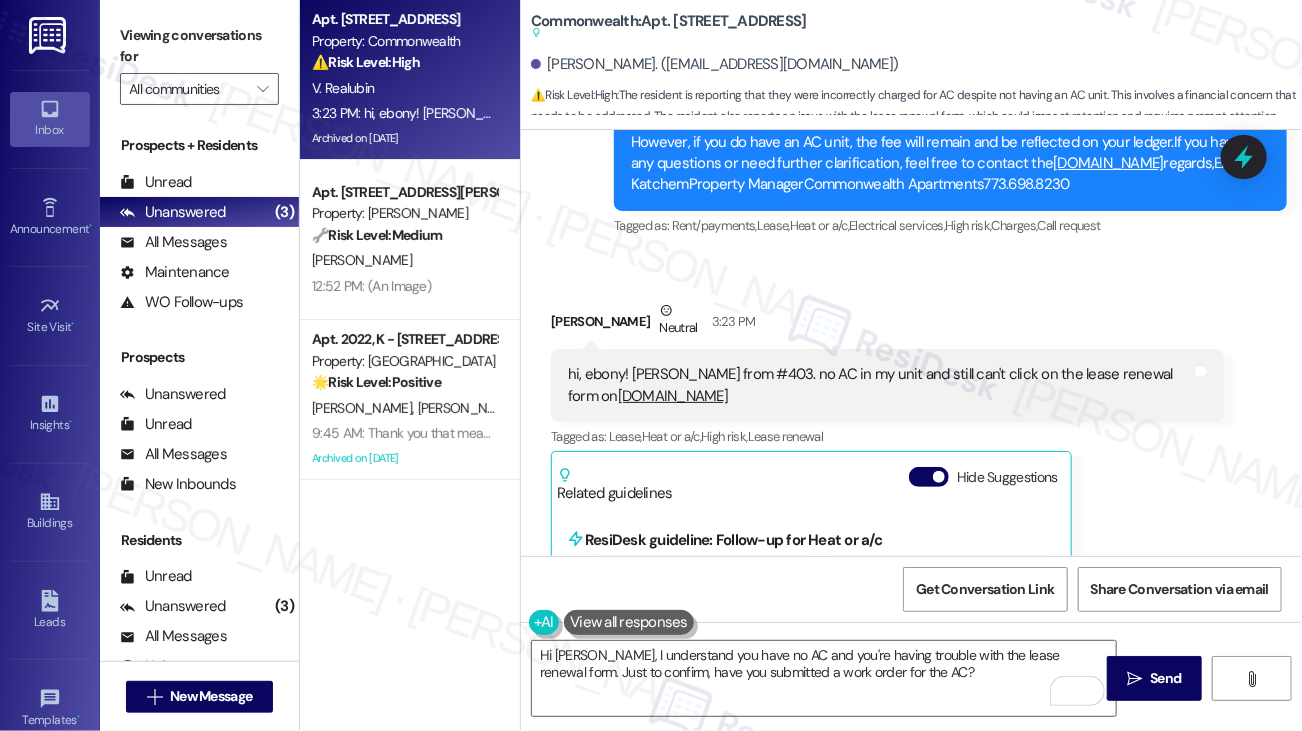 click on "Viewing conversations for All communities " at bounding box center [199, 62] 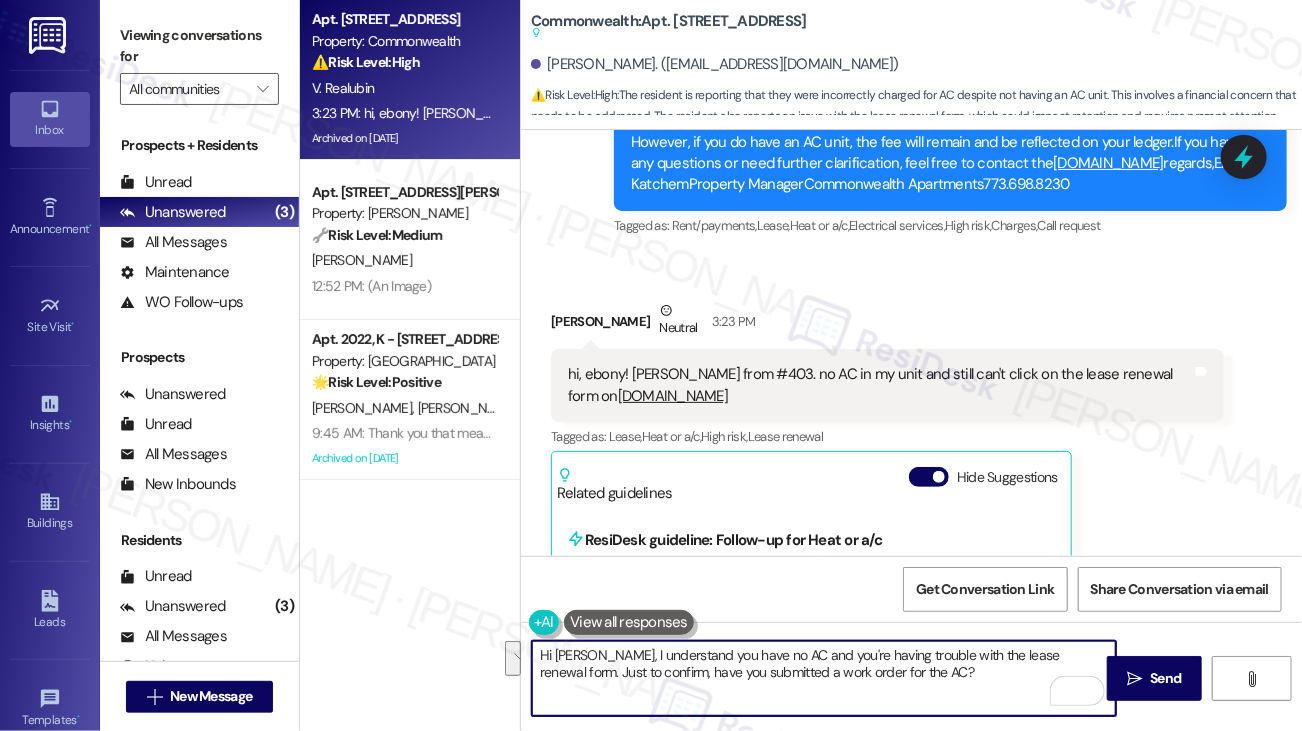 drag, startPoint x: 894, startPoint y: 672, endPoint x: 1078, endPoint y: 650, distance: 185.31055 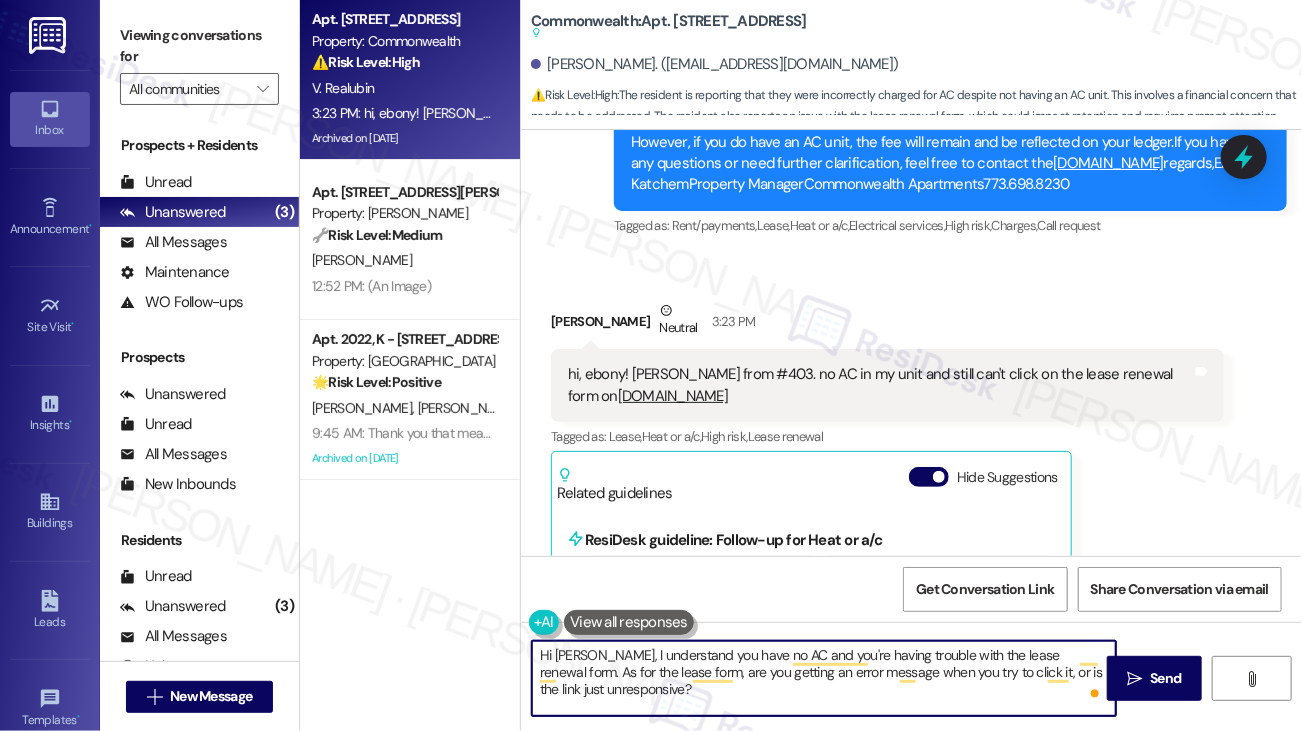 click on "Hi [PERSON_NAME], I understand you have no AC and you're having trouble with the lease renewal form. As for the lease form, are you getting an error message when you try to click it, or is the link just unresponsive?" at bounding box center (824, 678) 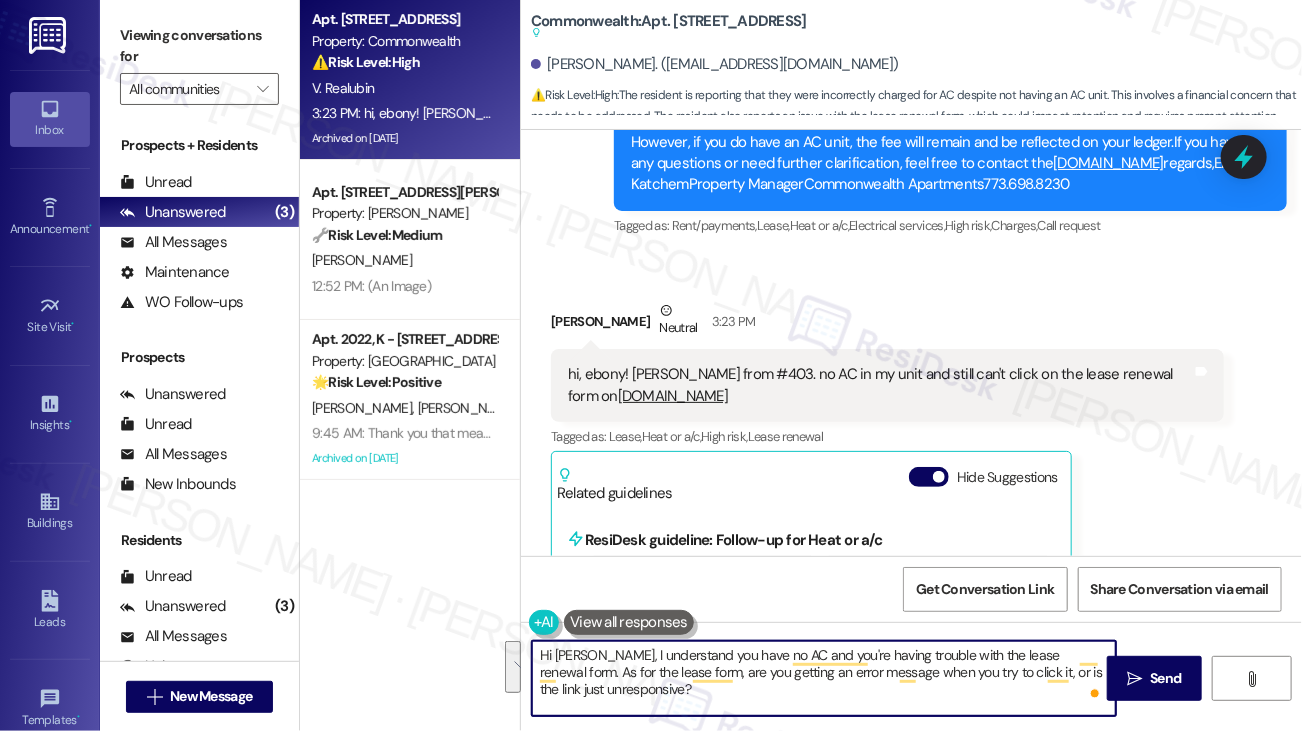 click on "Hi [PERSON_NAME], I understand you have no AC and you're having trouble with the lease renewal form. As for the lease form, are you getting an error message when you try to click it, or is the link just unresponsive?" at bounding box center [824, 678] 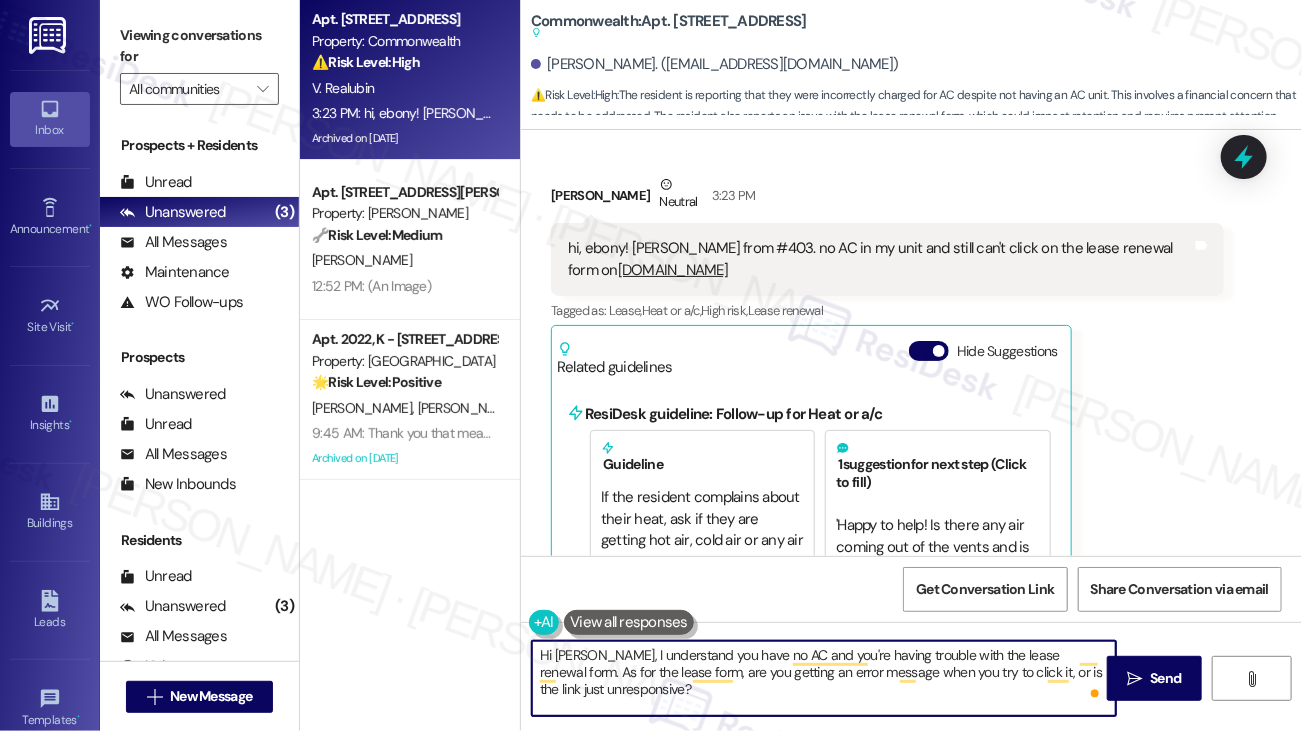 scroll, scrollTop: 38880, scrollLeft: 0, axis: vertical 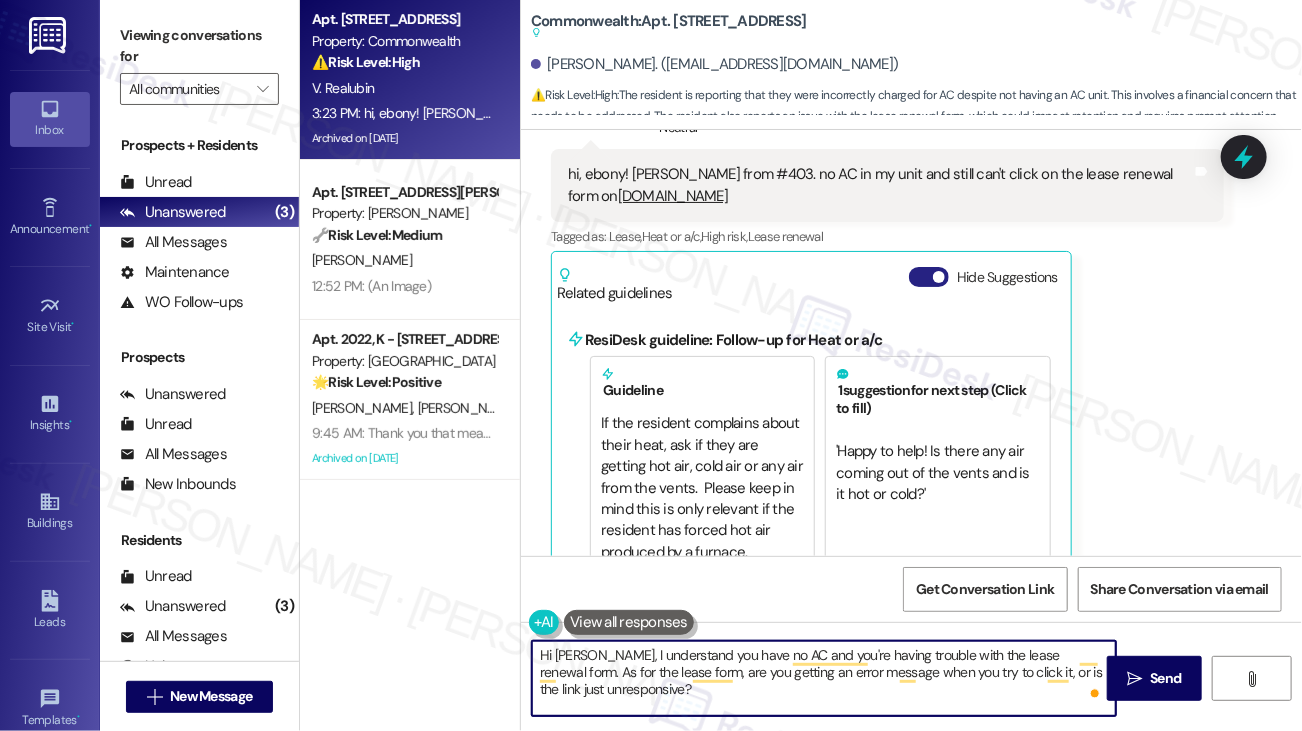 type on "Hi [PERSON_NAME], I understand you have no AC and you're having trouble with the lease renewal form. As for the lease form, are you getting an error message when you try to click it, or is the link just unresponsive?" 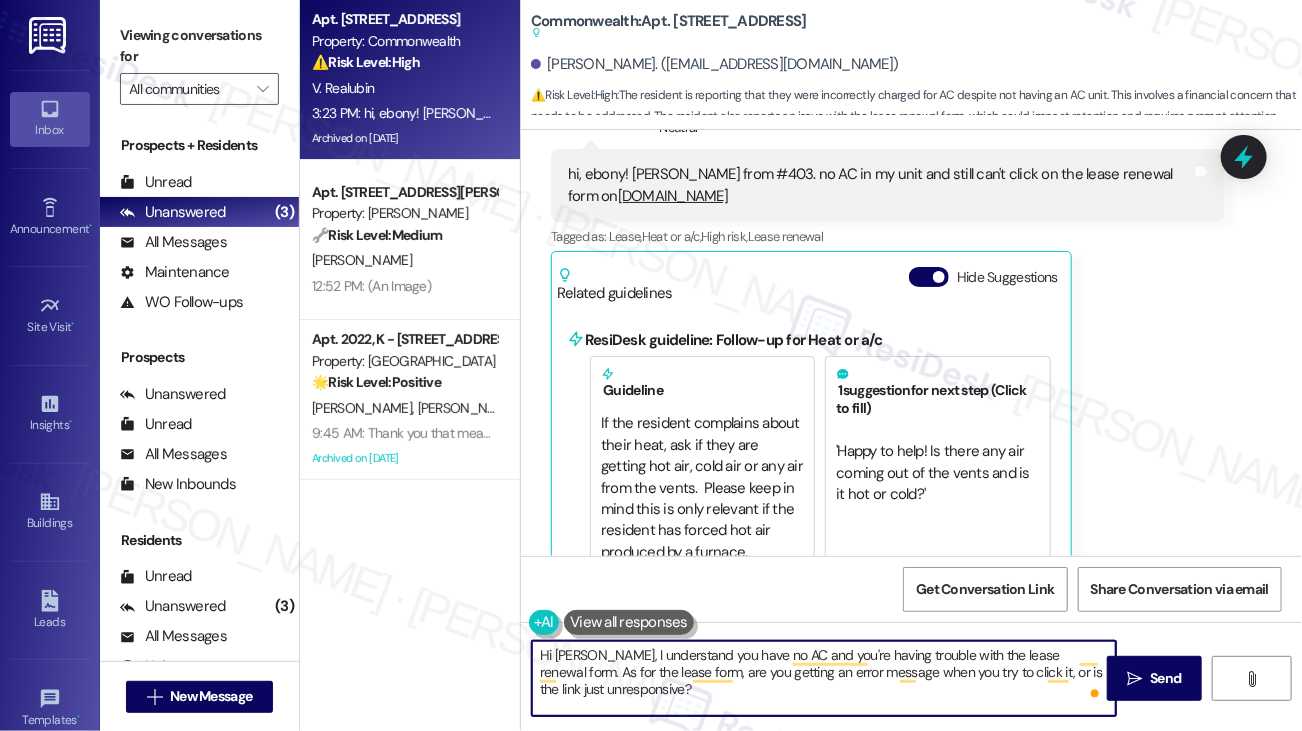 click on "Hide Suggestions" at bounding box center [929, 277] 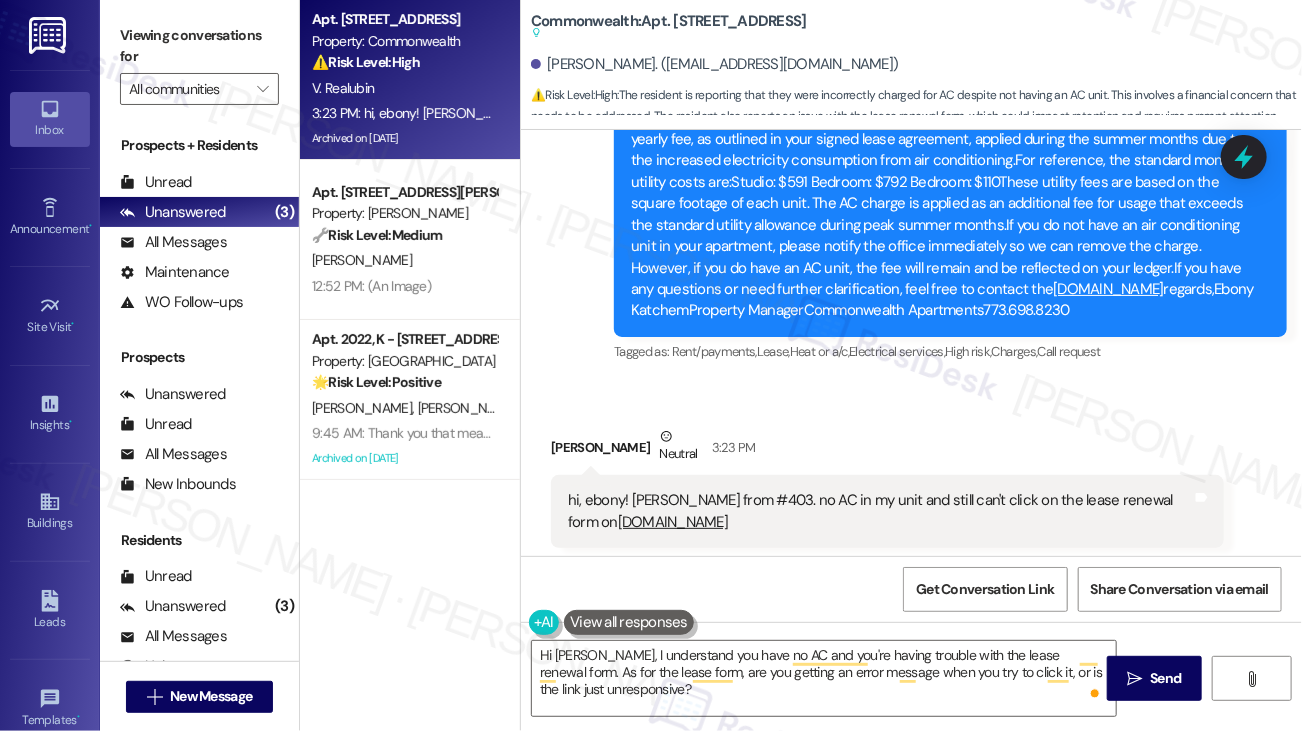 scroll, scrollTop: 38588, scrollLeft: 0, axis: vertical 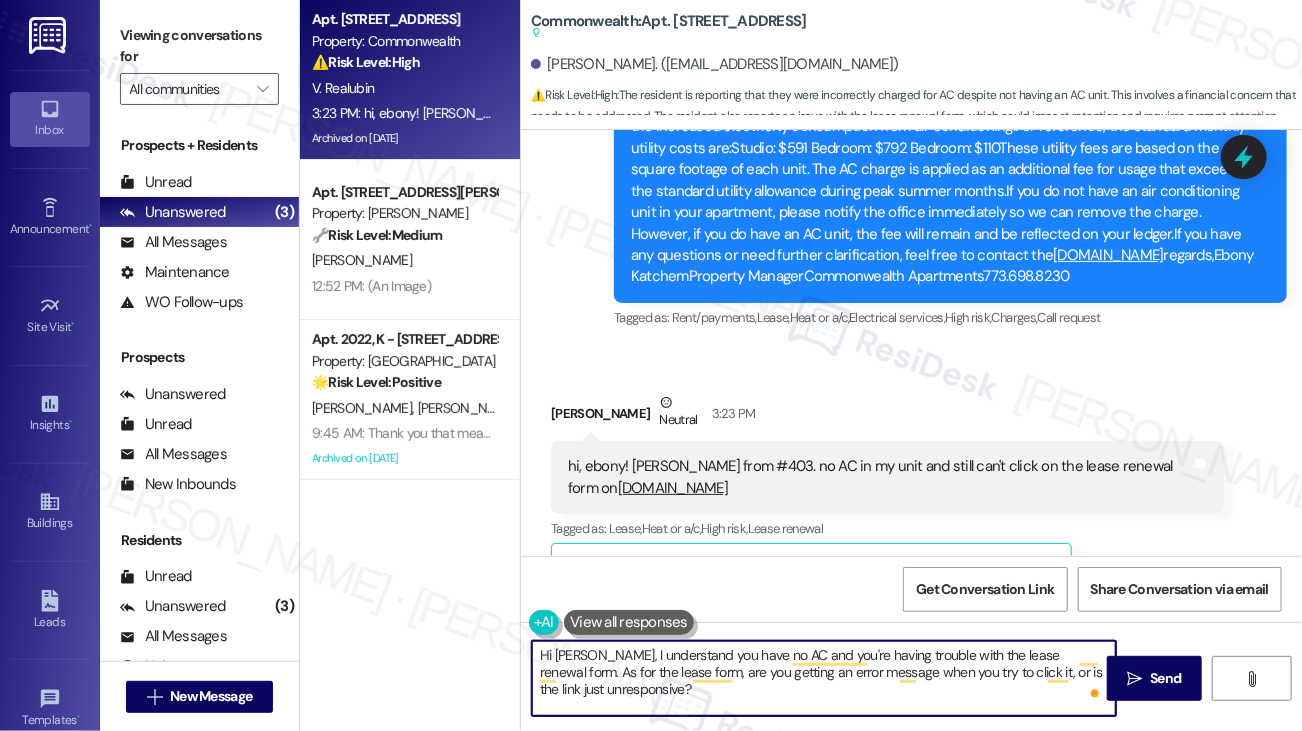 click on "Hi [PERSON_NAME], I understand you have no AC and you're having trouble with the lease renewal form. As for the lease form, are you getting an error message when you try to click it, or is the link just unresponsive?" at bounding box center (824, 678) 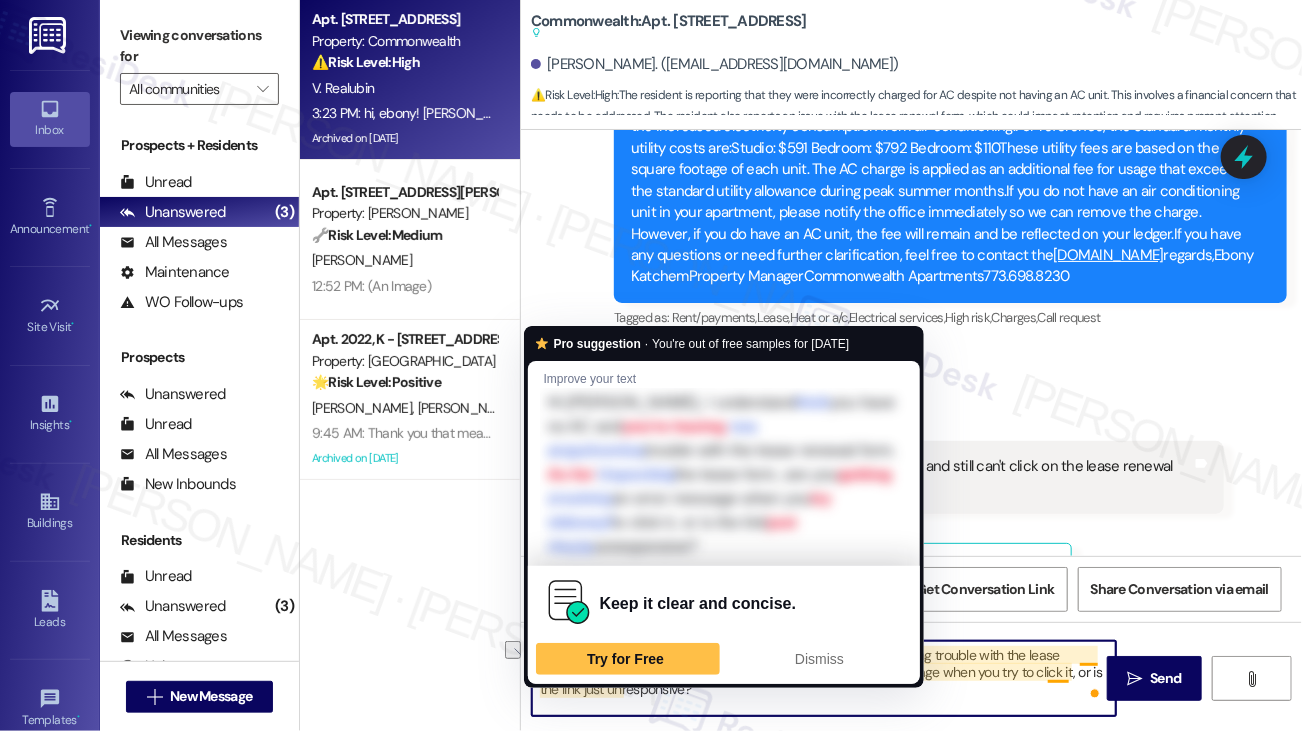 drag, startPoint x: 641, startPoint y: 672, endPoint x: 579, endPoint y: 676, distance: 62.1289 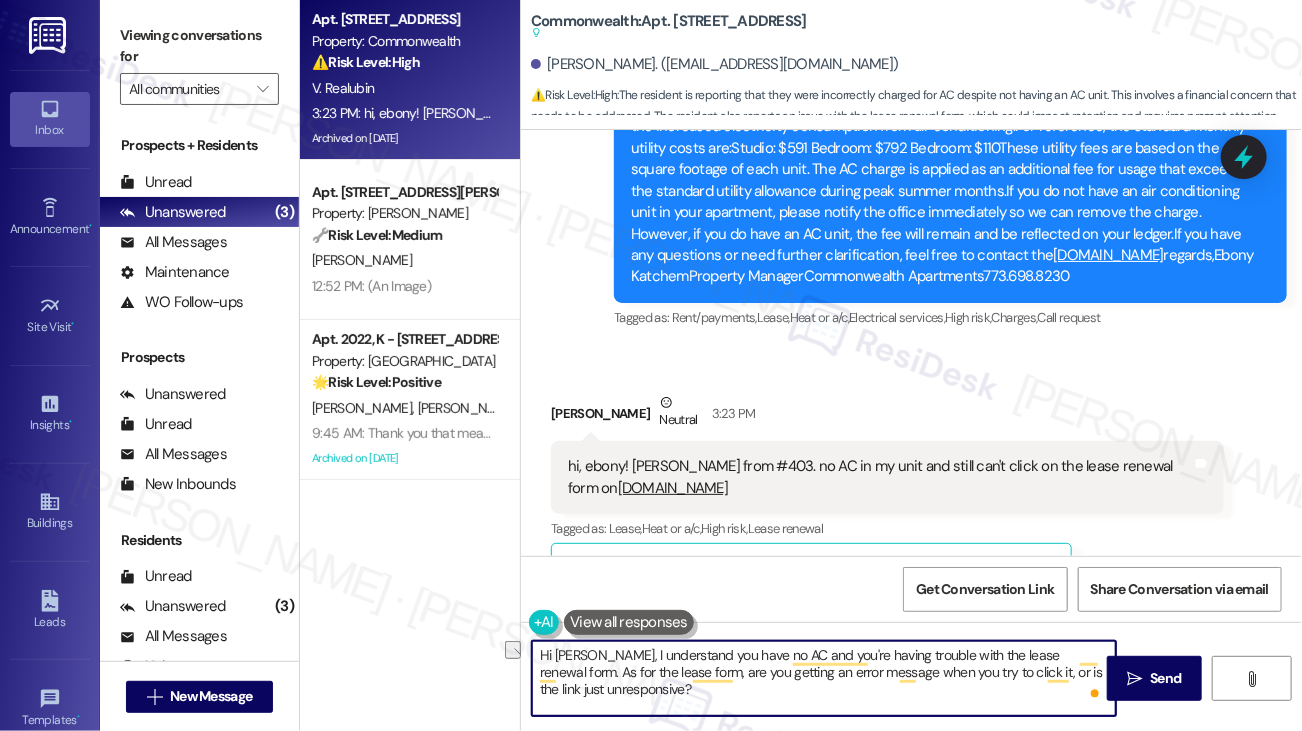 click on "Hi [PERSON_NAME], I understand you have no AC and you're having trouble with the lease renewal form. As for the lease form, are you getting an error message when you try to click it, or is the link just unresponsive?" at bounding box center [824, 678] 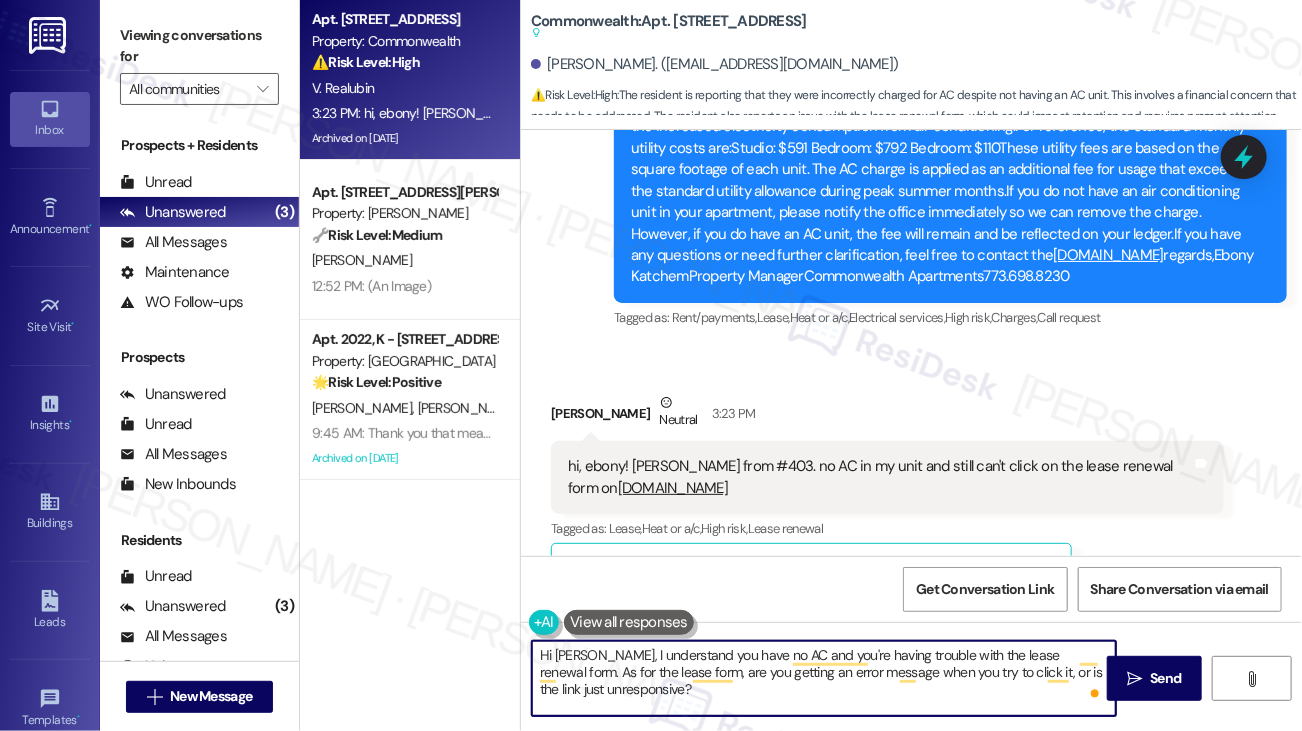 click on "Hi [PERSON_NAME], I understand you have no AC and you're having trouble with the lease renewal form. As for the lease form, are you getting an error message when you try to click it, or is the link just unresponsive?" at bounding box center (824, 678) 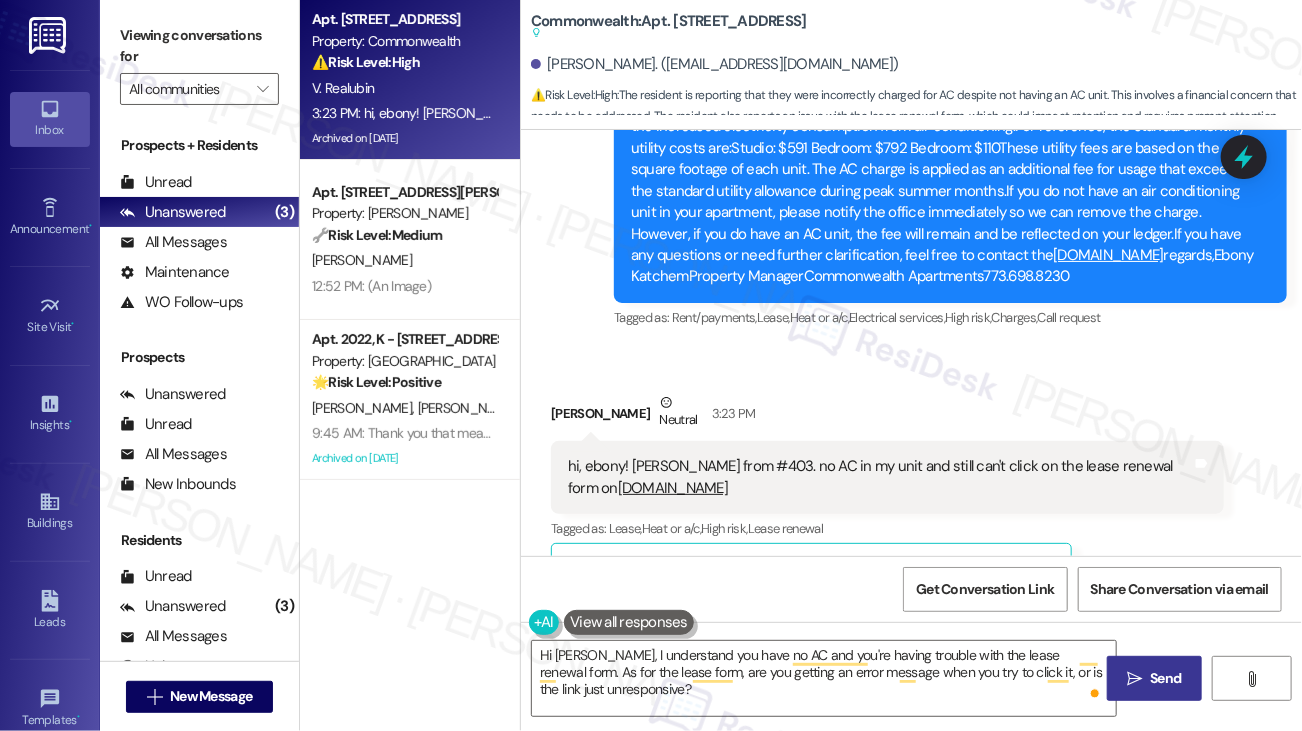 click on "" at bounding box center (1134, 679) 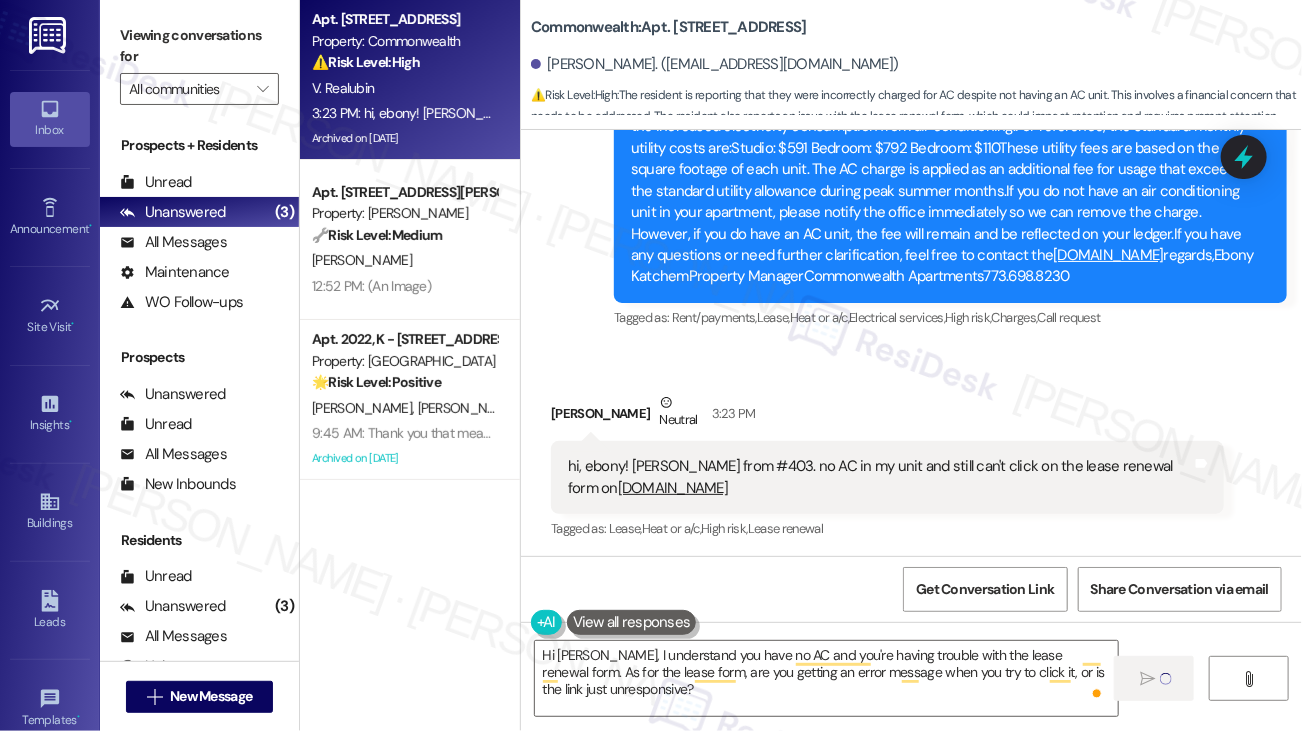 type 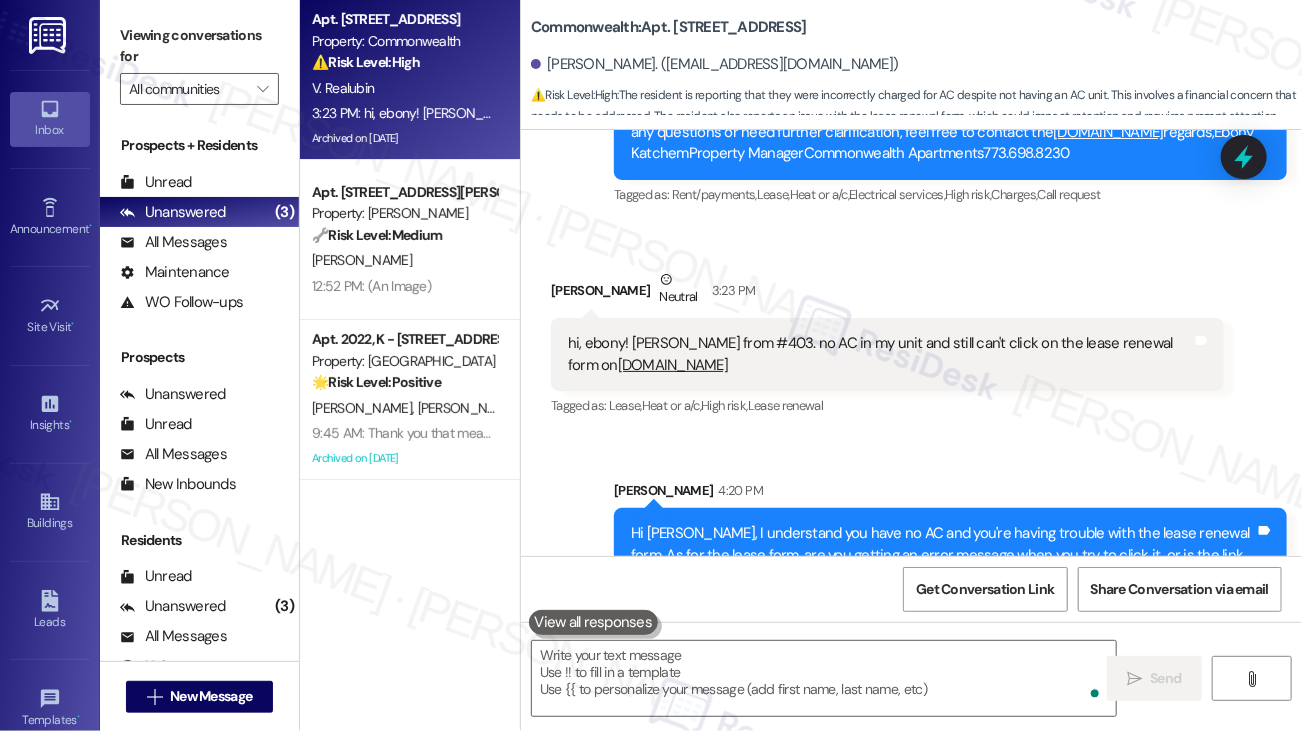scroll, scrollTop: 38712, scrollLeft: 0, axis: vertical 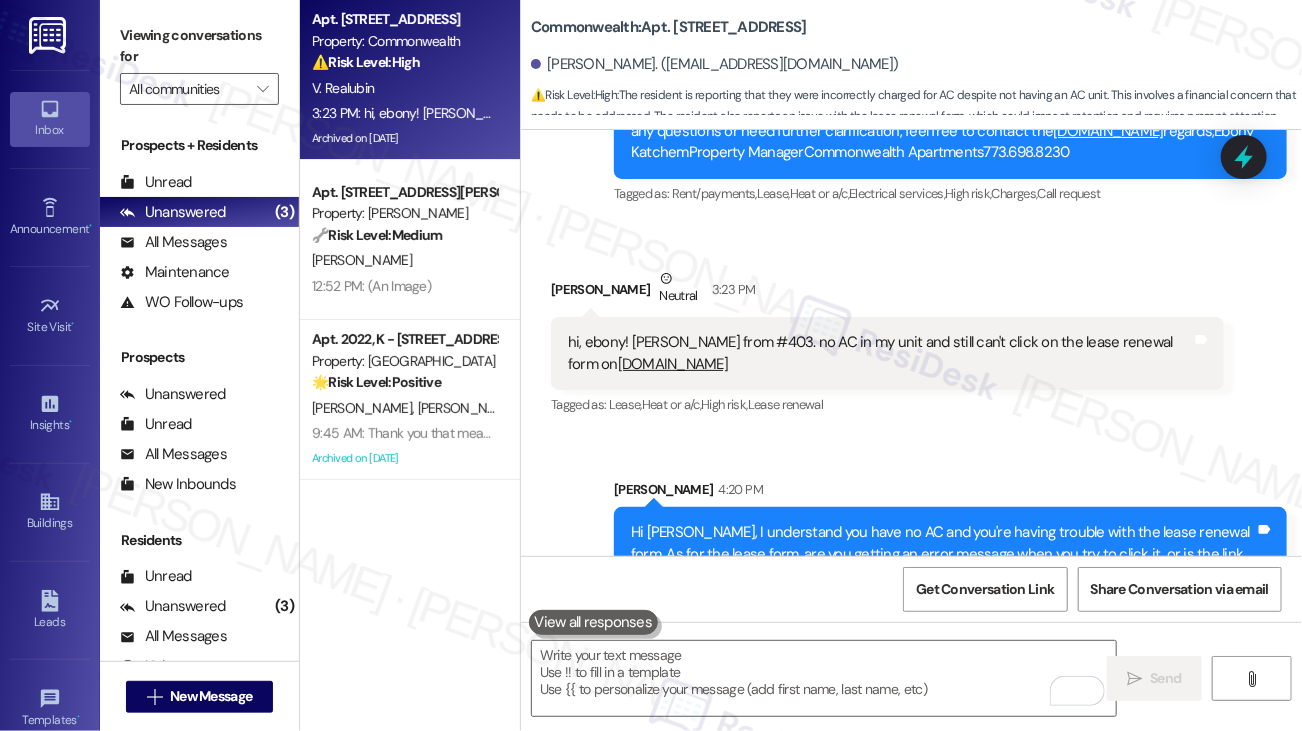 click on "Hi [PERSON_NAME], I understand you have no AC and you're having trouble with the lease renewal form. As for the lease form, are you getting an error message when you try to click it, or is the link just unresponsive?" at bounding box center [943, 554] 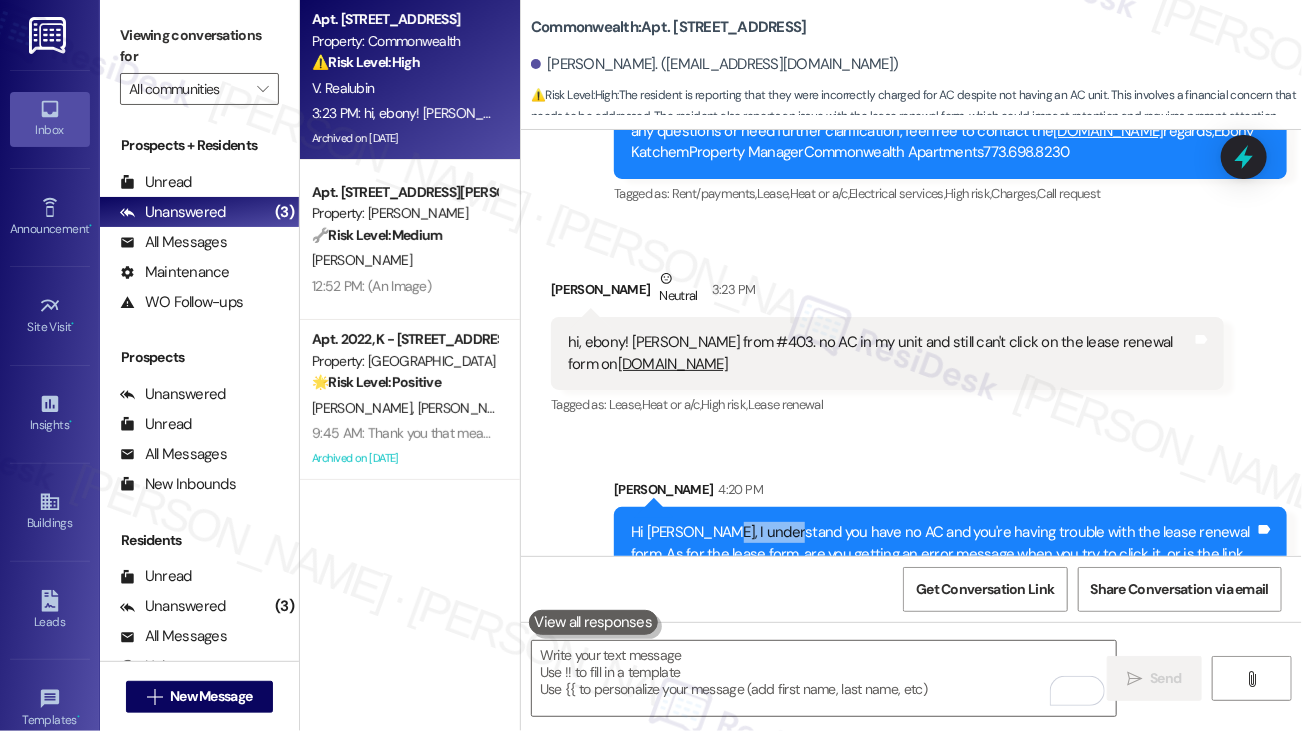 click on "Hi [PERSON_NAME], I understand you have no AC and you're having trouble with the lease renewal form. As for the lease form, are you getting an error message when you try to click it, or is the link just unresponsive?" at bounding box center [943, 554] 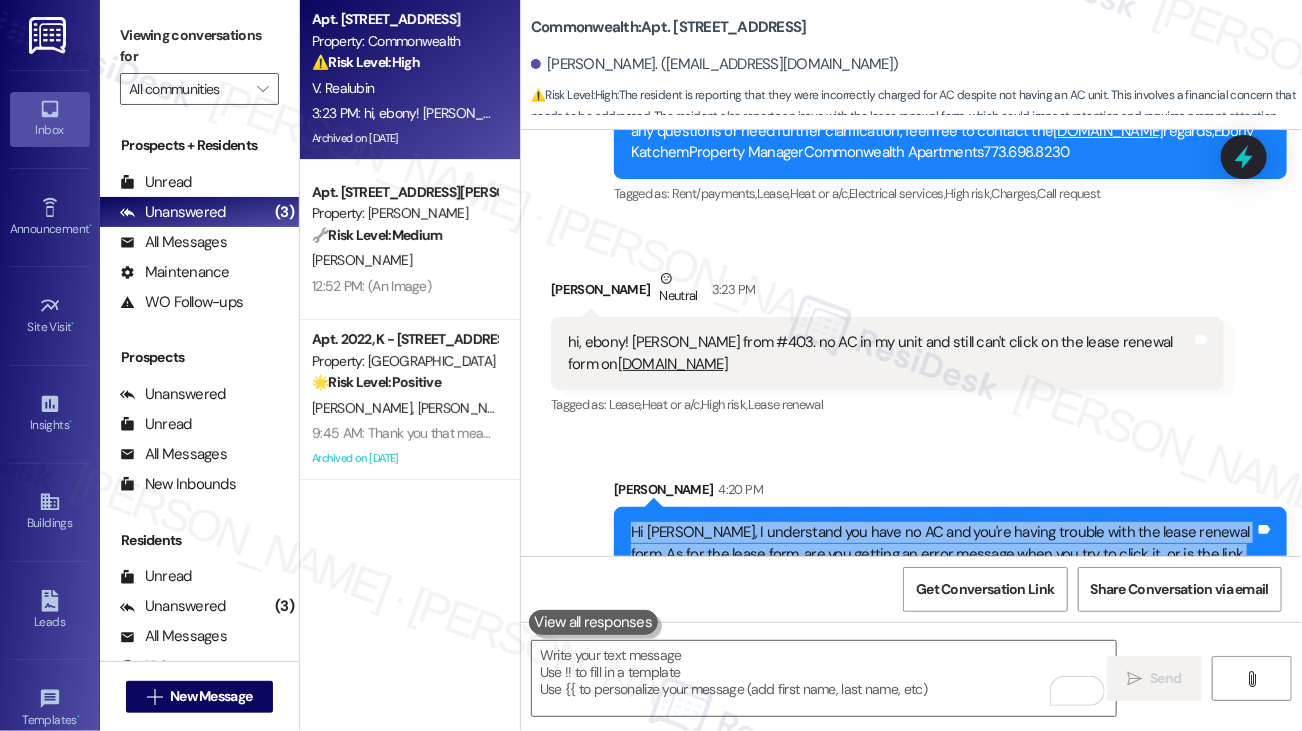 click on "Hi [PERSON_NAME], I understand you have no AC and you're having trouble with the lease renewal form. As for the lease form, are you getting an error message when you try to click it, or is the link just unresponsive?" at bounding box center (943, 554) 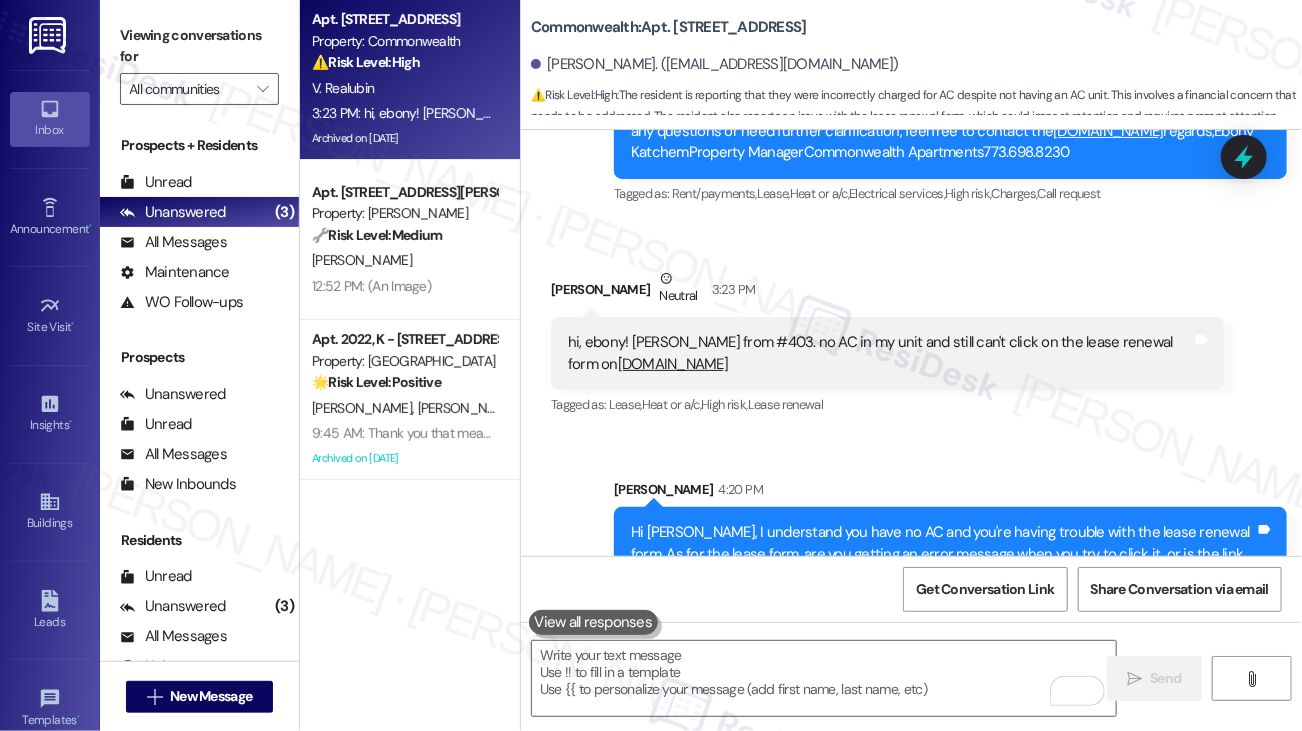 click on "Sent via SMS [PERSON_NAME] 4:20 PM Hi [PERSON_NAME], I understand you have no AC and you're having trouble with the lease renewal form. As for the lease form, are you getting an error message when you try to click it, or is the link just unresponsive? Tags and notes" at bounding box center (911, 525) 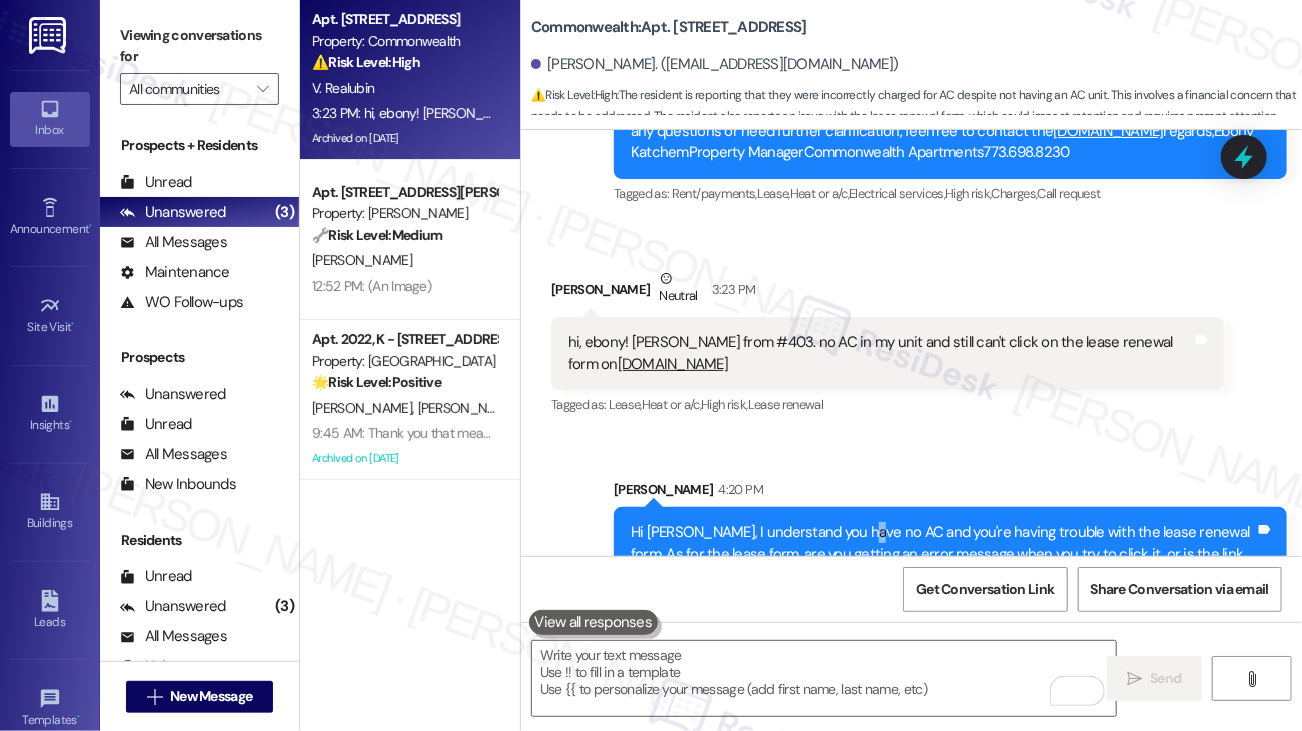 click on "Hi [PERSON_NAME], I understand you have no AC and you're having trouble with the lease renewal form. As for the lease form, are you getting an error message when you try to click it, or is the link just unresponsive?" at bounding box center (943, 554) 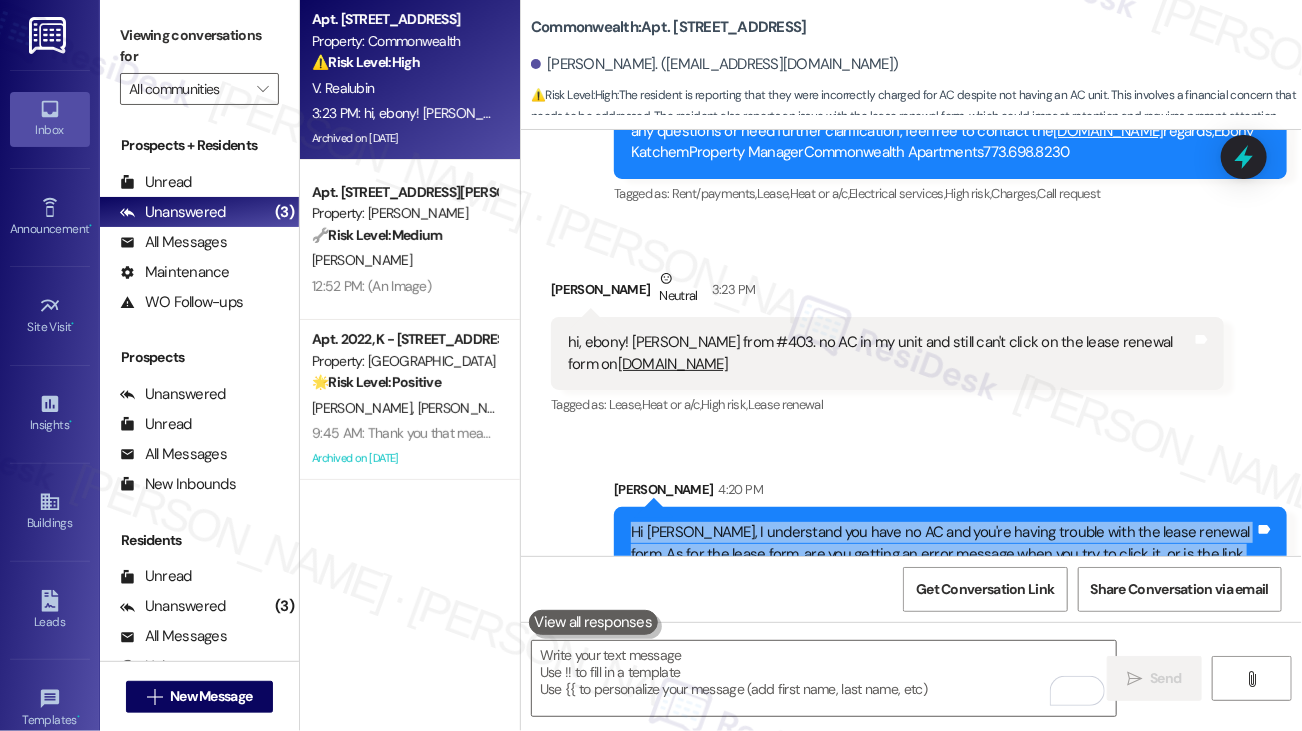 click on "Hi [PERSON_NAME], I understand you have no AC and you're having trouble with the lease renewal form. As for the lease form, are you getting an error message when you try to click it, or is the link just unresponsive?" at bounding box center (943, 554) 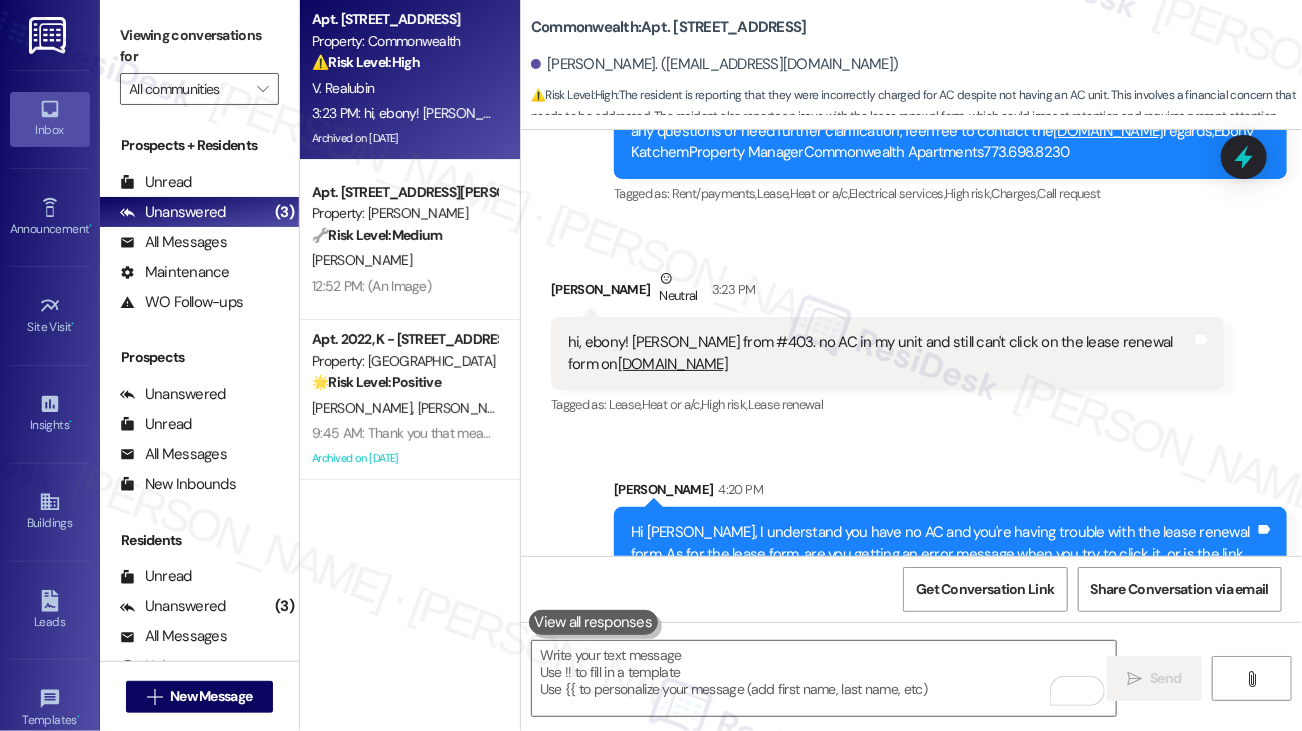 click on "Sent via SMS [PERSON_NAME] 4:20 PM Hi [PERSON_NAME], I understand you have no AC and you're having trouble with the lease renewal form. As for the lease form, are you getting an error message when you try to click it, or is the link just unresponsive? Tags and notes" at bounding box center (911, 525) 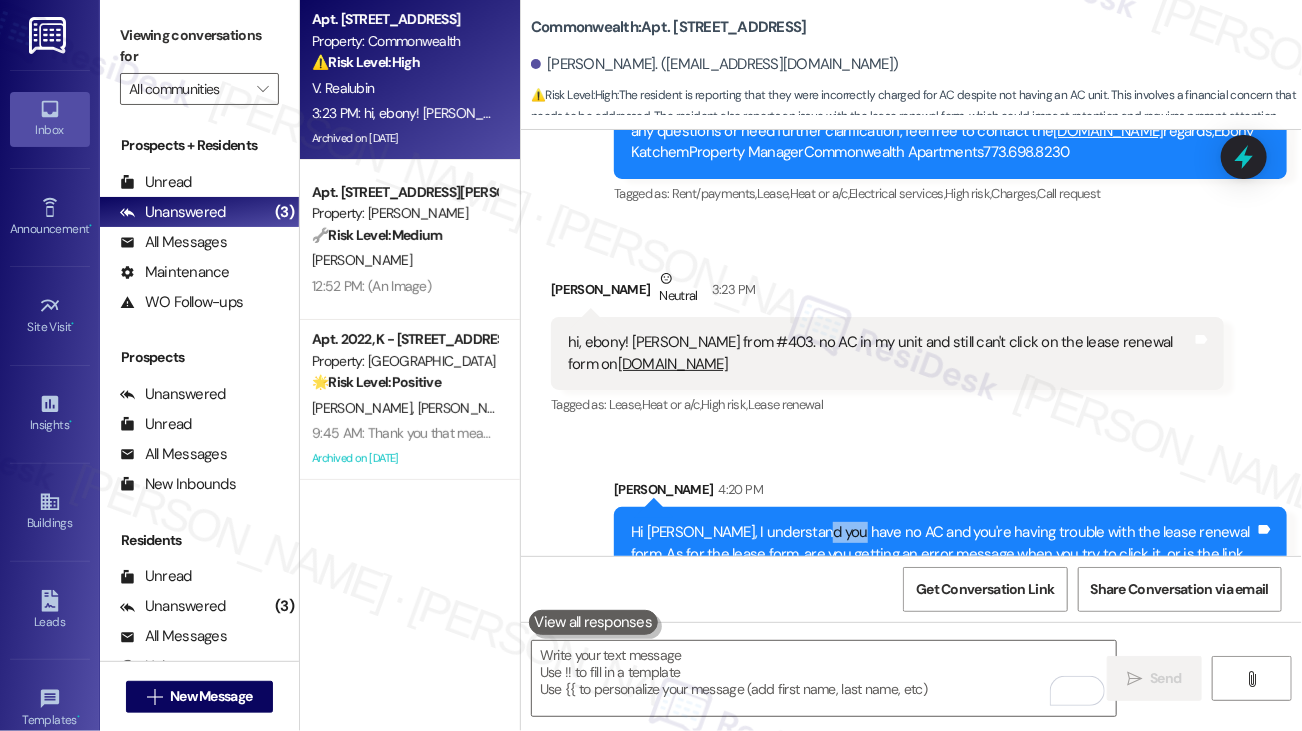 click on "Hi [PERSON_NAME], I understand you have no AC and you're having trouble with the lease renewal form. As for the lease form, are you getting an error message when you try to click it, or is the link just unresponsive?" at bounding box center [943, 554] 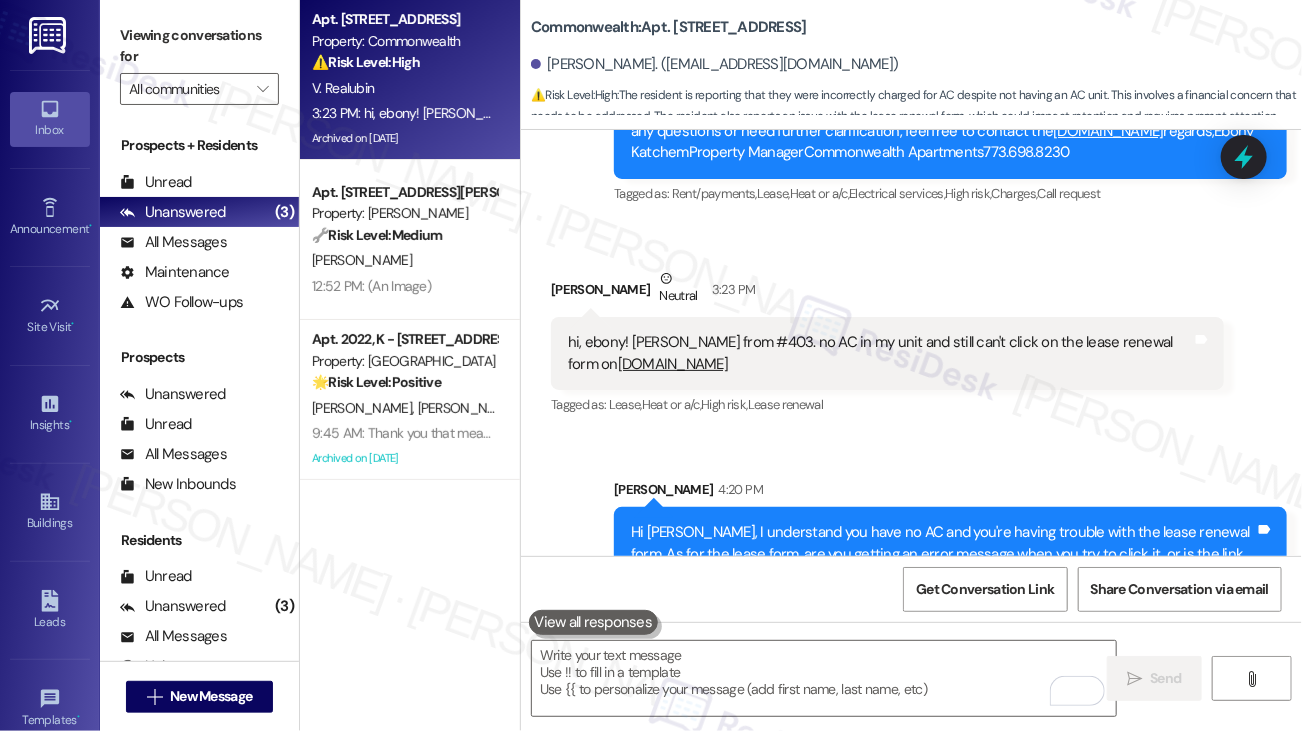 click on "Hi [PERSON_NAME], I understand you have no AC and you're having trouble with the lease renewal form. As for the lease form, are you getting an error message when you try to click it, or is the link just unresponsive?" at bounding box center [943, 554] 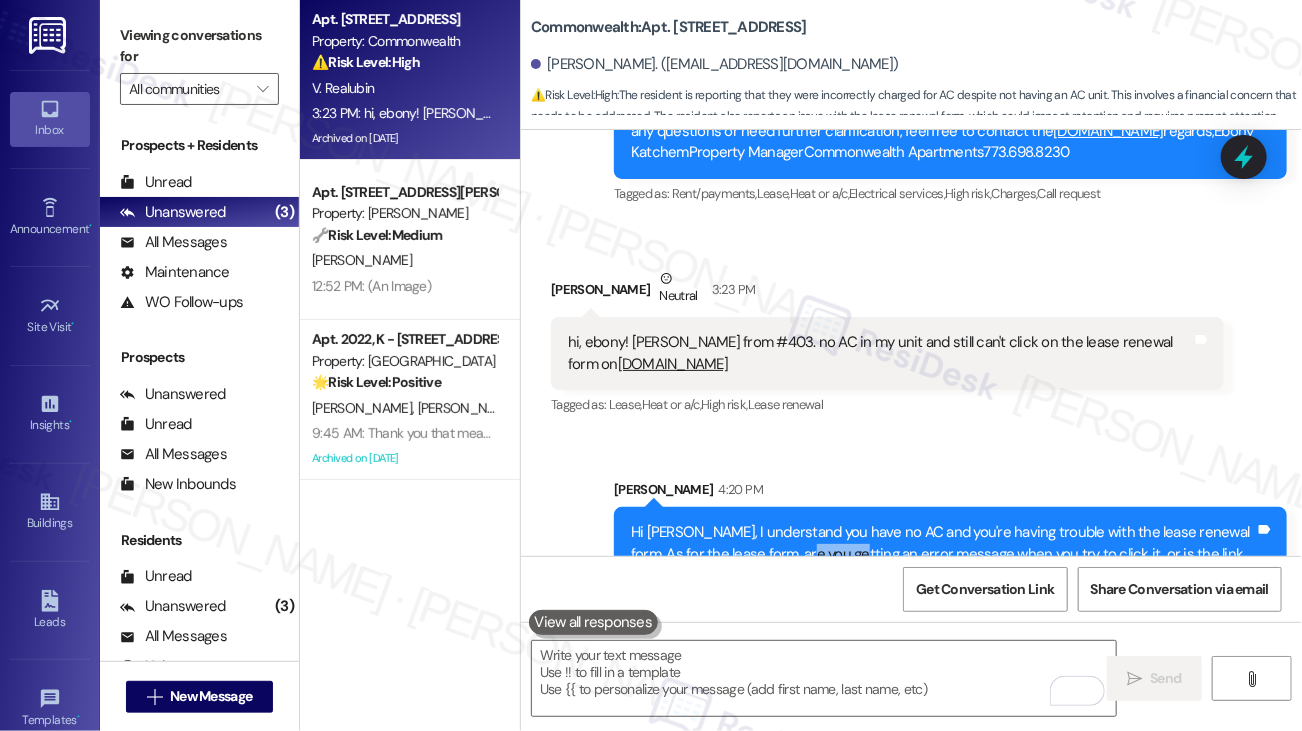 click on "Hi [PERSON_NAME], I understand you have no AC and you're having trouble with the lease renewal form. As for the lease form, are you getting an error message when you try to click it, or is the link just unresponsive?" at bounding box center (943, 554) 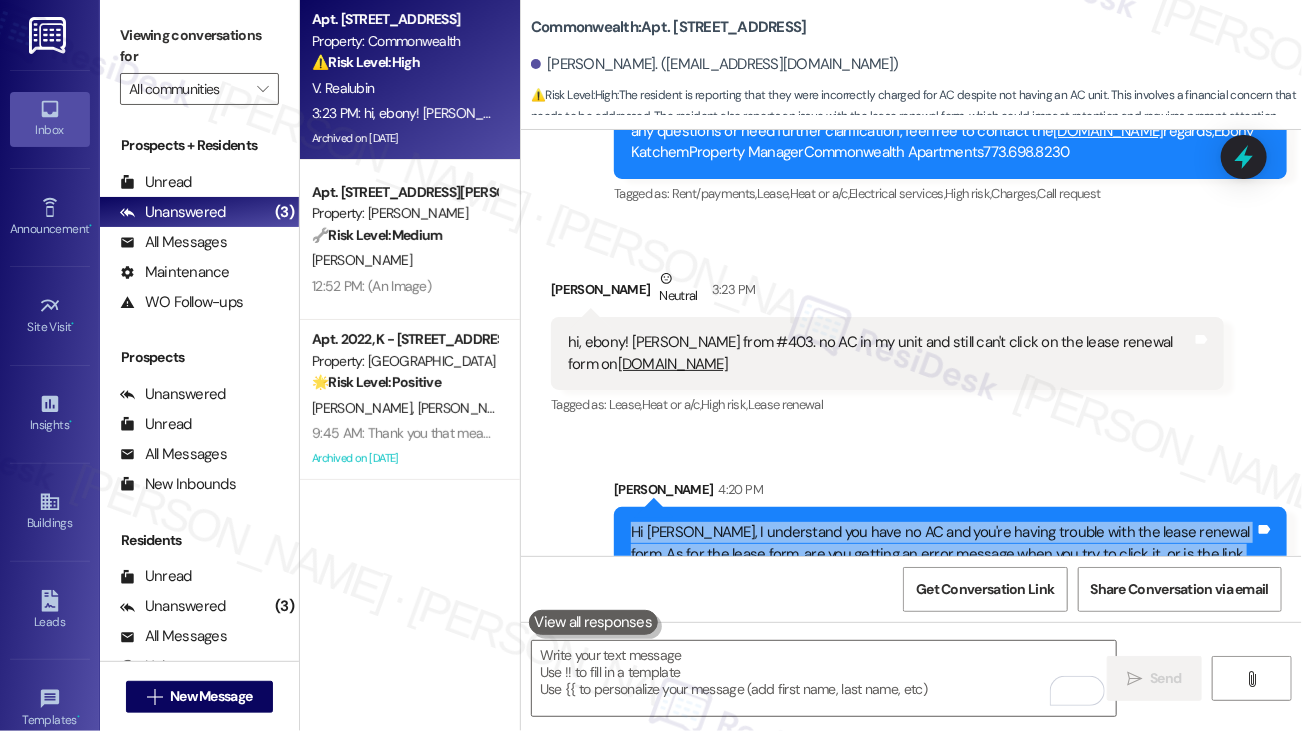 click on "Hi [PERSON_NAME], I understand you have no AC and you're having trouble with the lease renewal form. As for the lease form, are you getting an error message when you try to click it, or is the link just unresponsive?" at bounding box center [943, 554] 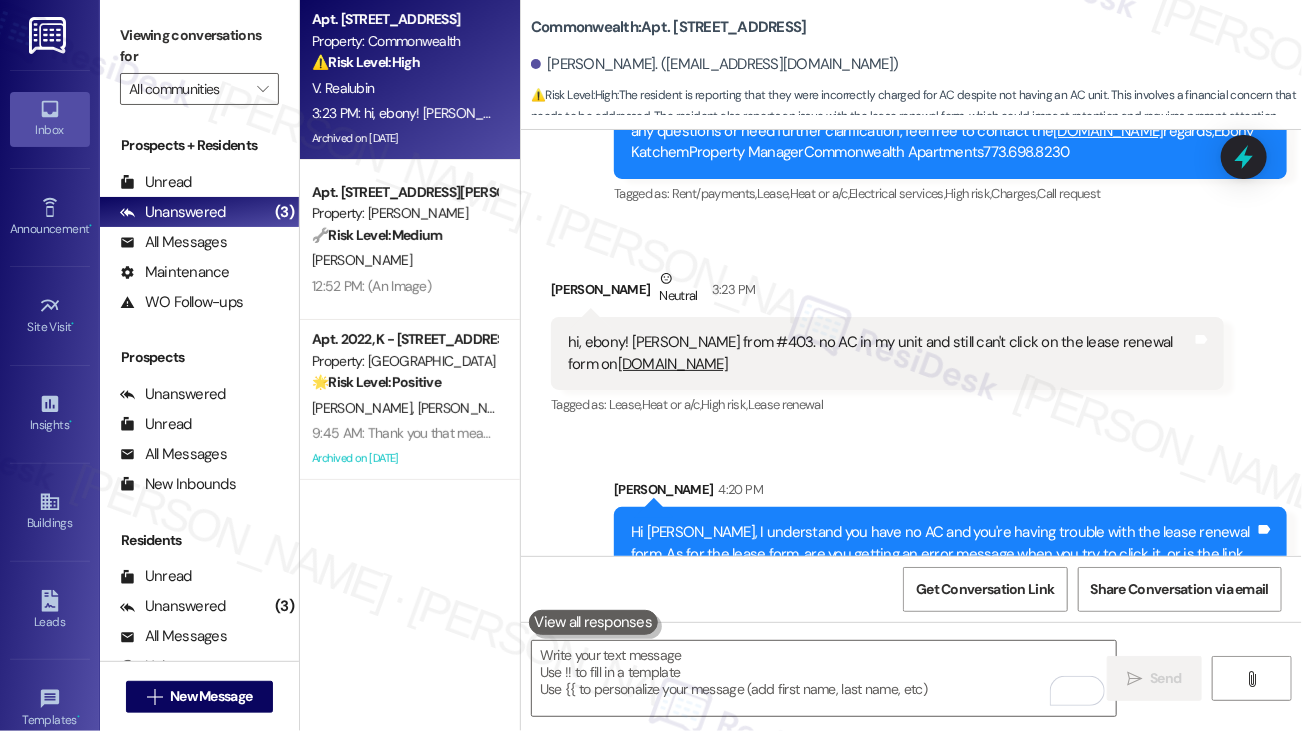 click on "Sent via SMS [PERSON_NAME] 4:20 PM Hi [PERSON_NAME], I understand you have no AC and you're having trouble with the lease renewal form. As for the lease form, are you getting an error message when you try to click it, or is the link just unresponsive? Tags and notes" at bounding box center [911, 525] 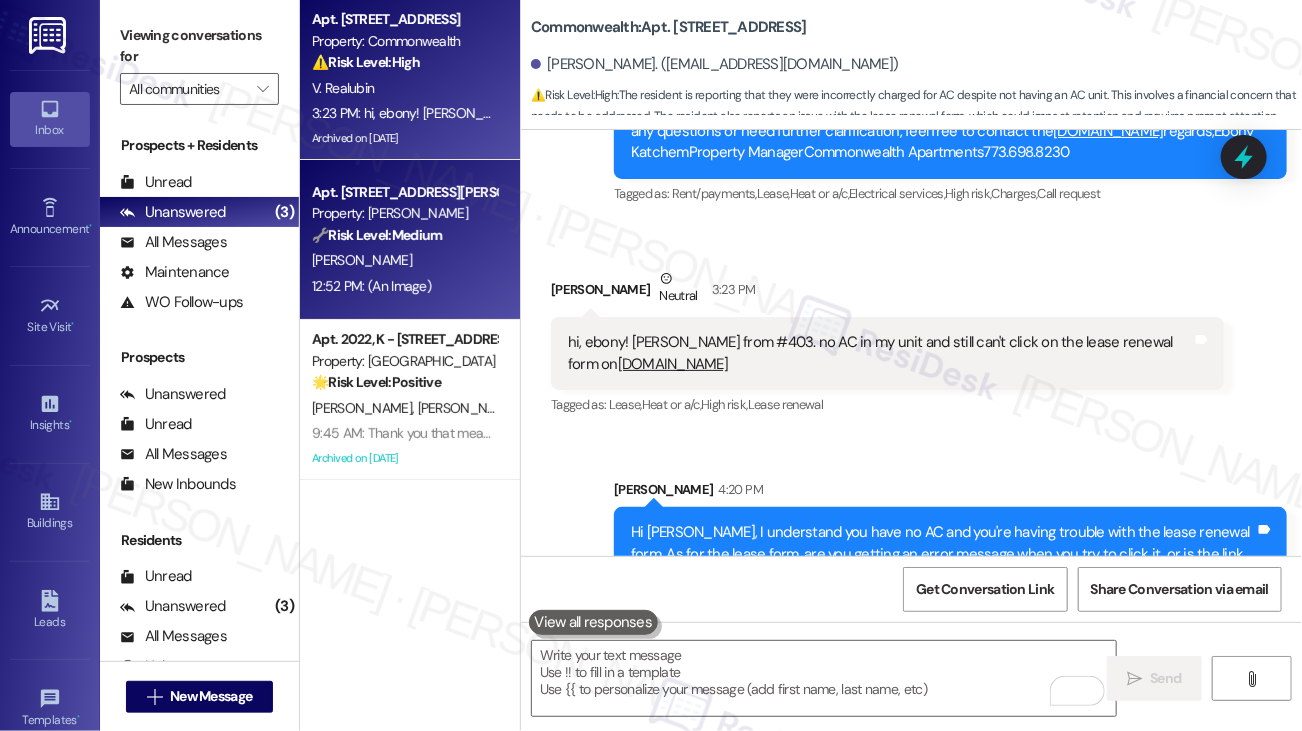 click on "Property: [PERSON_NAME]" at bounding box center [404, 213] 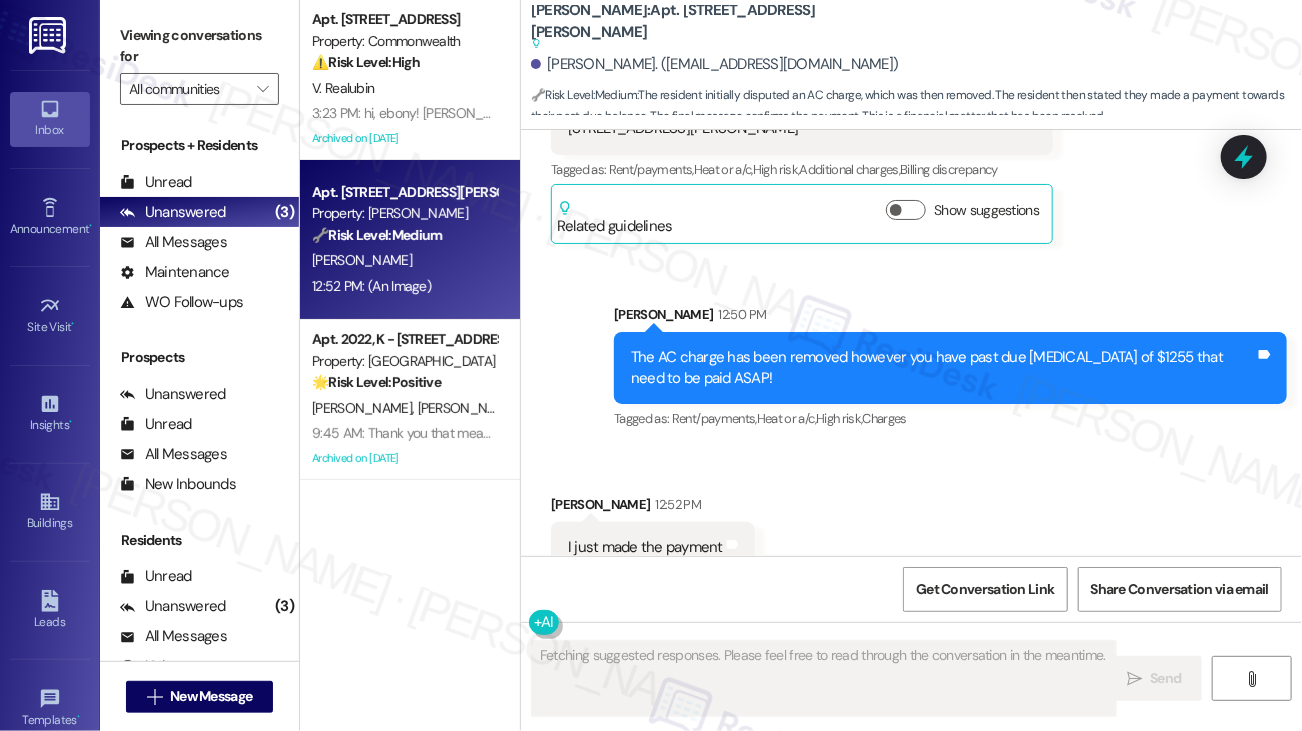scroll, scrollTop: 12772, scrollLeft: 0, axis: vertical 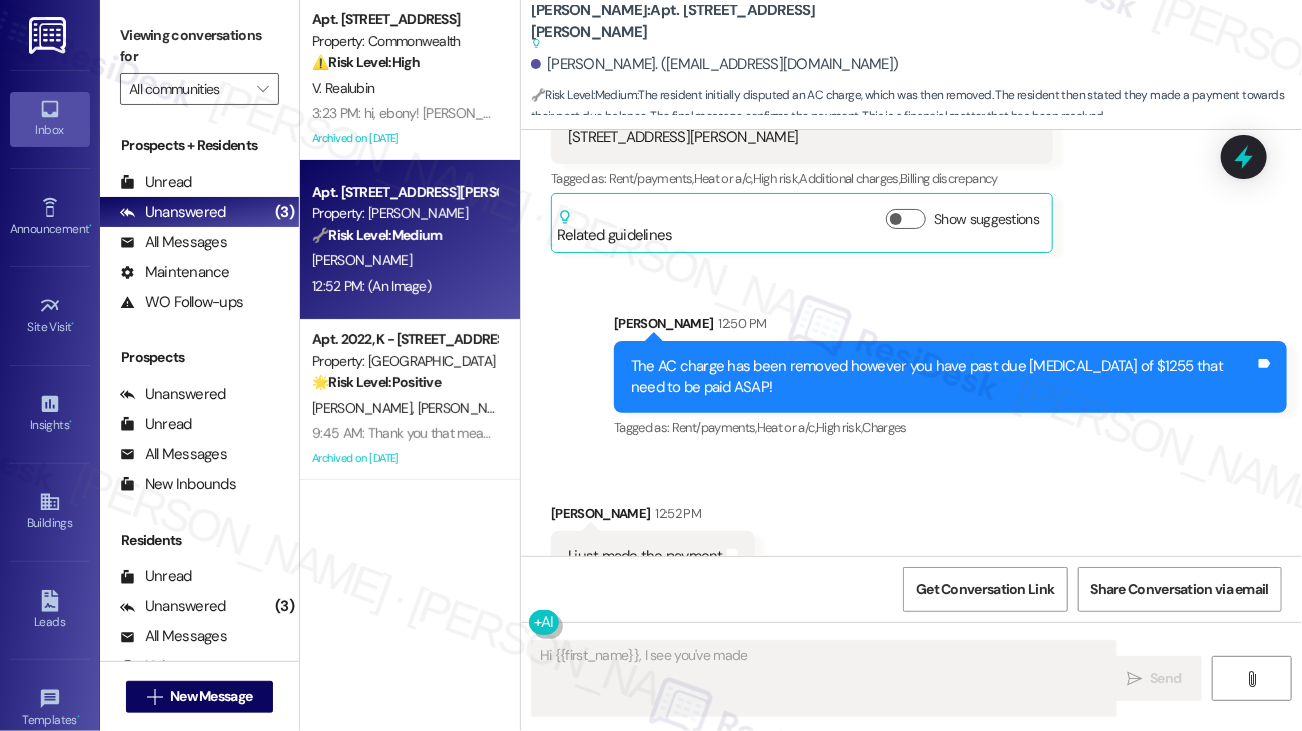 click on "I just made the payment" at bounding box center (645, 556) 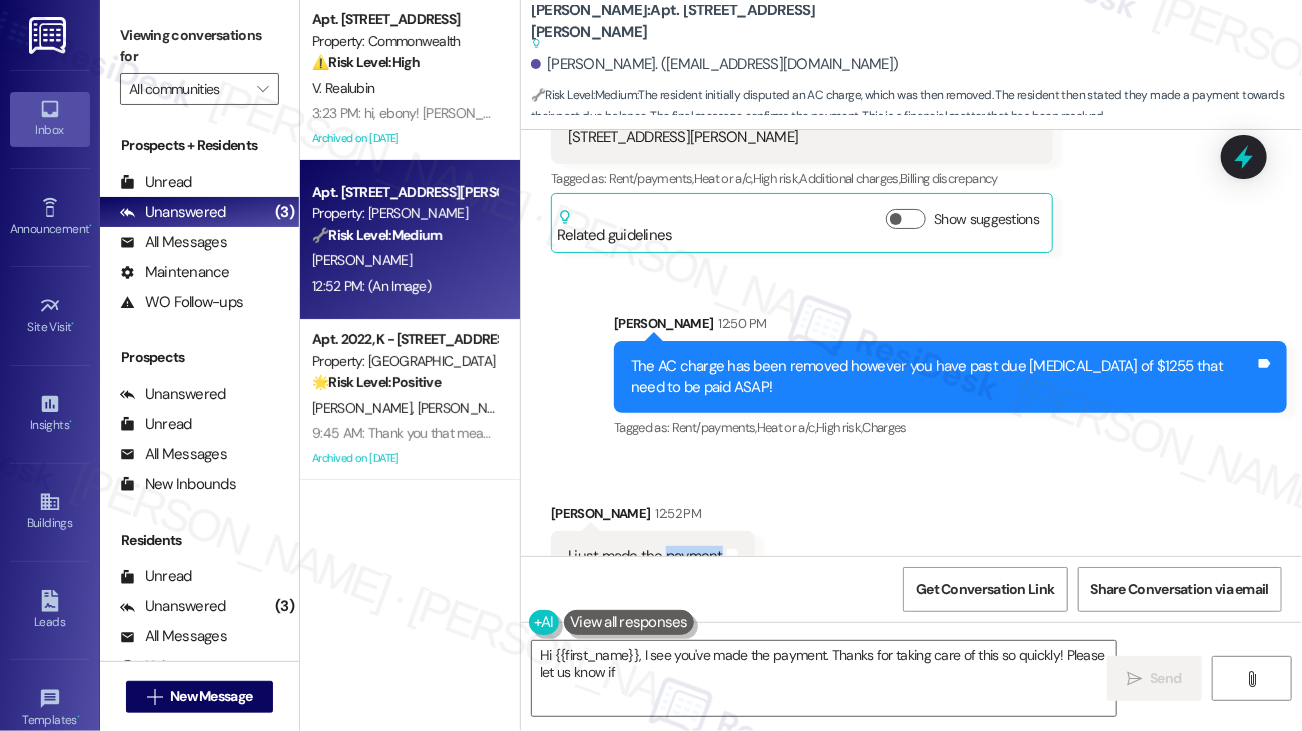click on "I just made the payment" at bounding box center [645, 556] 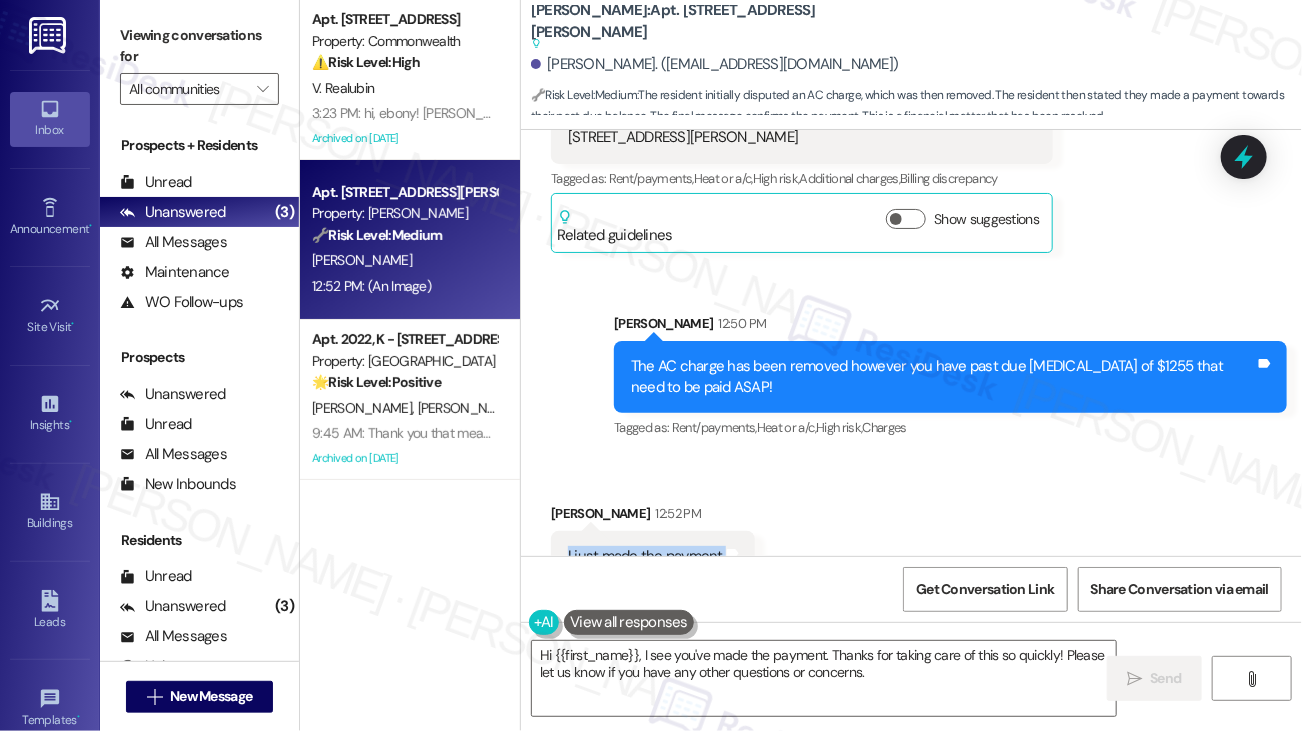 click on "I just made the payment" at bounding box center (645, 556) 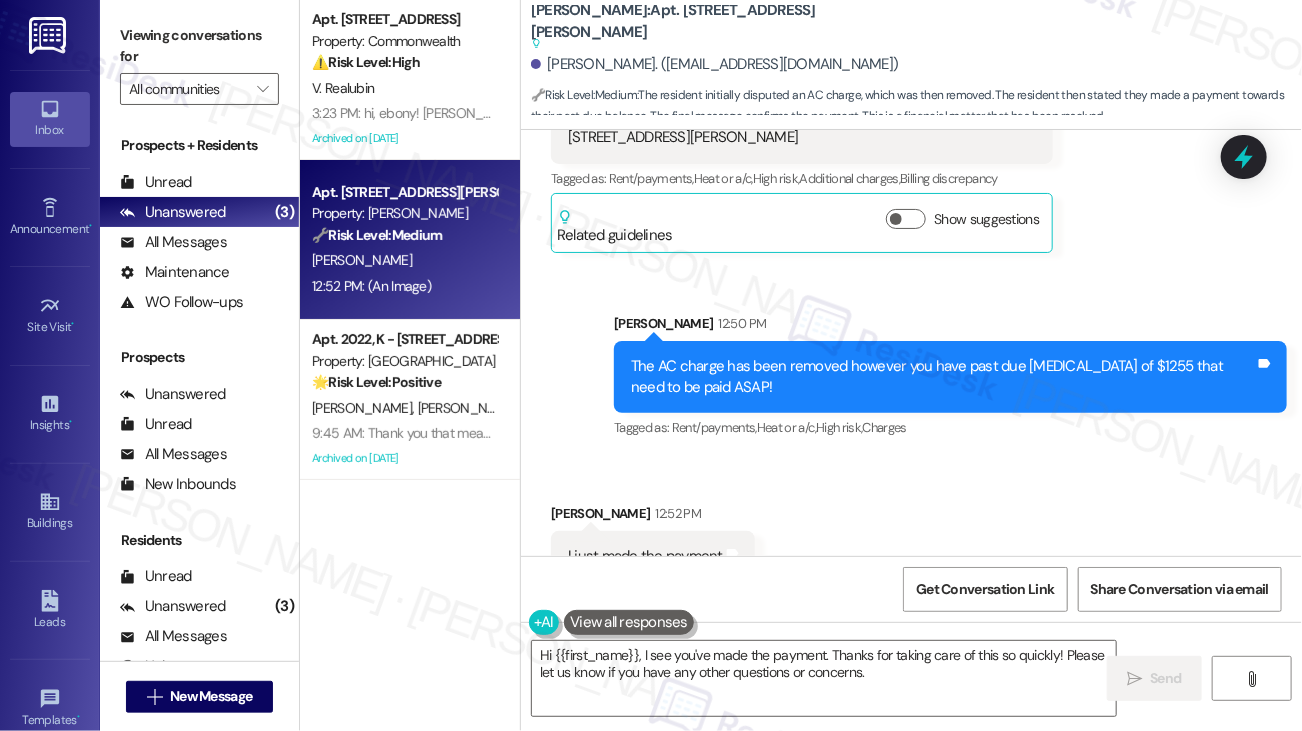 click on "The AC charge has been removed however you have past due [MEDICAL_DATA] of $1255 that need to be paid ASAP!" at bounding box center (943, 377) 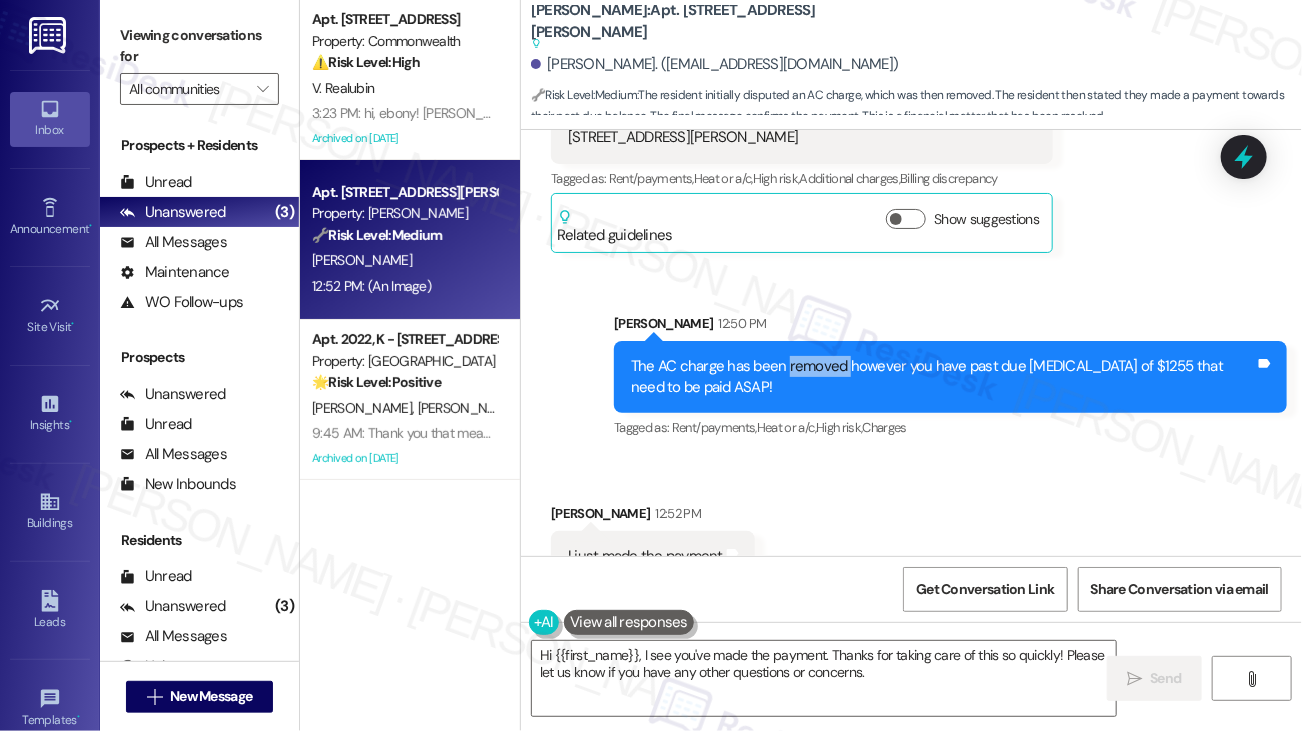 click on "The AC charge has been removed however you have past due [MEDICAL_DATA] of $1255 that need to be paid ASAP!" at bounding box center (943, 377) 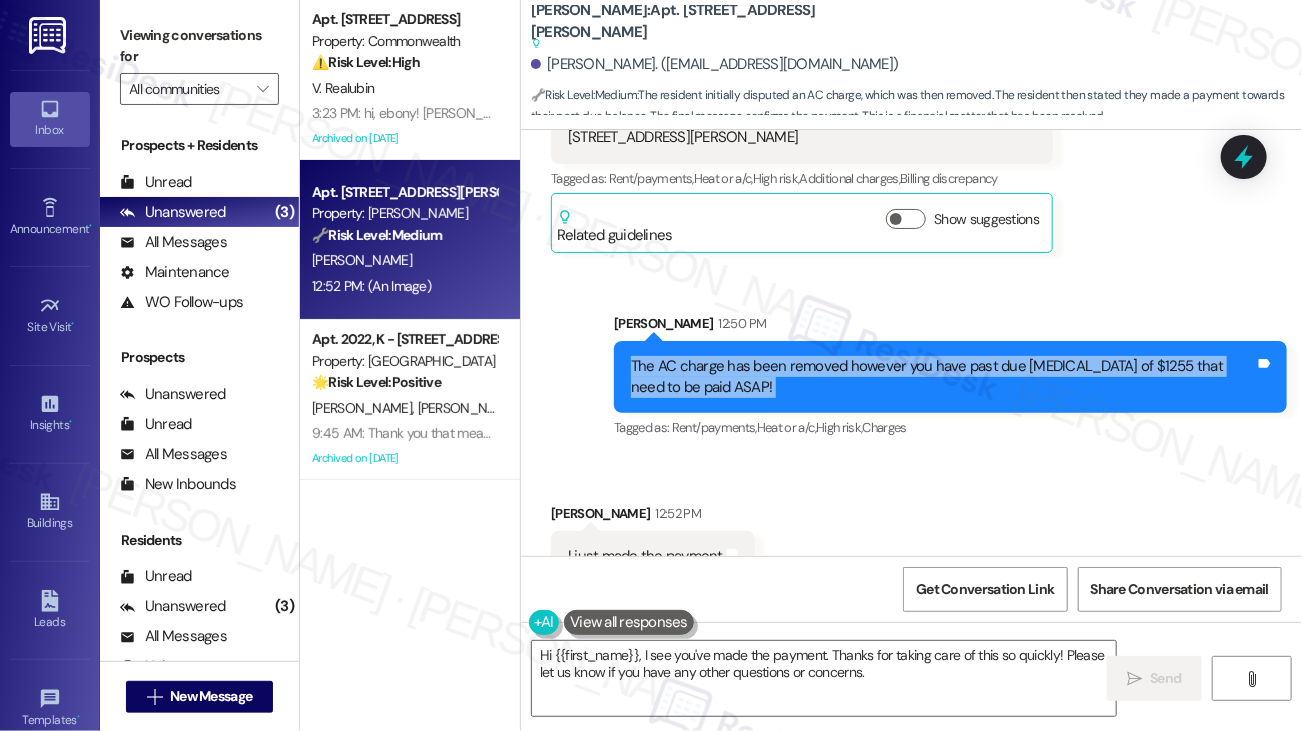 click on "The AC charge has been removed however you have past due [MEDICAL_DATA] of $1255 that need to be paid ASAP!" at bounding box center (943, 377) 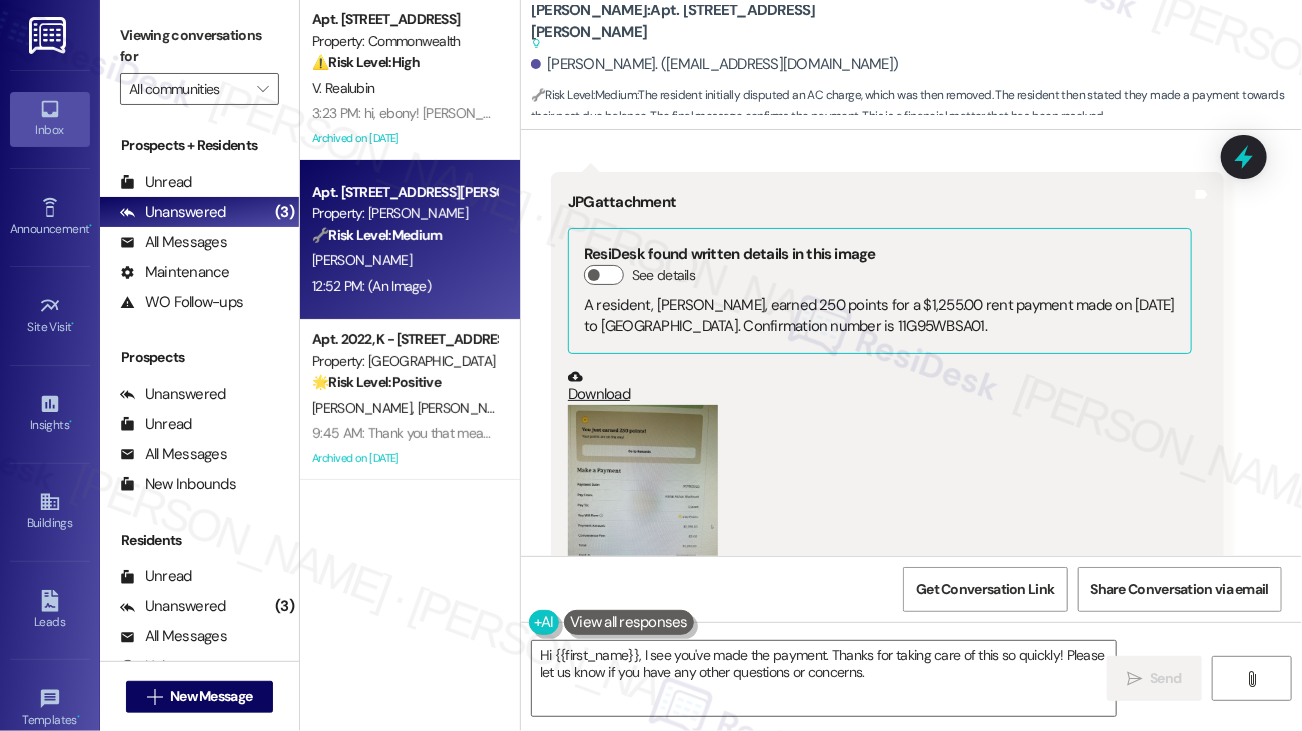 click at bounding box center [643, 505] 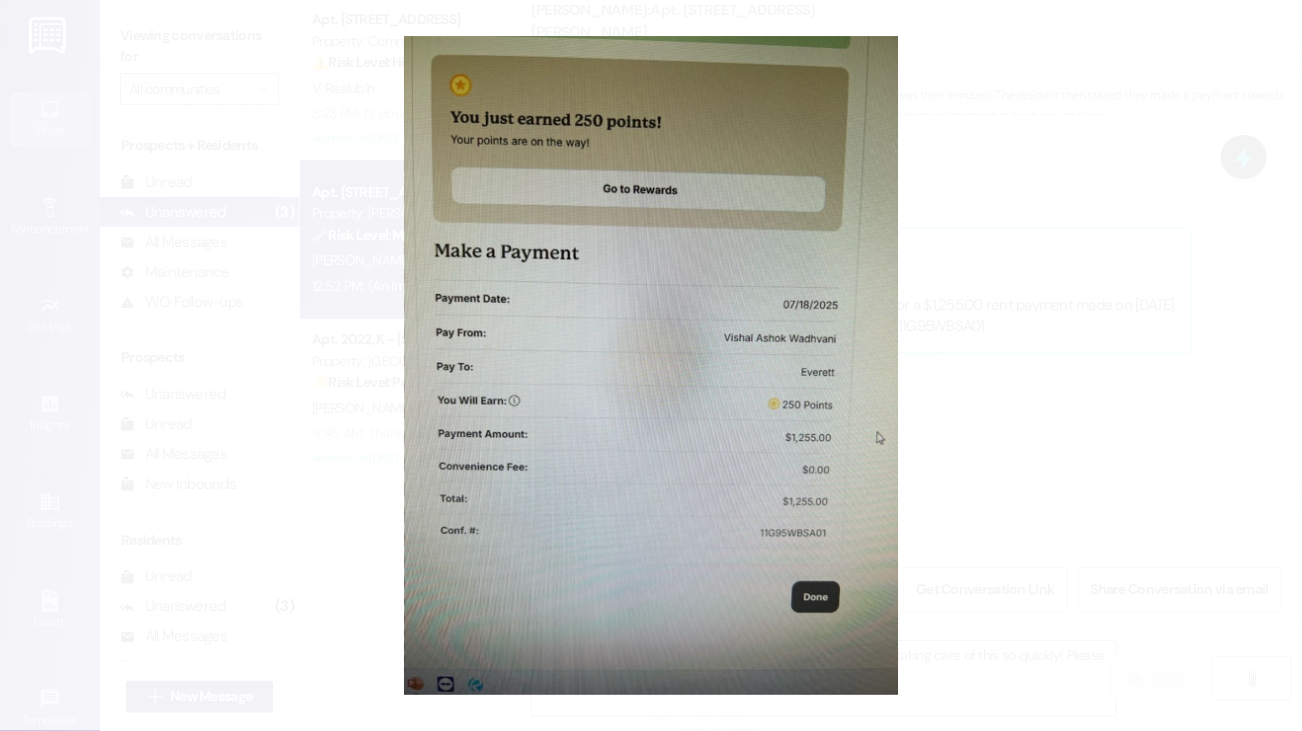 click at bounding box center [651, 365] 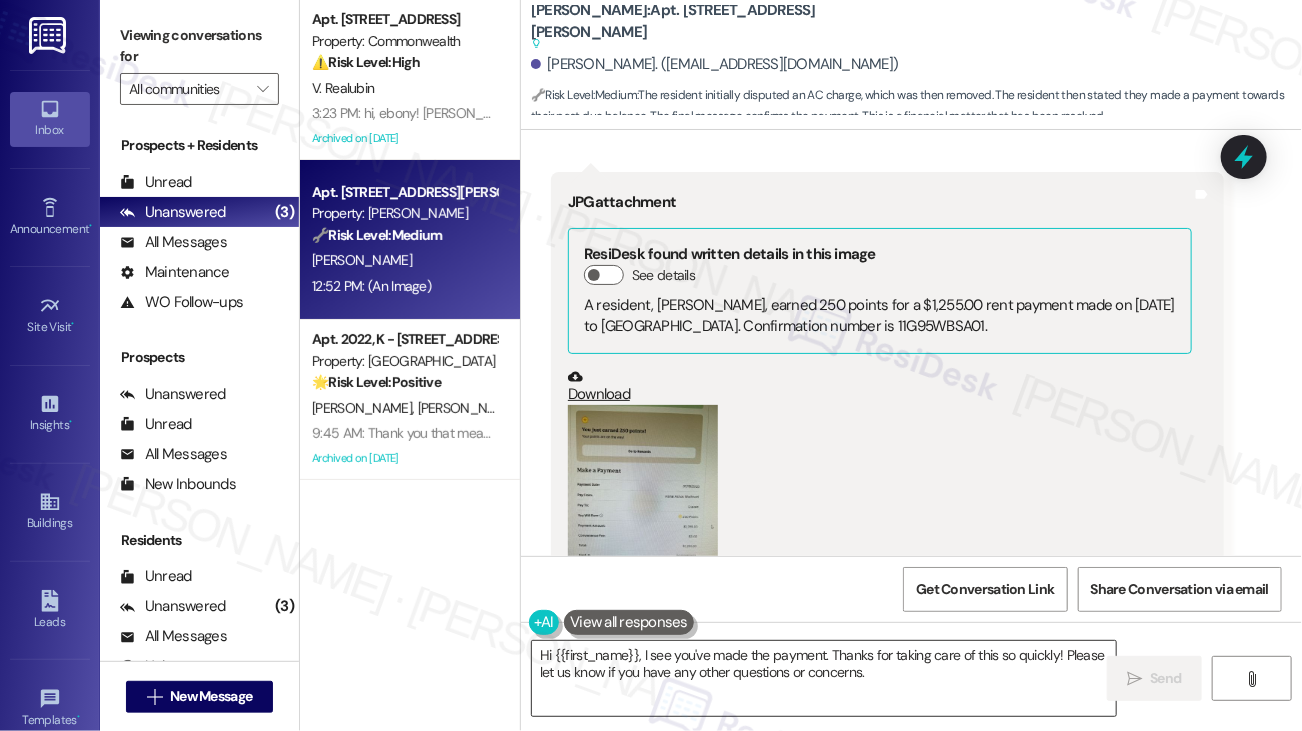 click on "Hi {{first_name}}, I see you've made the payment. Thanks for taking care of this so quickly! Please let us know if you have any other questions or concerns." at bounding box center [824, 678] 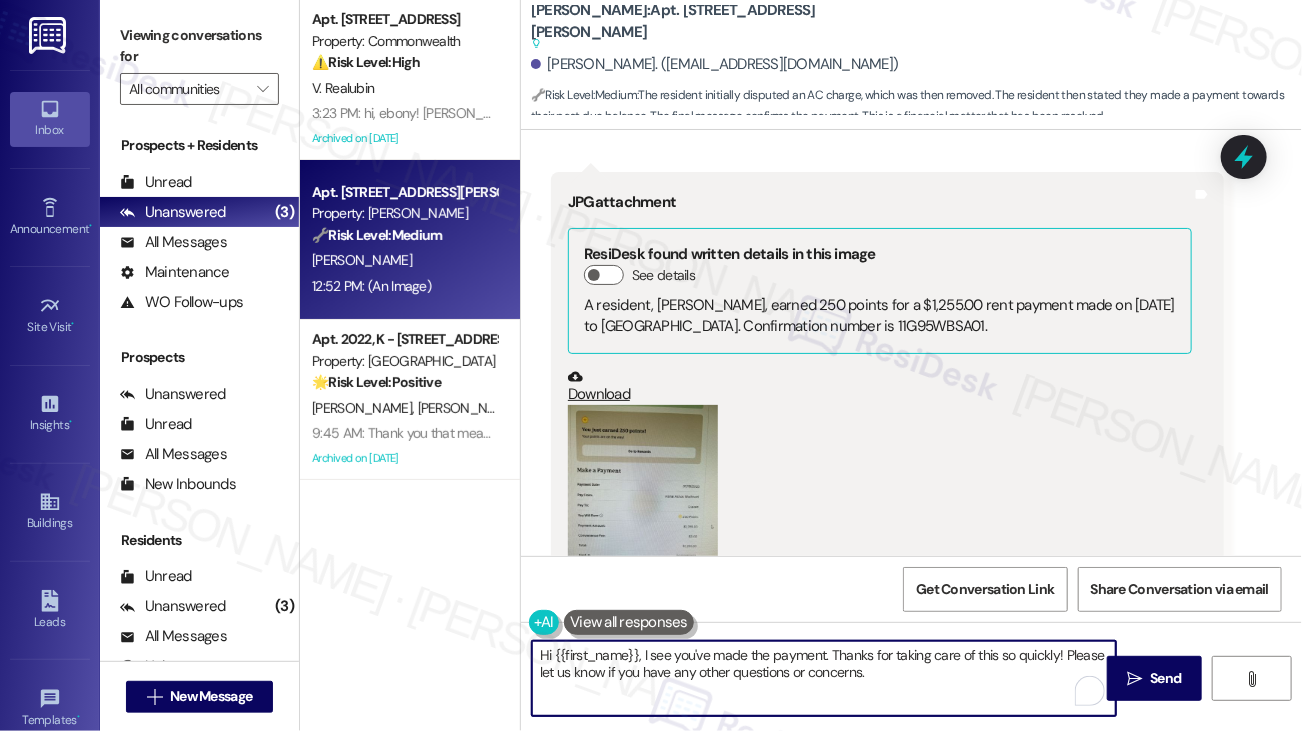click on "Hi {{first_name}}, I see you've made the payment. Thanks for taking care of this so quickly! Please let us know if you have any other questions or concerns." at bounding box center [824, 678] 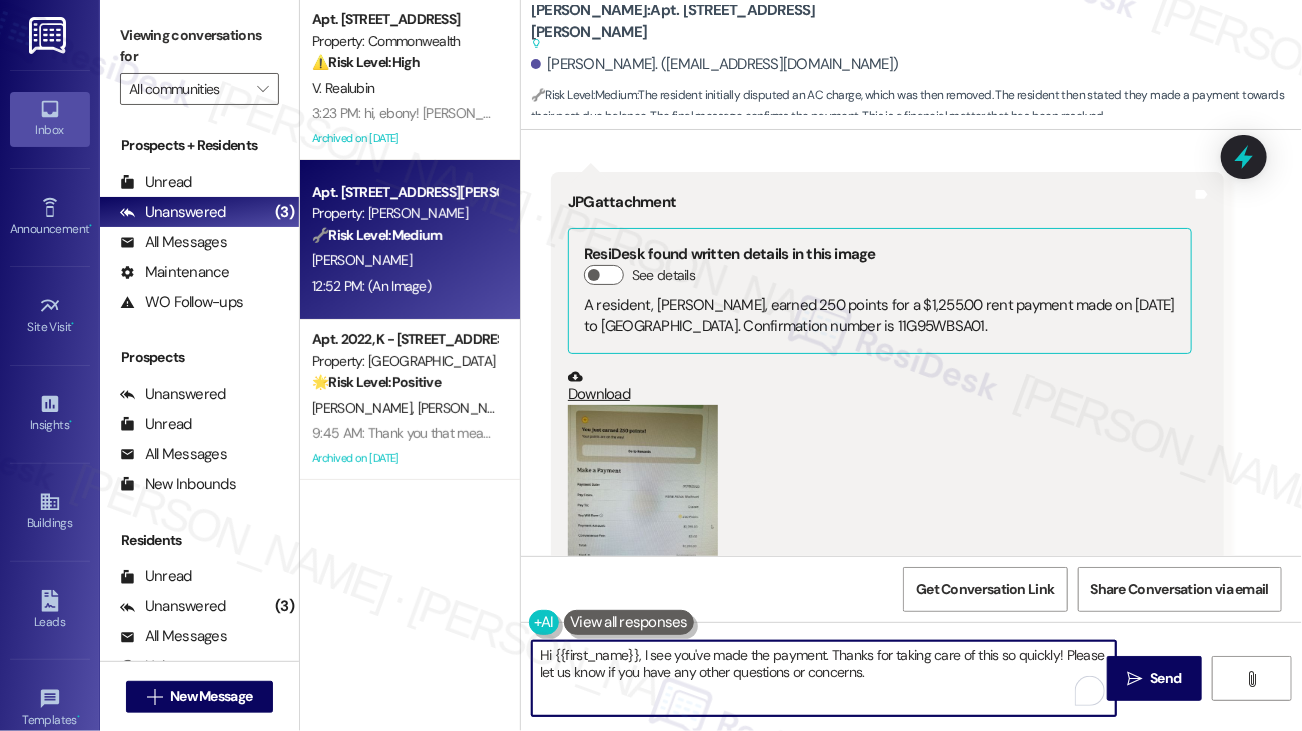 click on "Hi {{first_name}}, I see you've made the payment. Thanks for taking care of this so quickly! Please let us know if you have any other questions or concerns." at bounding box center (824, 678) 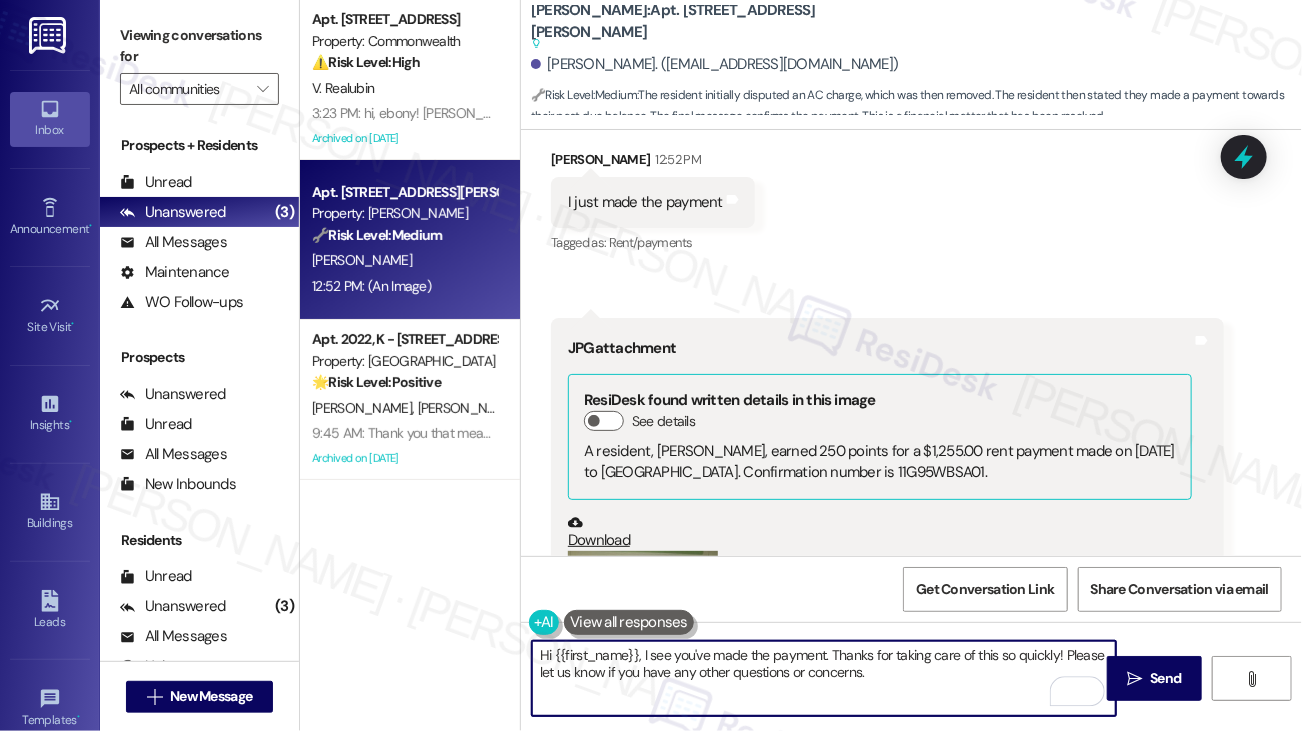 scroll, scrollTop: 13272, scrollLeft: 0, axis: vertical 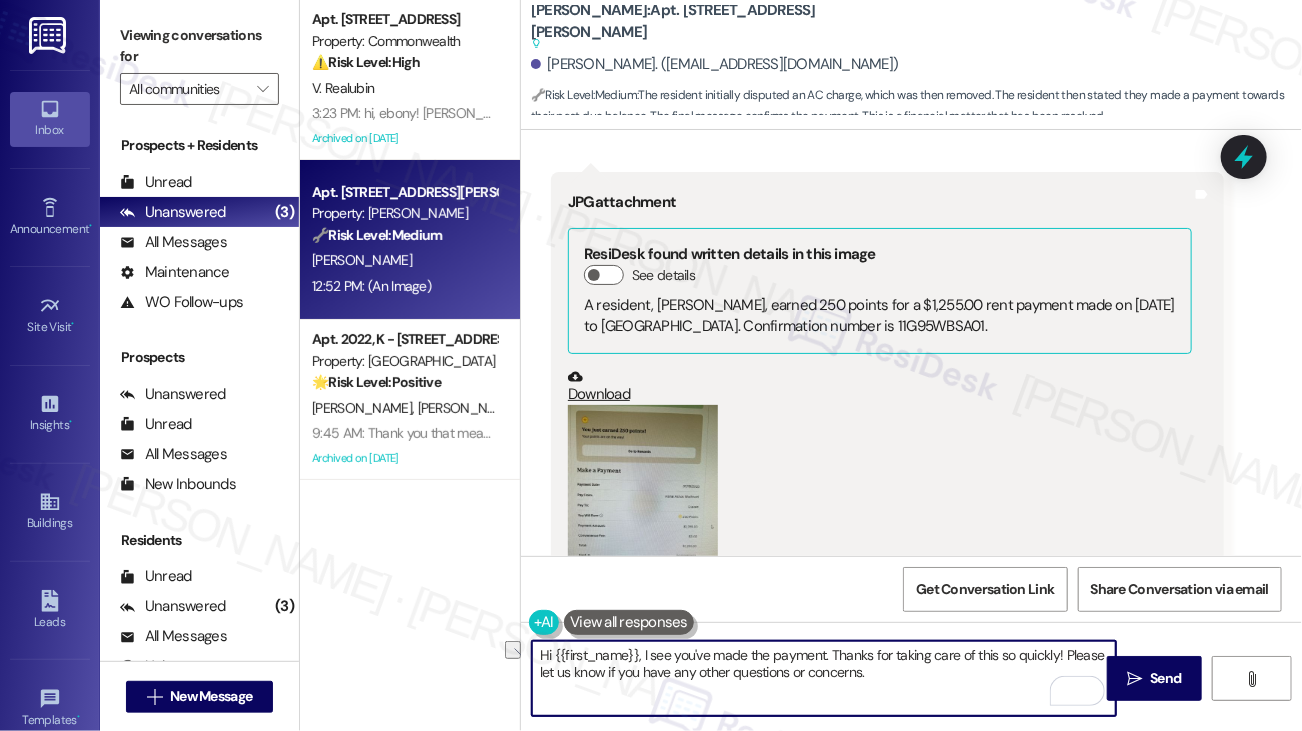 drag, startPoint x: 957, startPoint y: 654, endPoint x: 1057, endPoint y: 648, distance: 100.17984 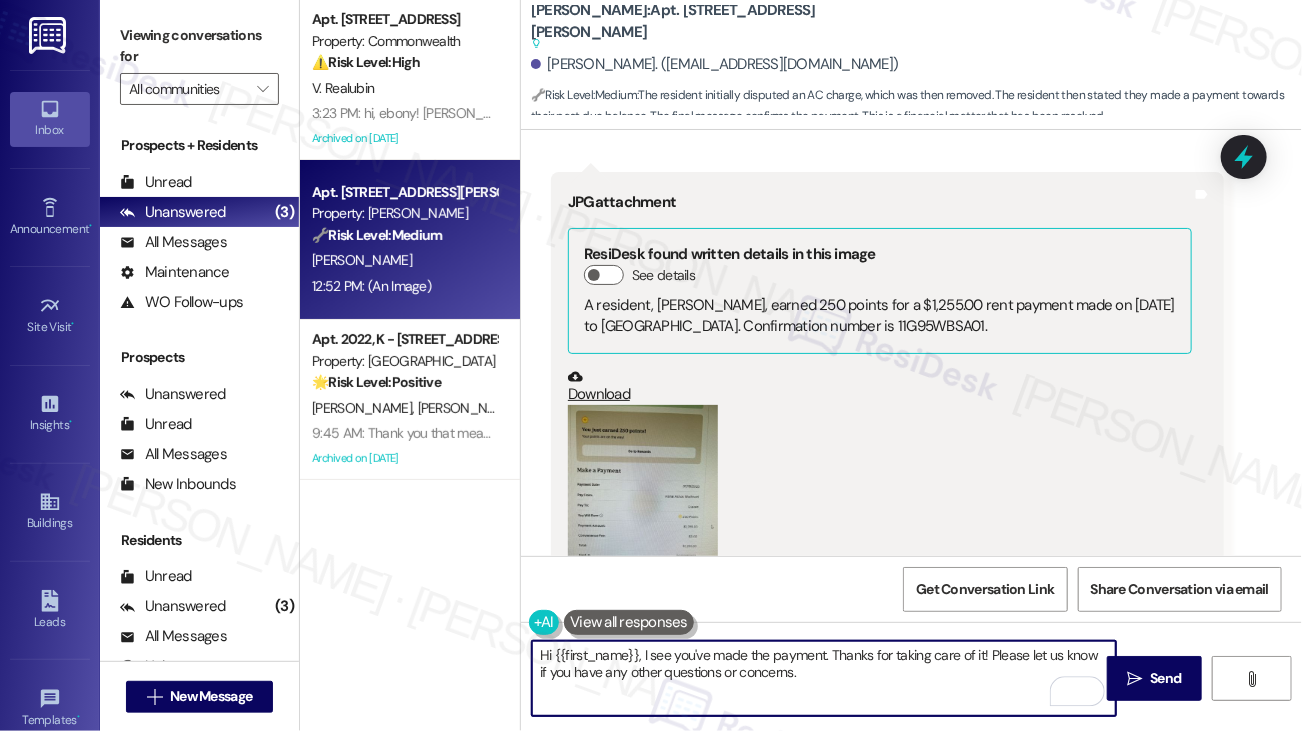 click on "Hi {{first_name}}, I see you've made the payment. Thanks for taking care of it! Please let us know if you have any other questions or concerns." at bounding box center (824, 678) 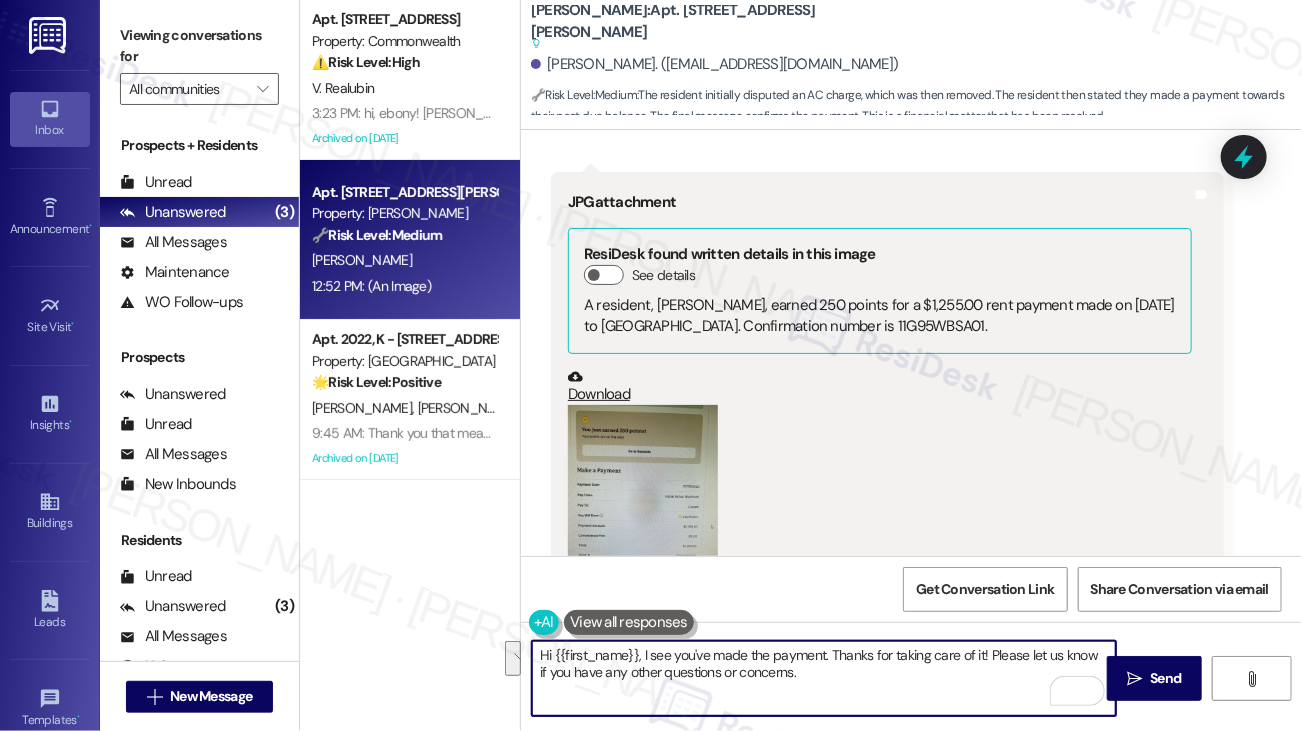 click on "Hi {{first_name}}, I see you've made the payment. Thanks for taking care of it! Please let us know if you have any other questions or concerns." at bounding box center [824, 678] 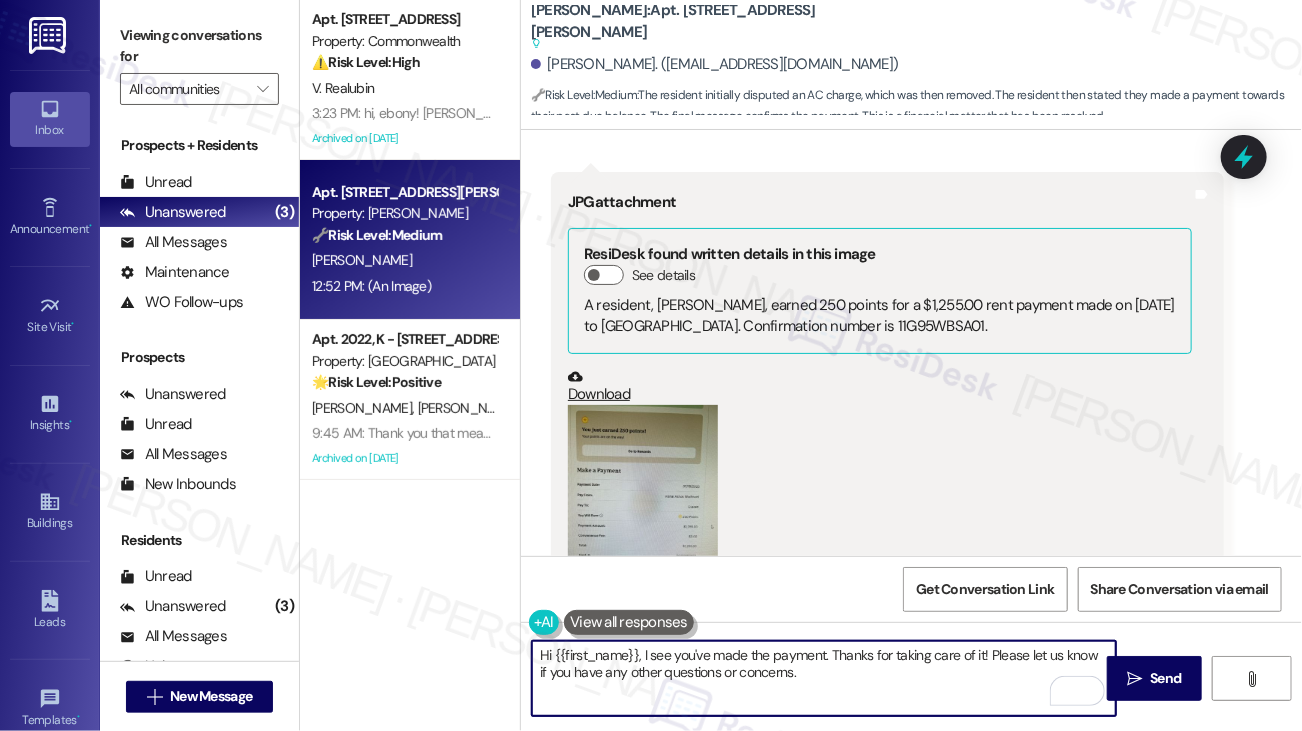click on "Hi {{first_name}}, I see you've made the payment. Thanks for taking care of it! Please let us know if you have any other questions or concerns." at bounding box center [824, 678] 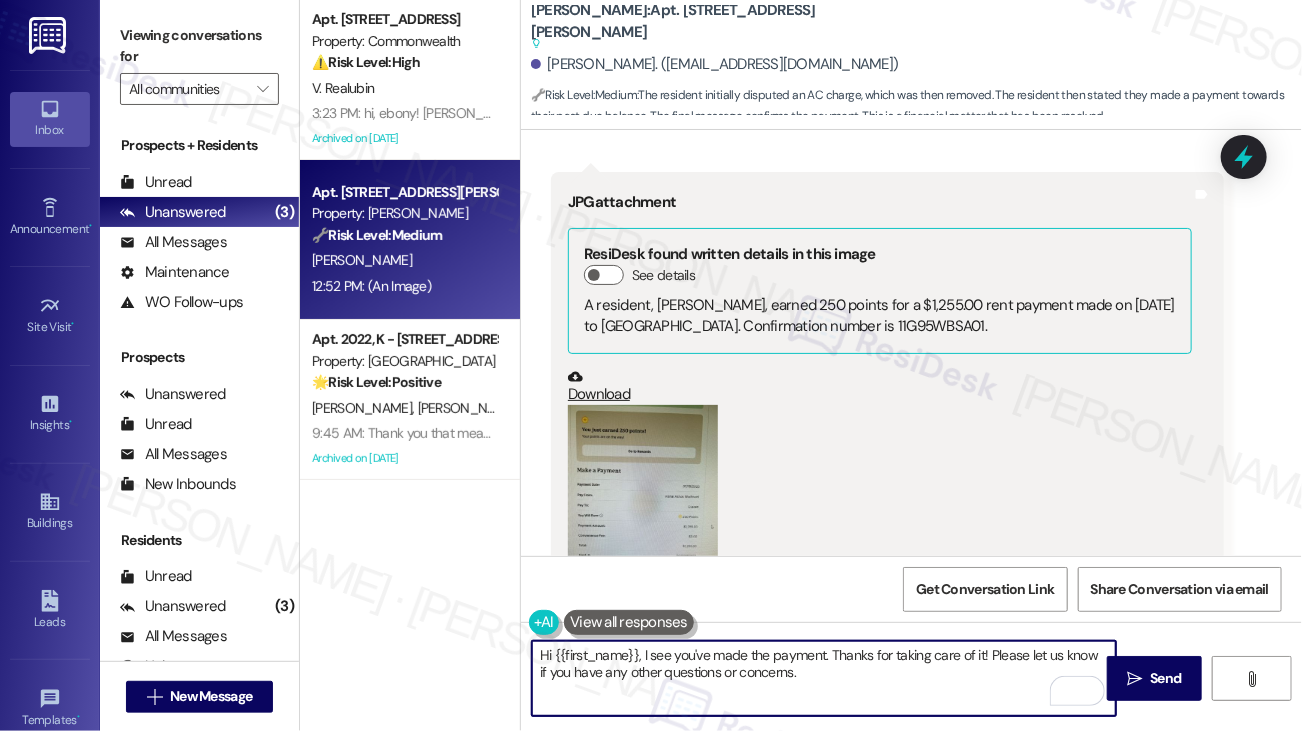 click on "Hi {{first_name}}, I see you've made the payment. Thanks for taking care of it! Please let us know if you have any other questions or concerns." at bounding box center (824, 678) 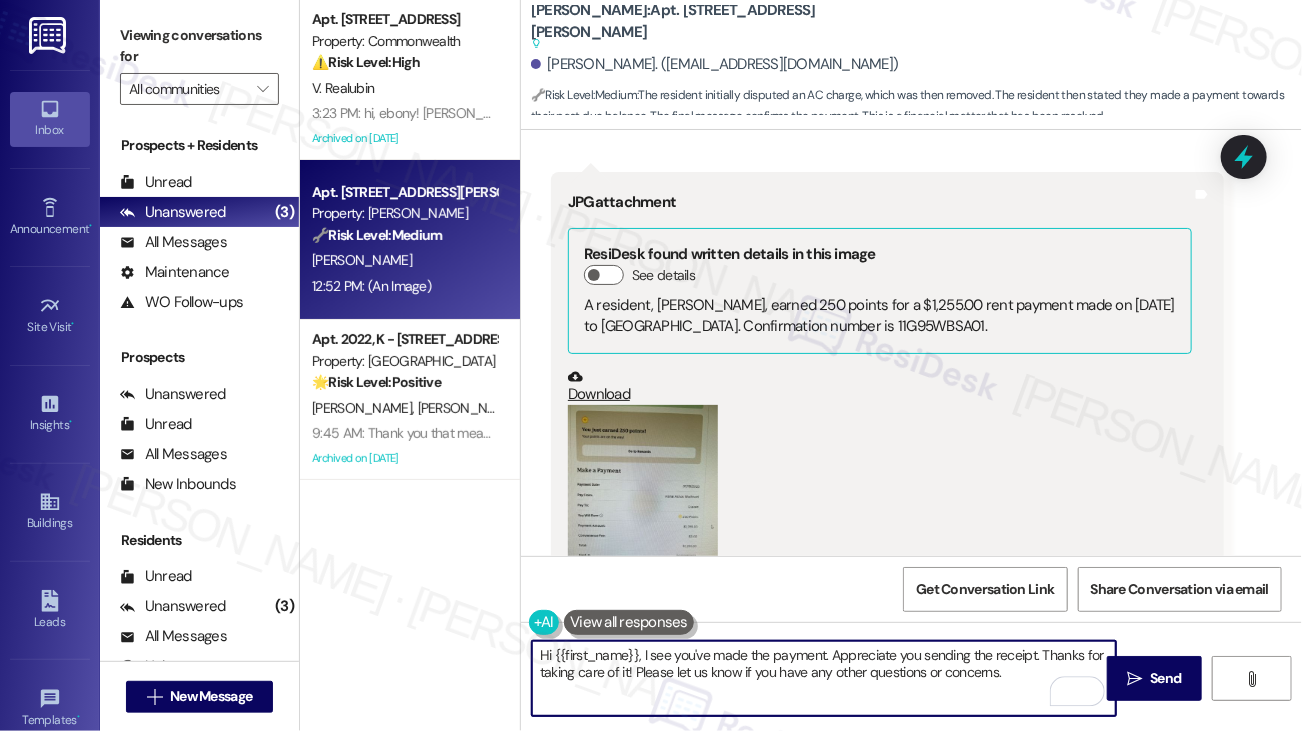 drag, startPoint x: 776, startPoint y: 656, endPoint x: 979, endPoint y: 655, distance: 203.00246 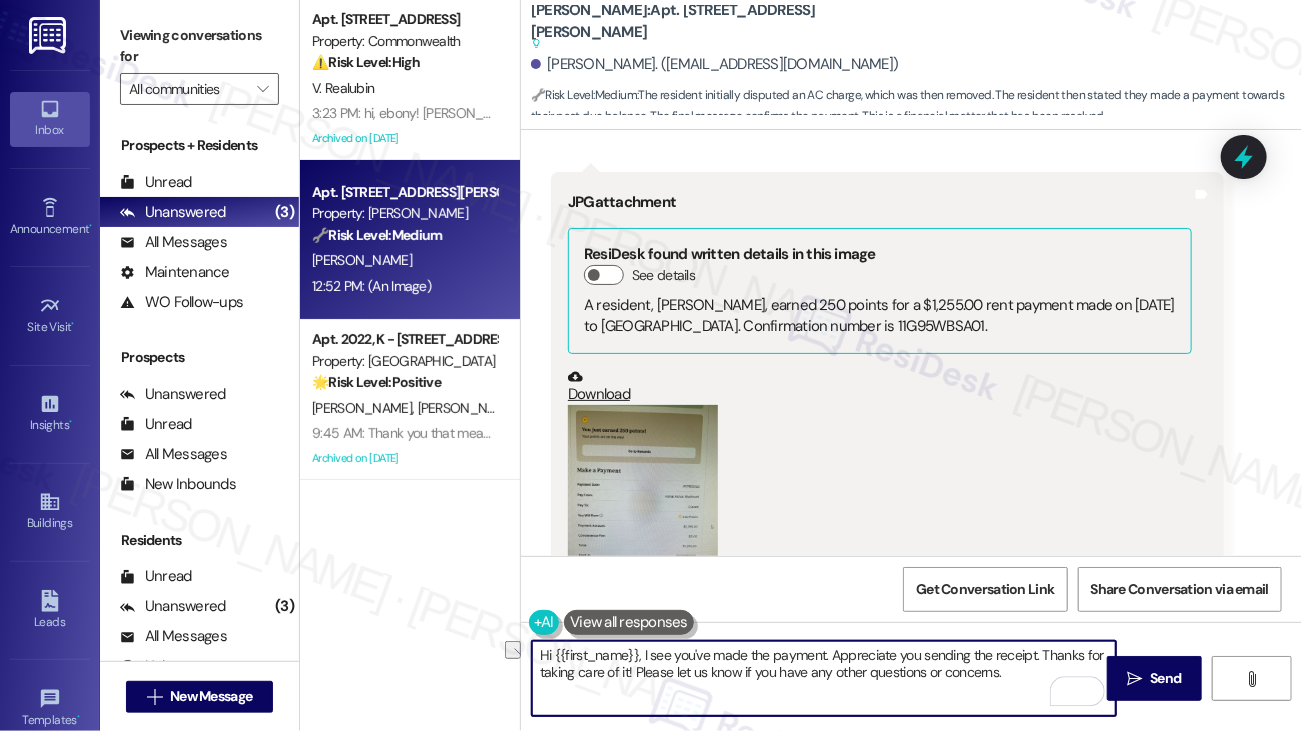 drag, startPoint x: 981, startPoint y: 655, endPoint x: 1012, endPoint y: 653, distance: 31.06445 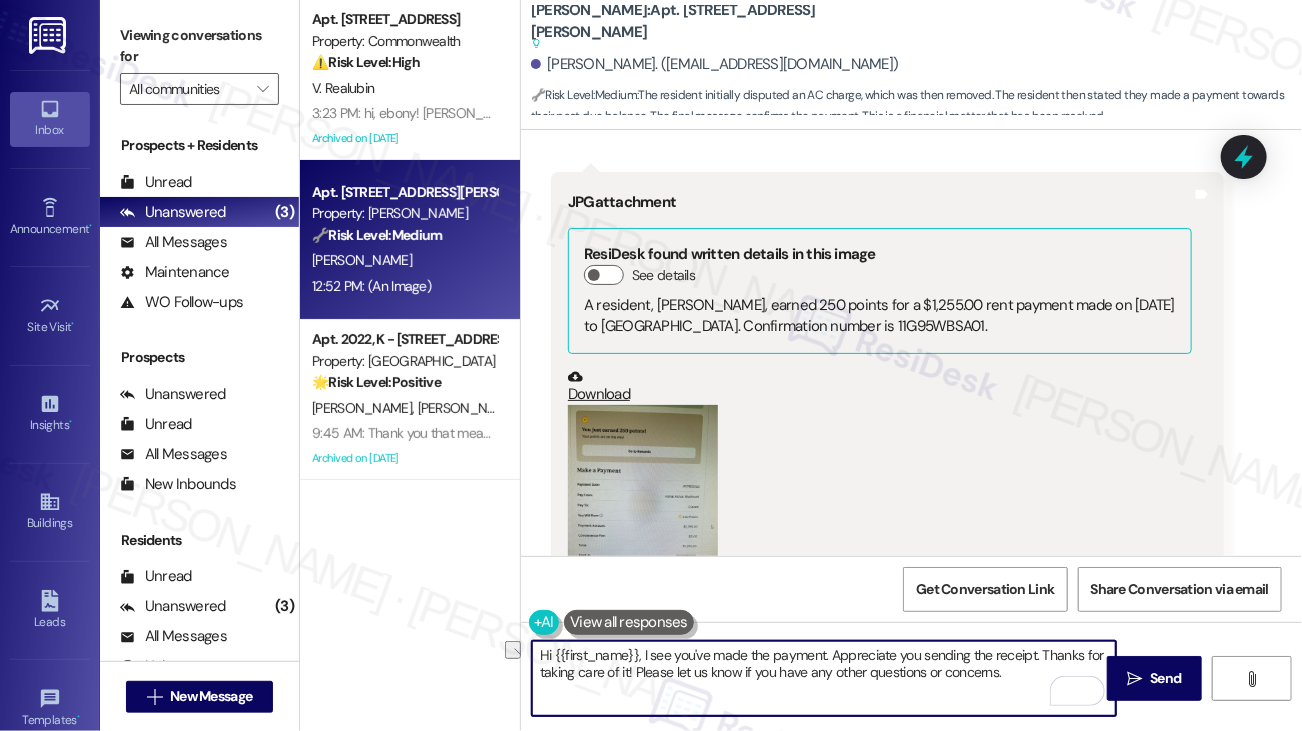 drag, startPoint x: 832, startPoint y: 653, endPoint x: 696, endPoint y: 654, distance: 136.00368 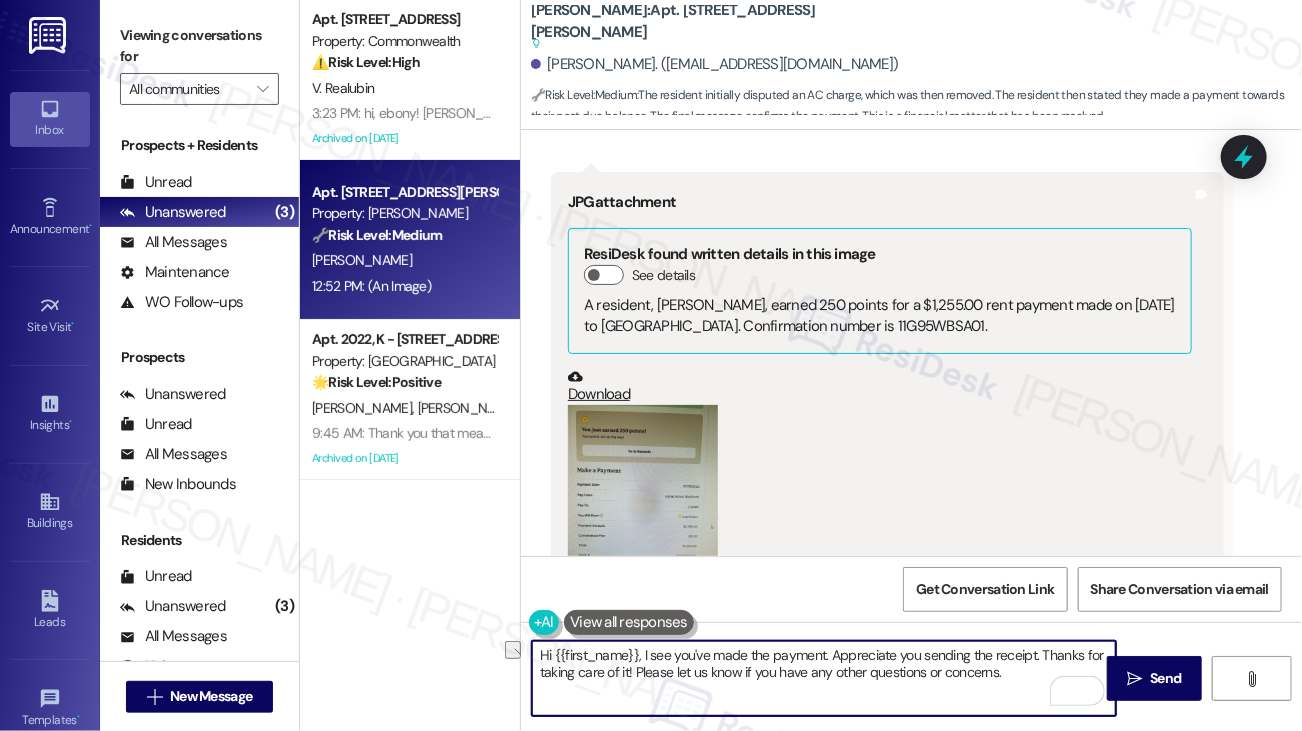 drag, startPoint x: 837, startPoint y: 653, endPoint x: 650, endPoint y: 655, distance: 187.0107 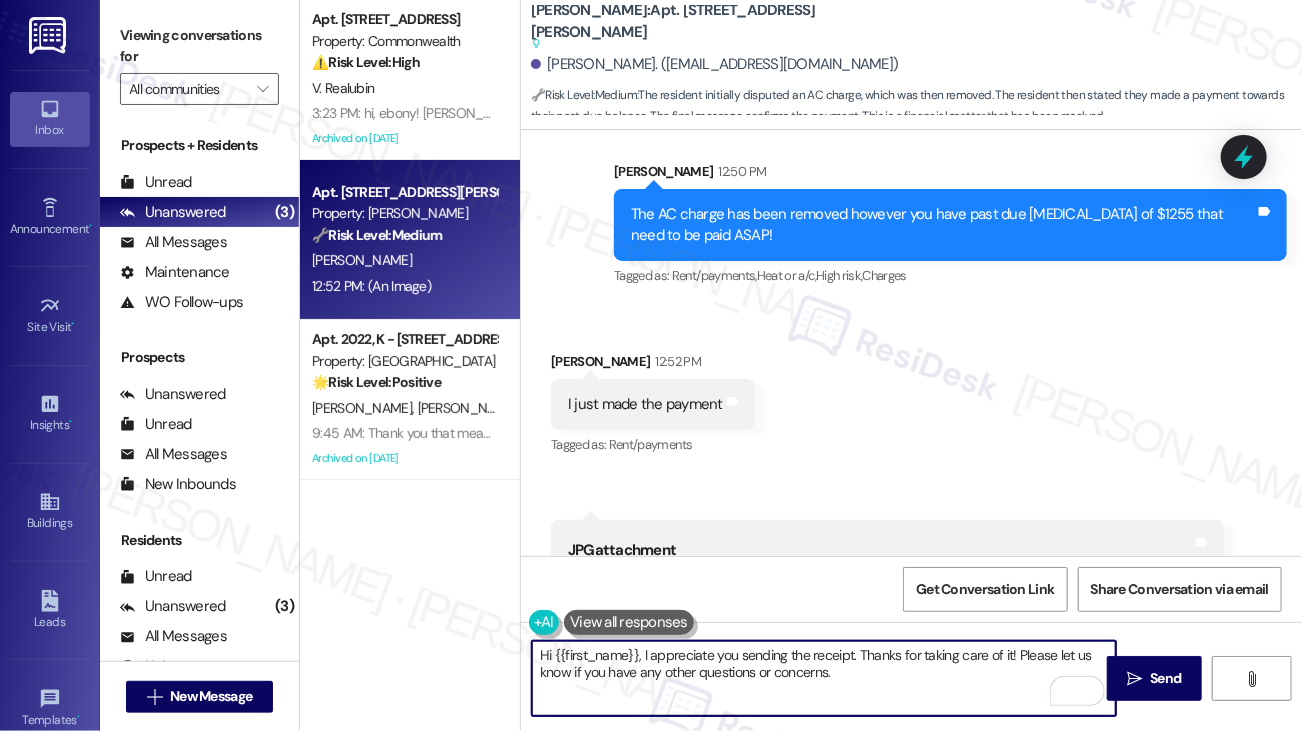 scroll, scrollTop: 12872, scrollLeft: 0, axis: vertical 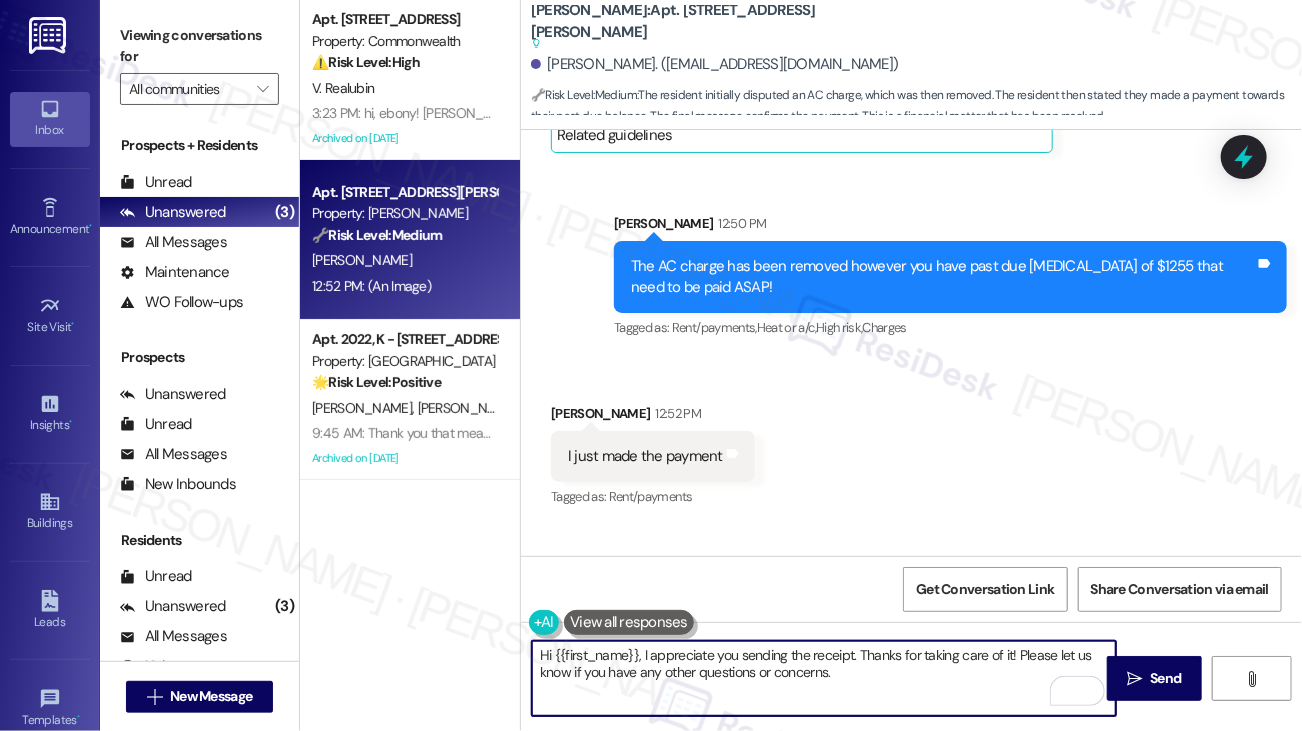 type on "Hi {{first_name}}, I appreciate you sending the receipt. Thanks for taking care of it! Please let us know if you have any other questions or concerns." 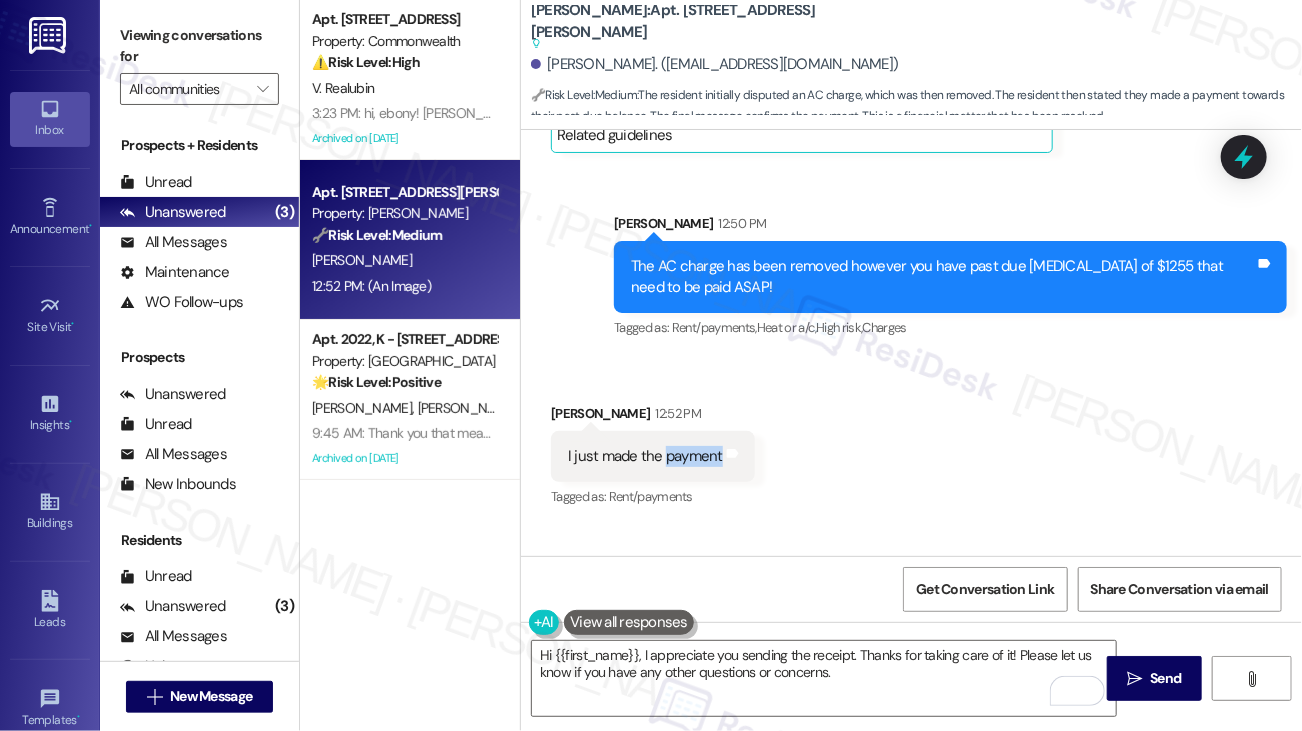 click on "I just made the payment" at bounding box center [645, 456] 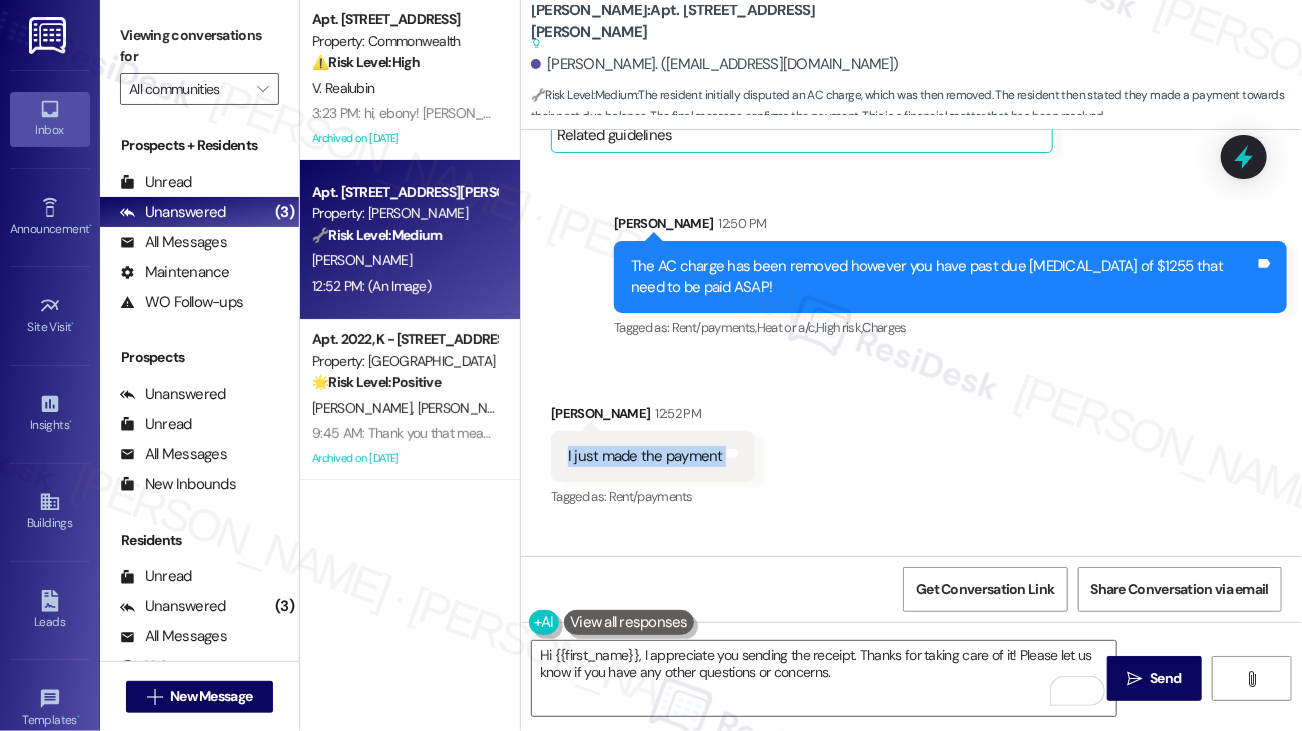 click on "I just made the payment" at bounding box center (645, 456) 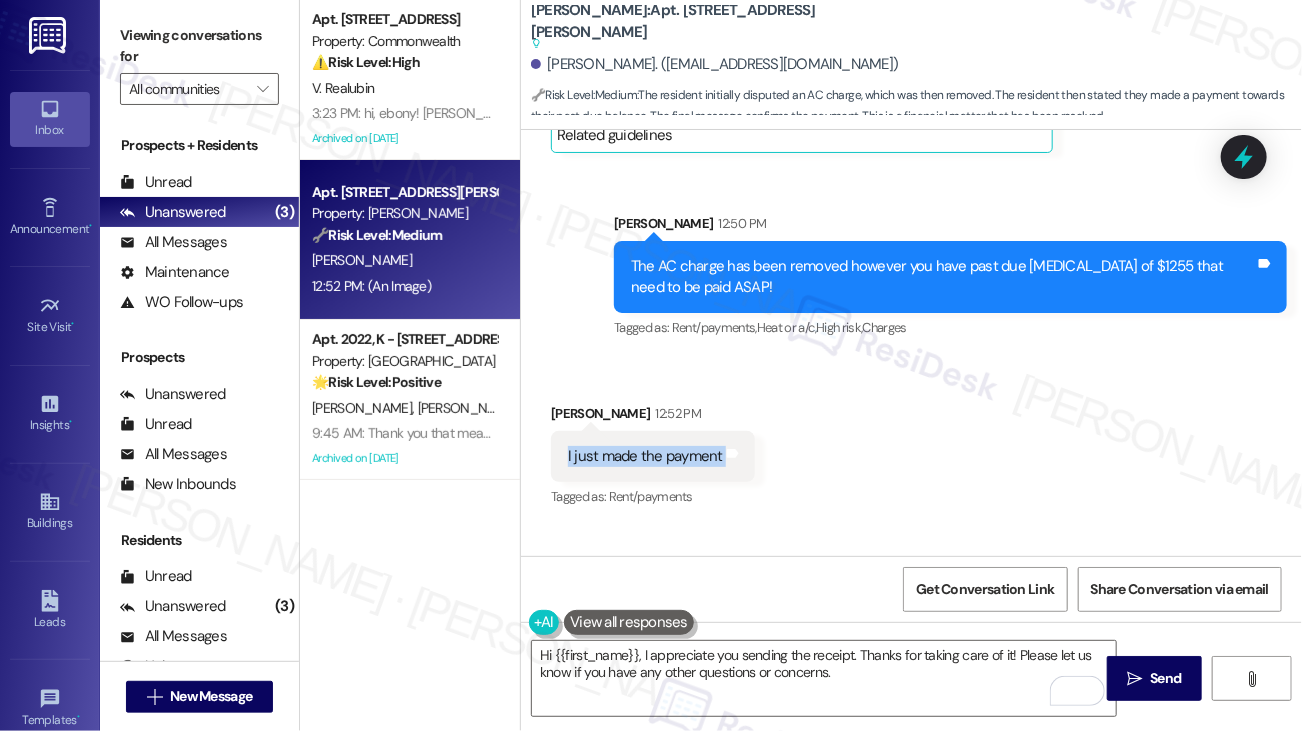 scroll, scrollTop: 13272, scrollLeft: 0, axis: vertical 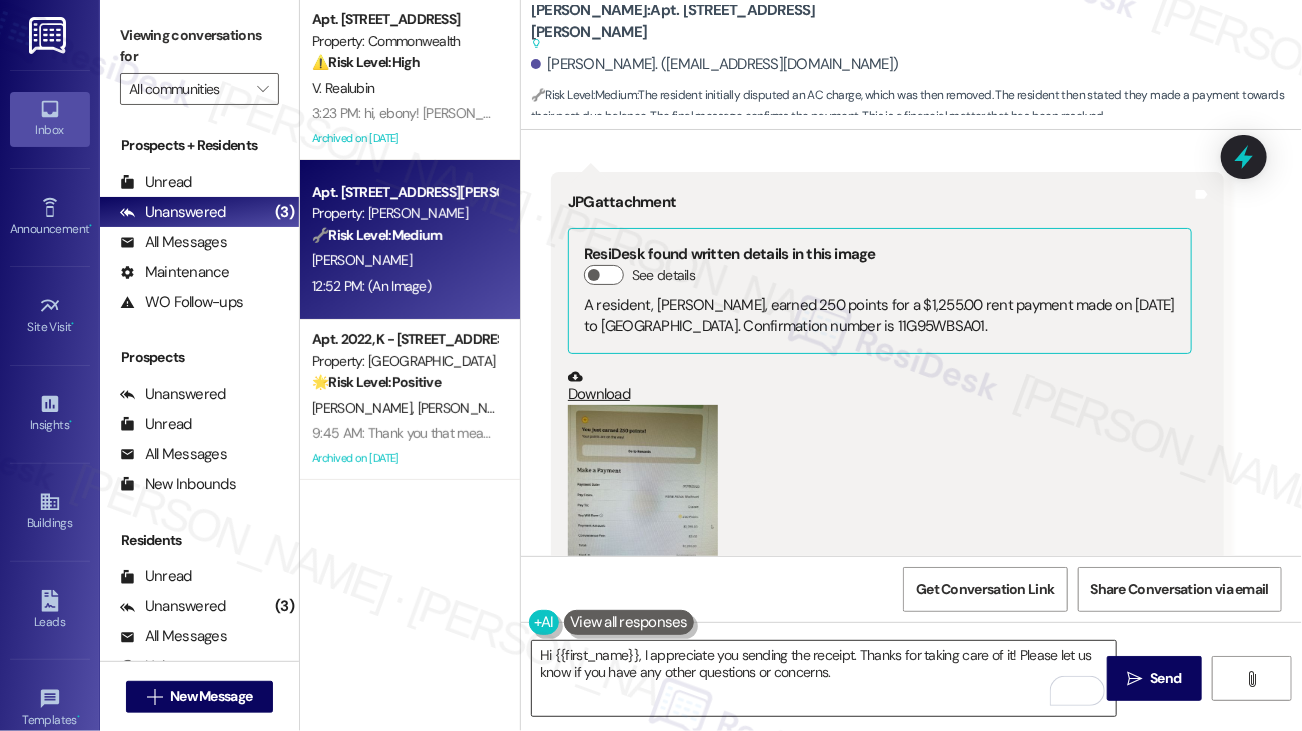 click on "Hi {{first_name}}, I appreciate you sending the receipt. Thanks for taking care of it! Please let us know if you have any other questions or concerns." at bounding box center [824, 678] 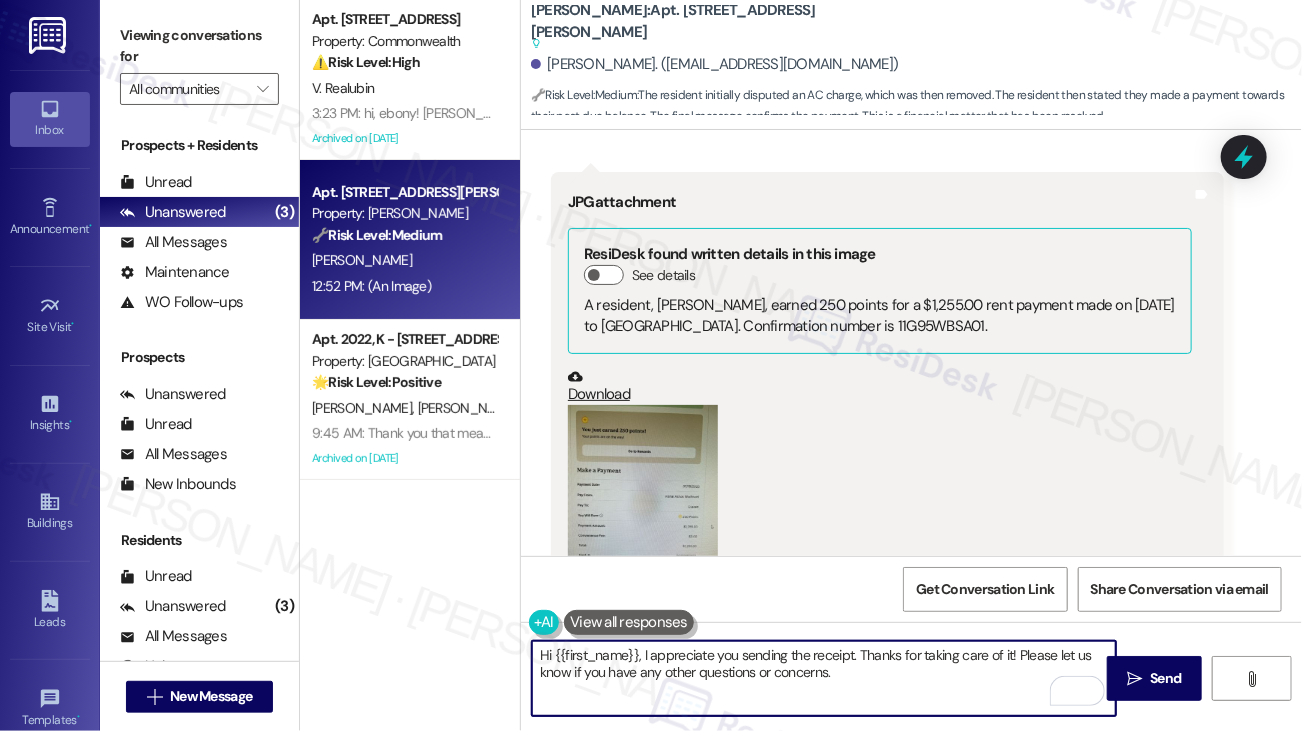click on "Hi {{first_name}}, I appreciate you sending the receipt. Thanks for taking care of it! Please let us know if you have any other questions or concerns." at bounding box center [824, 678] 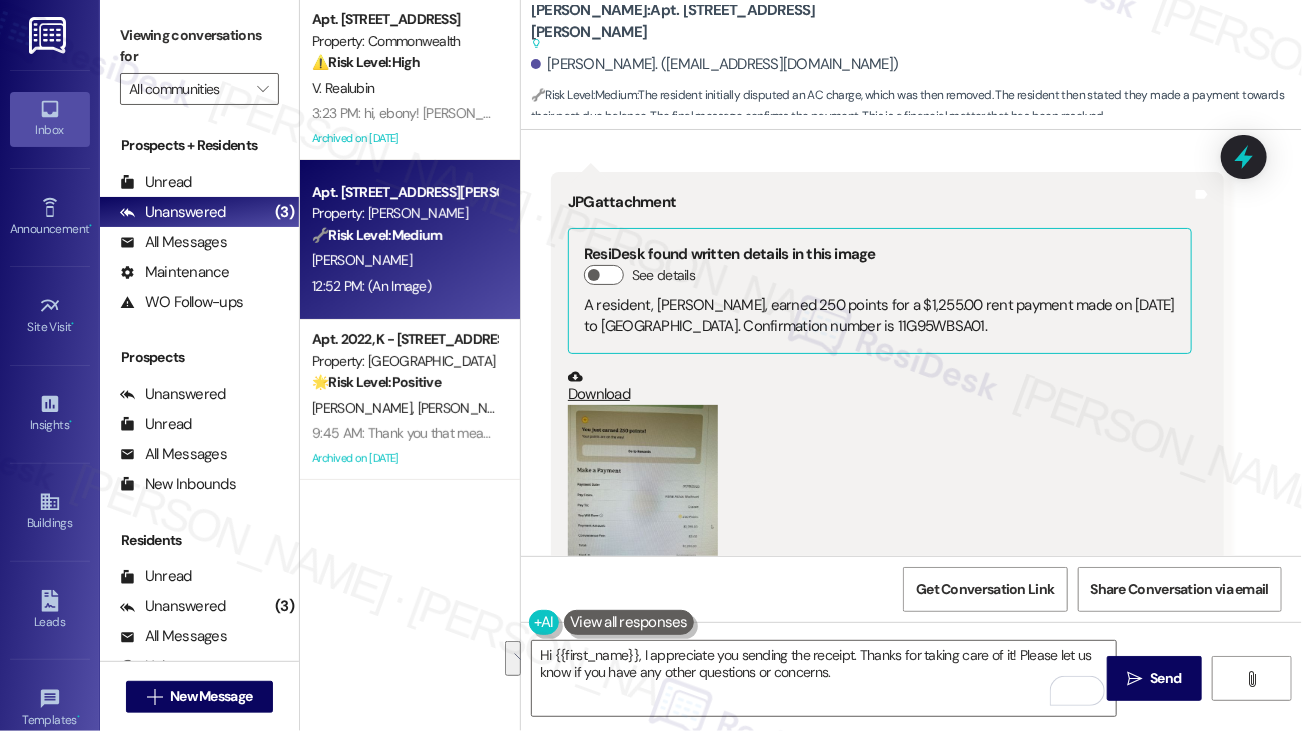 click on "(Click to zoom)" at bounding box center (880, 519) 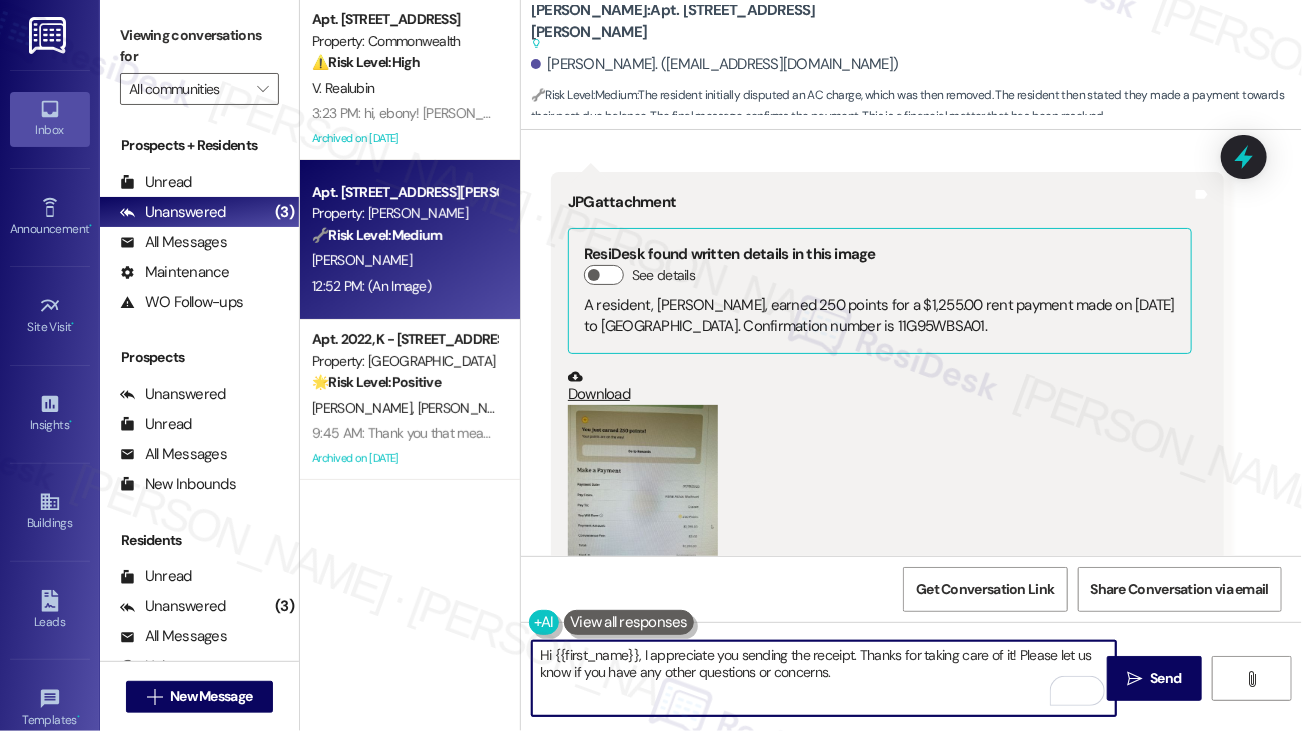 click on "Hi {{first_name}}, I appreciate you sending the receipt. Thanks for taking care of it! Please let us know if you have any other questions or concerns." at bounding box center [824, 678] 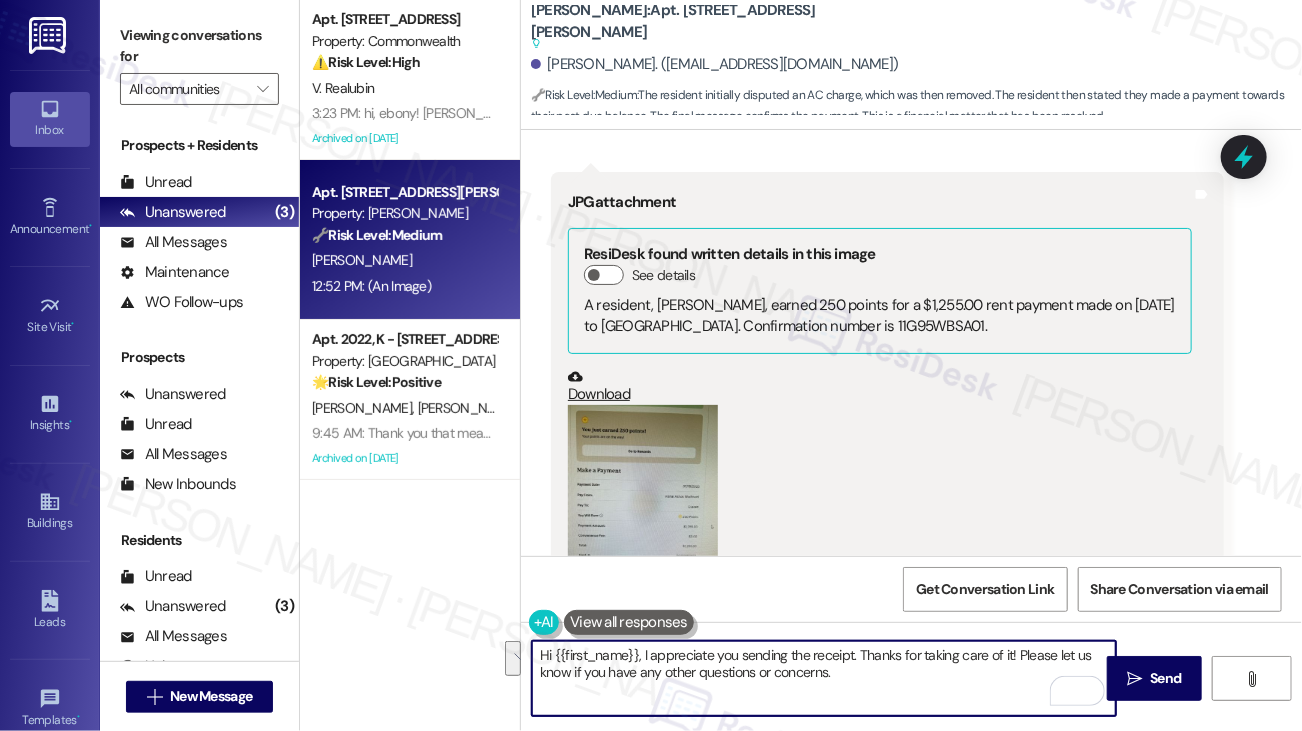 drag, startPoint x: 891, startPoint y: 676, endPoint x: 615, endPoint y: 657, distance: 276.6532 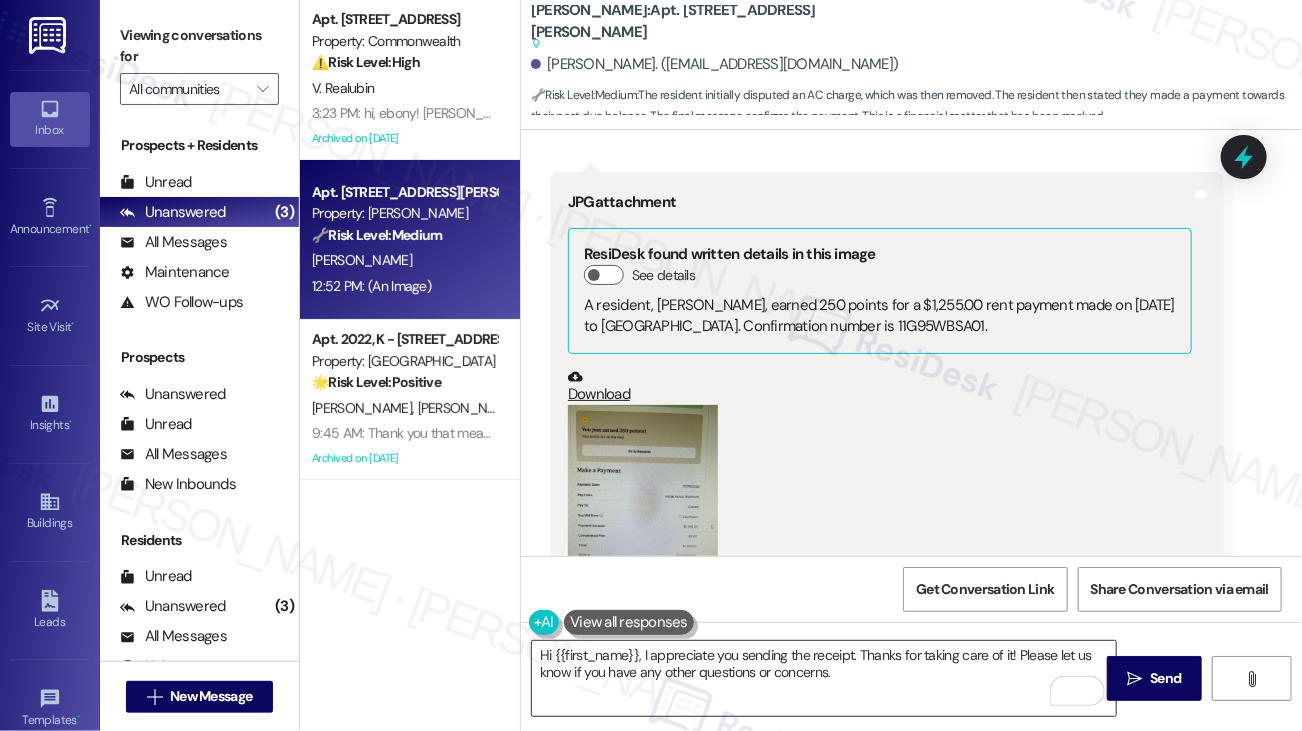 click on "Hi {{first_name}}, I appreciate you sending the receipt. Thanks for taking care of it! Please let us know if you have any other questions or concerns." at bounding box center [824, 678] 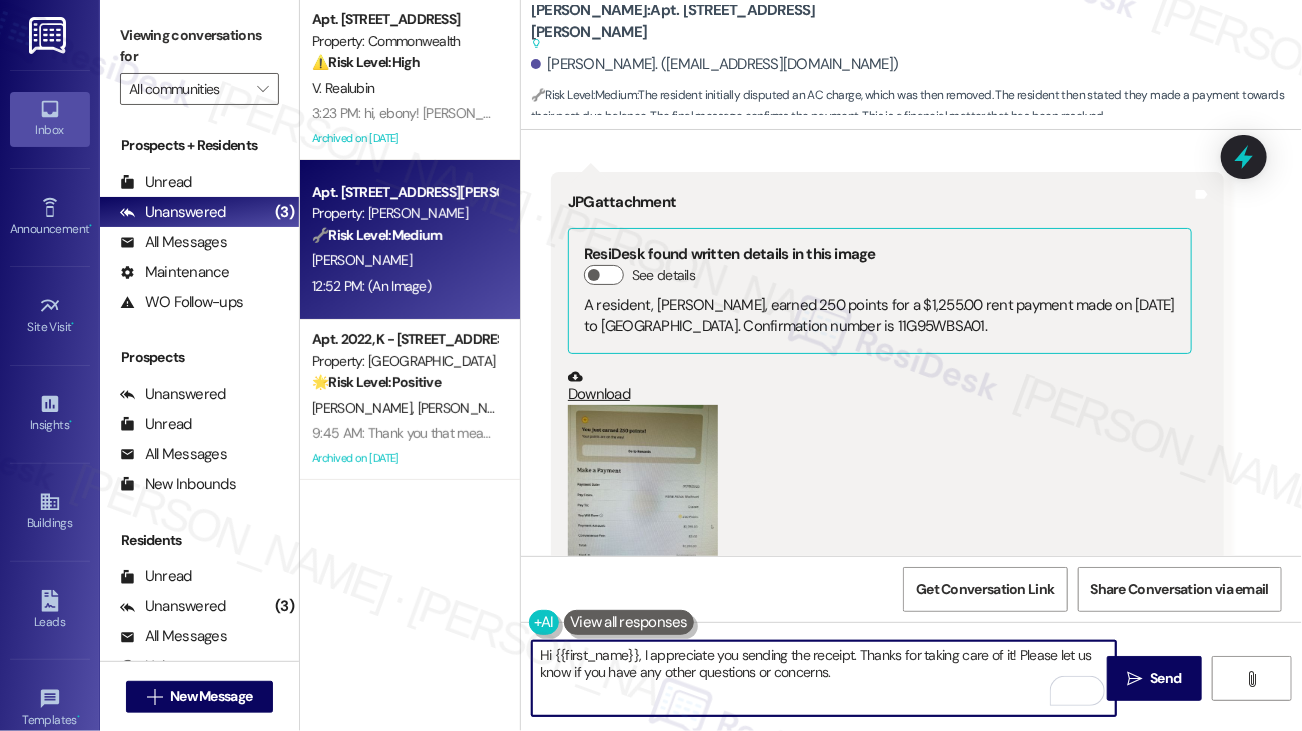 click on "Hi {{first_name}}, I appreciate you sending the receipt. Thanks for taking care of it! Please let us know if you have any other questions or concerns." at bounding box center (824, 678) 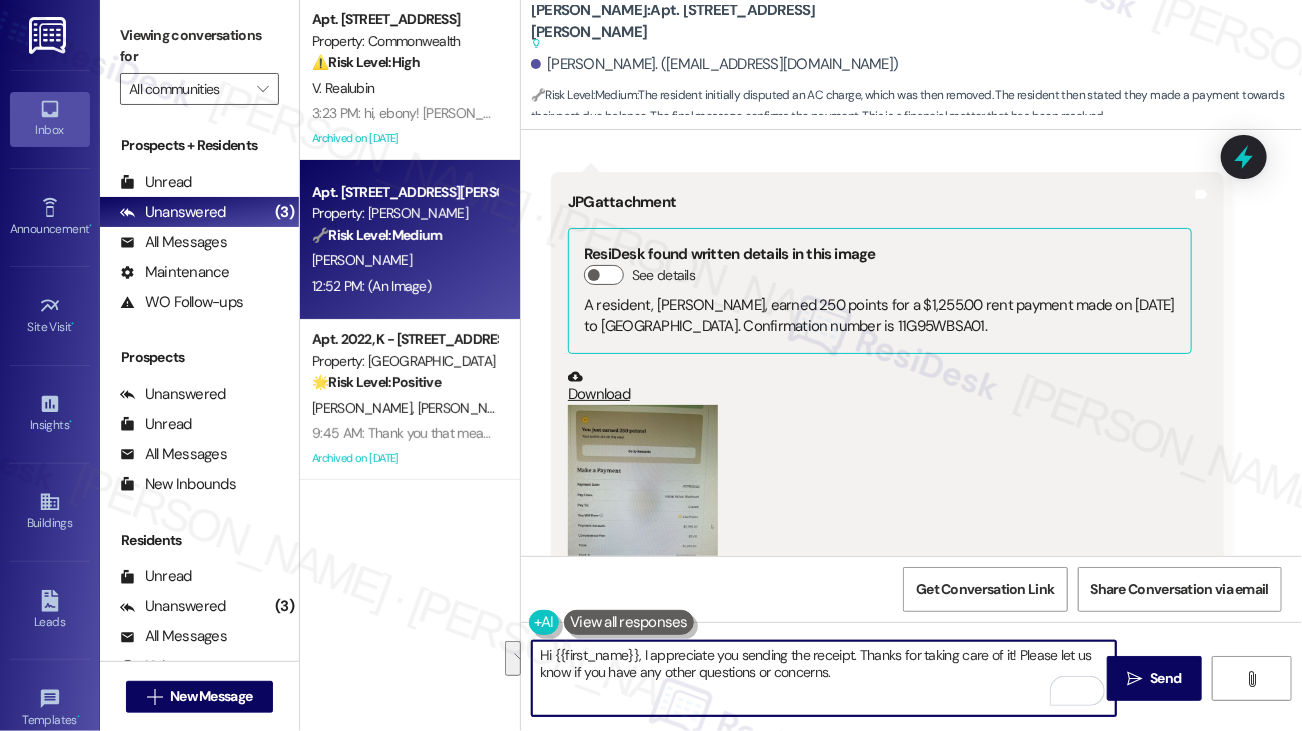 click on "Hi {{first_name}}, I appreciate you sending the receipt. Thanks for taking care of it! Please let us know if you have any other questions or concerns." at bounding box center (824, 678) 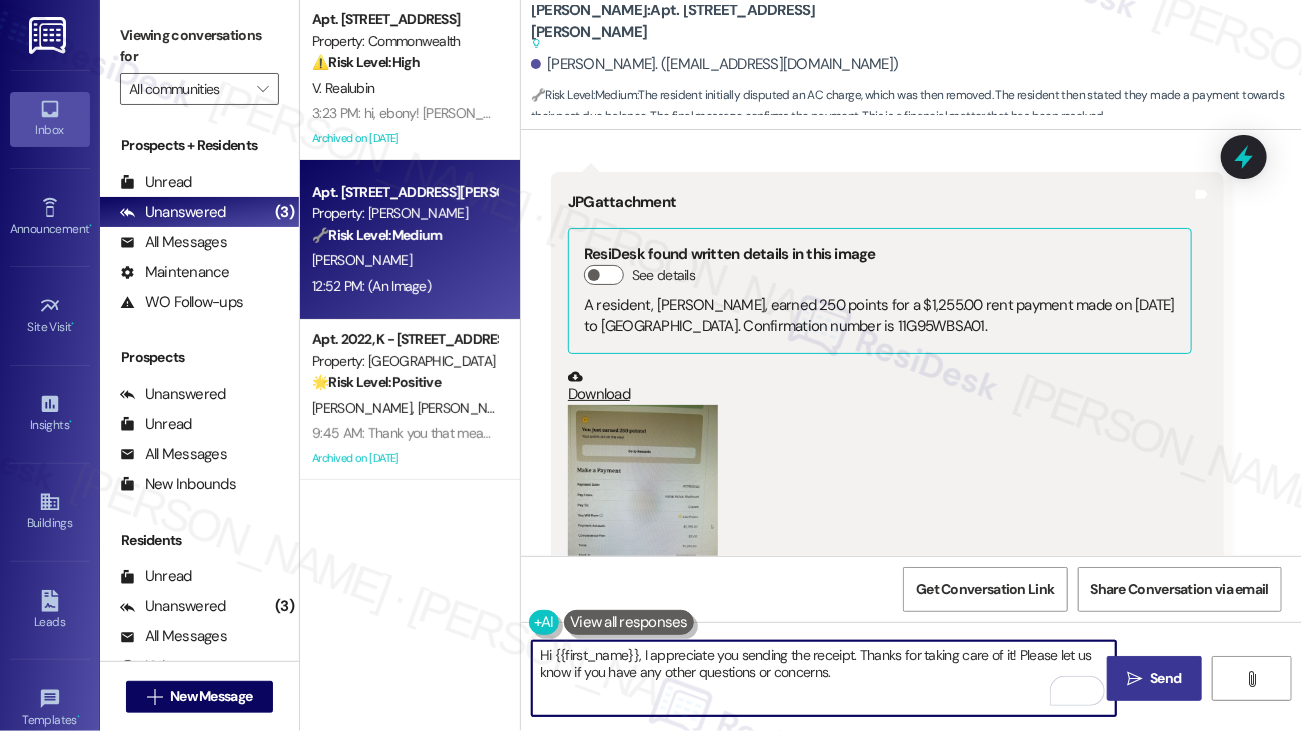 click on "" at bounding box center [1134, 679] 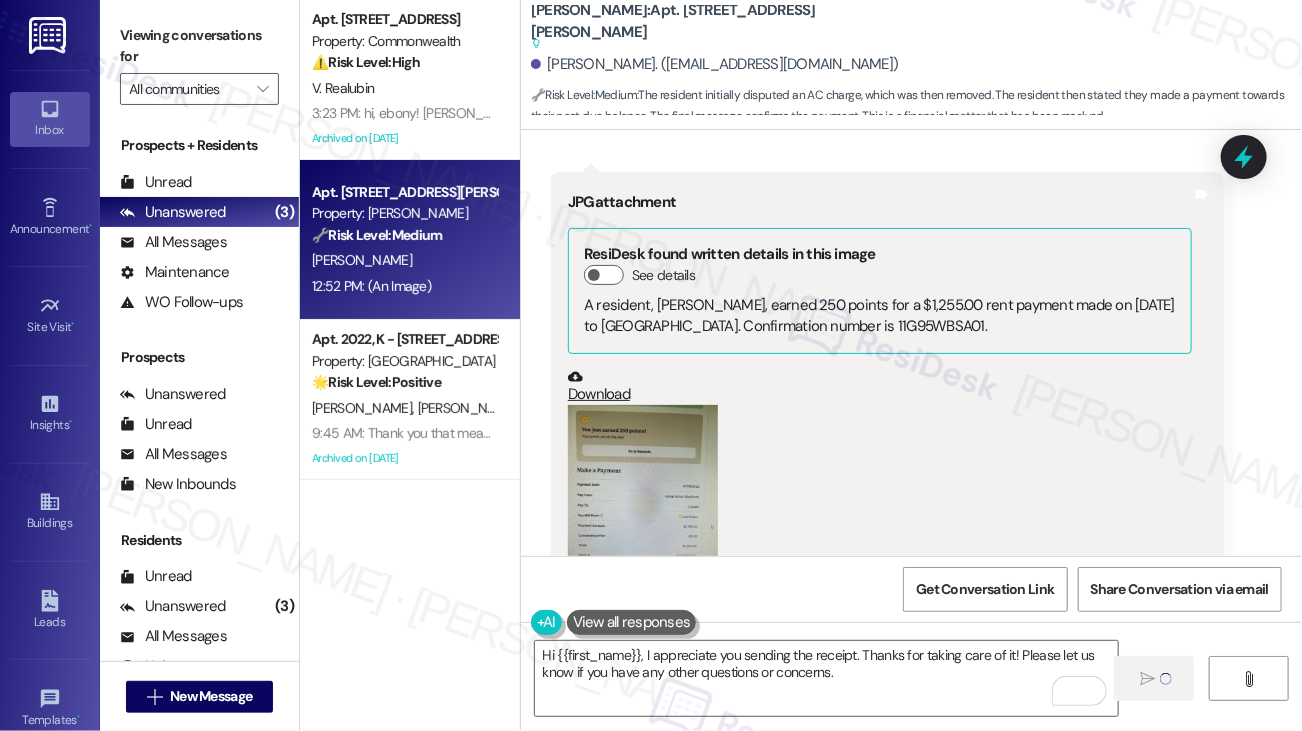 type 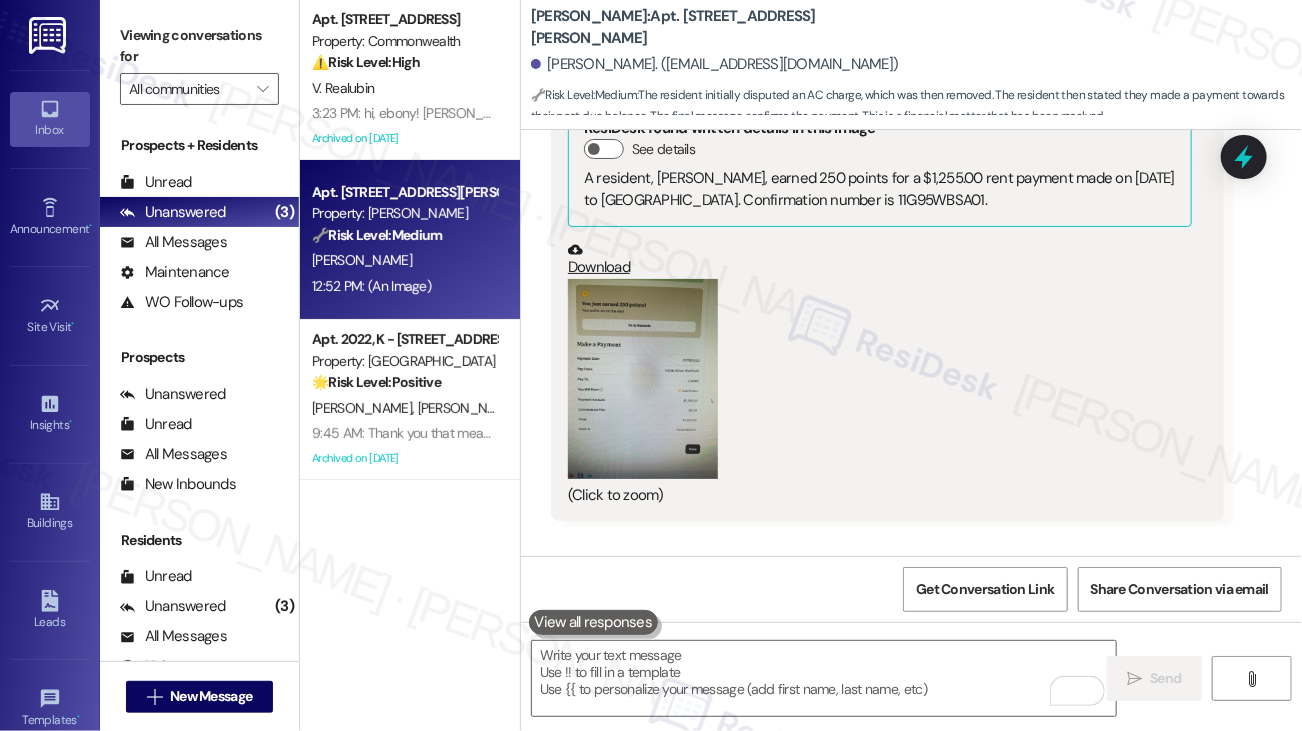 scroll, scrollTop: 13374, scrollLeft: 0, axis: vertical 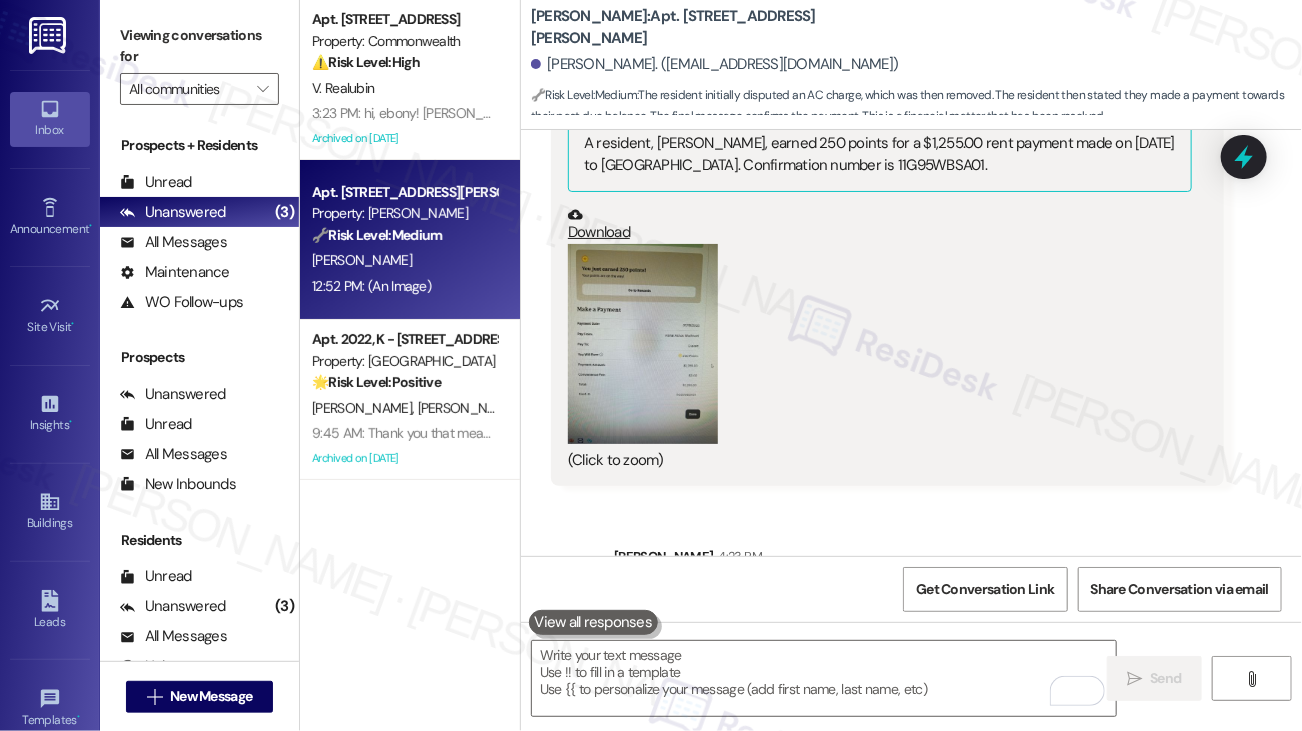 click at bounding box center (643, 344) 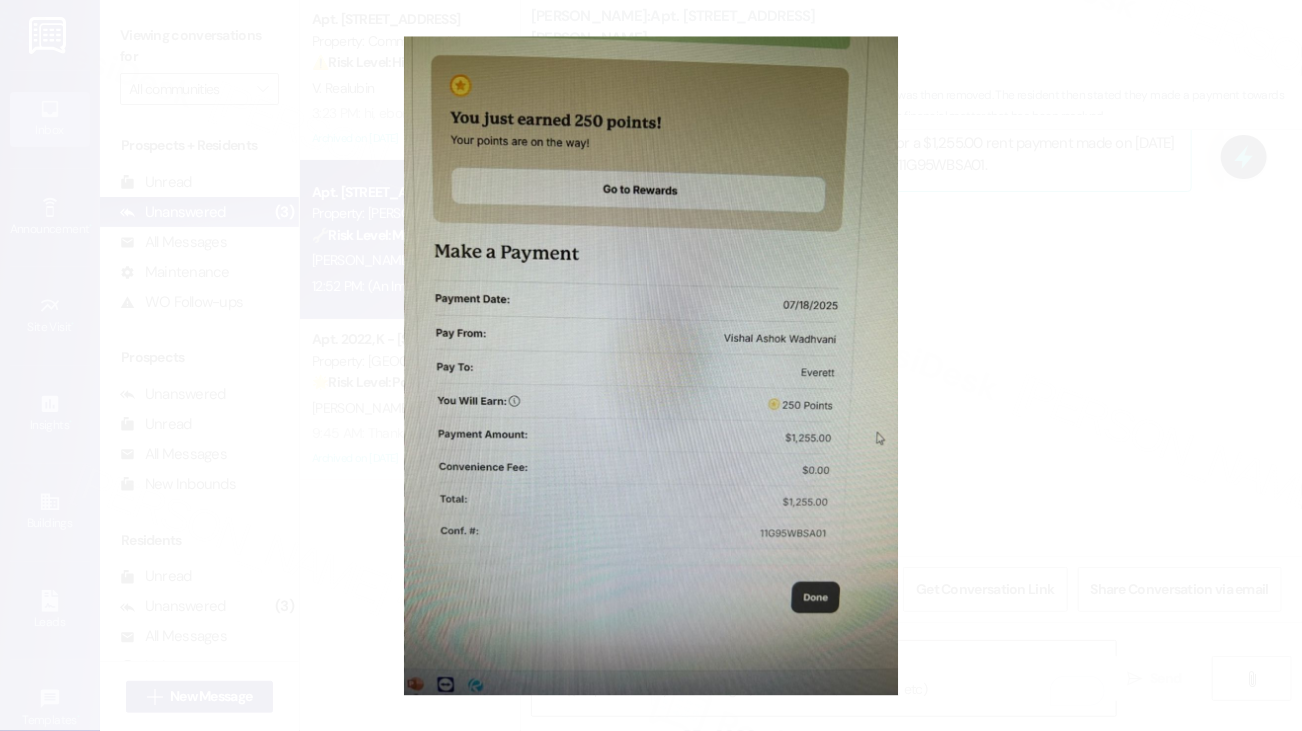 click at bounding box center (651, 365) 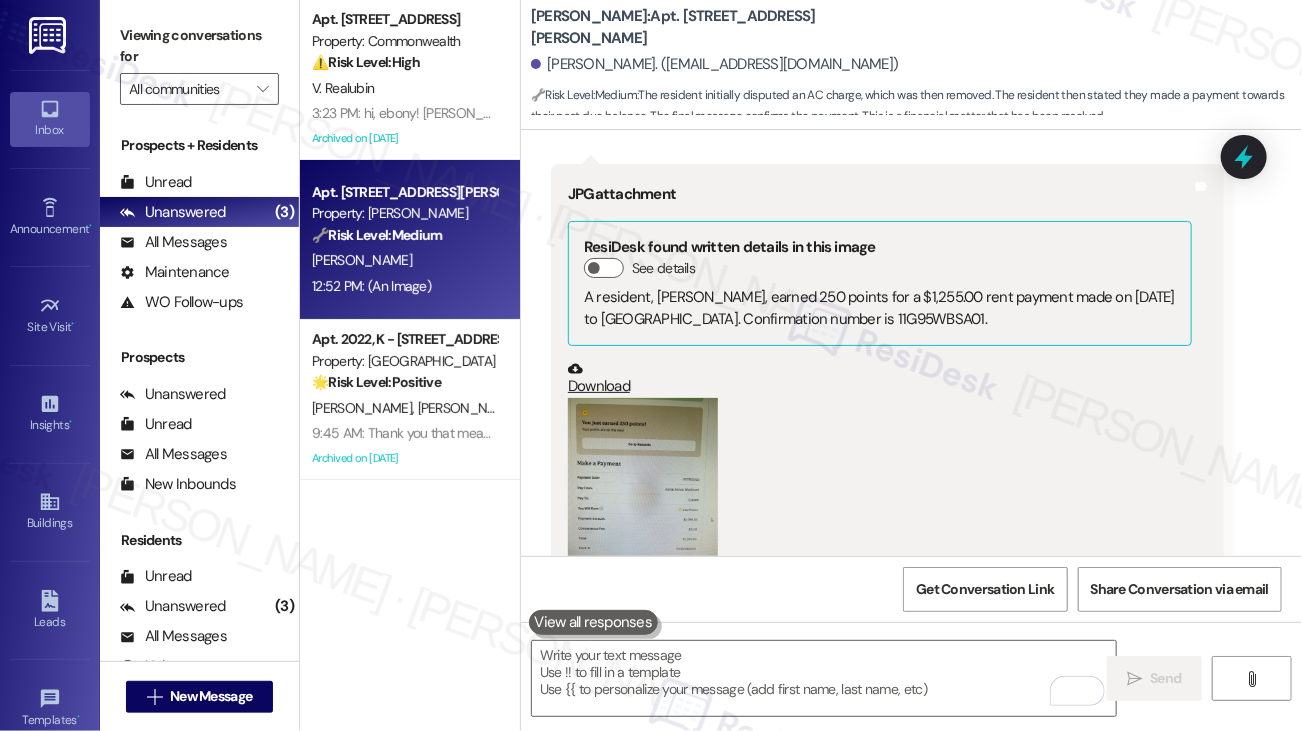 scroll, scrollTop: 13374, scrollLeft: 0, axis: vertical 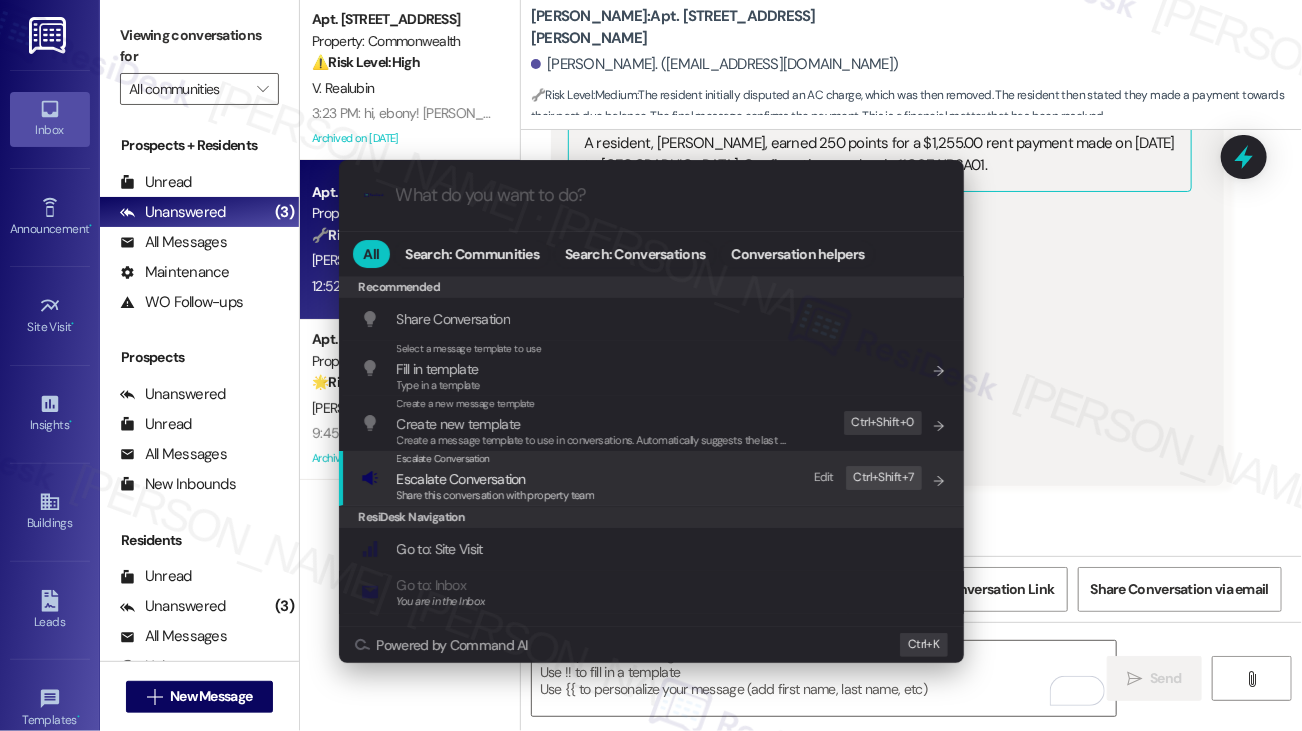 click on "Escalate Conversation Escalate Conversation Share this conversation with property team Edit Ctrl+ Shift+ 7" at bounding box center [653, 478] 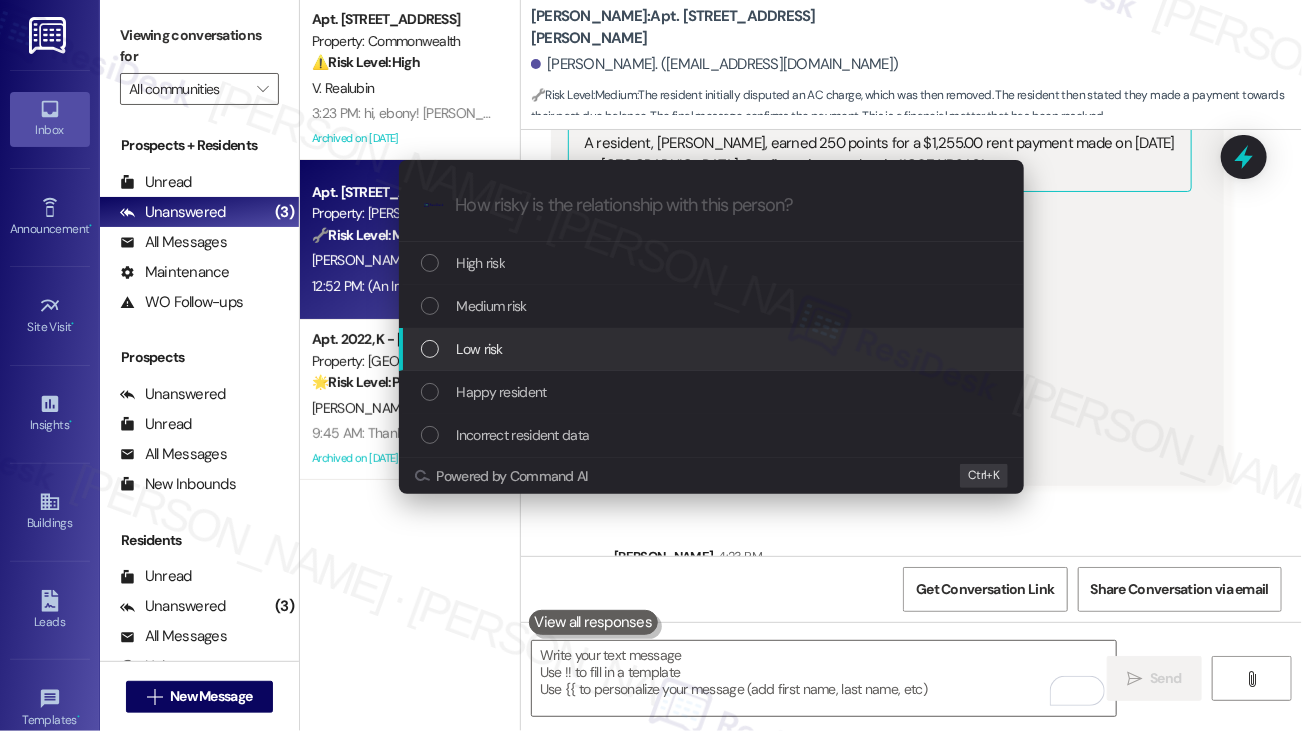 click on "Low risk" at bounding box center (480, 349) 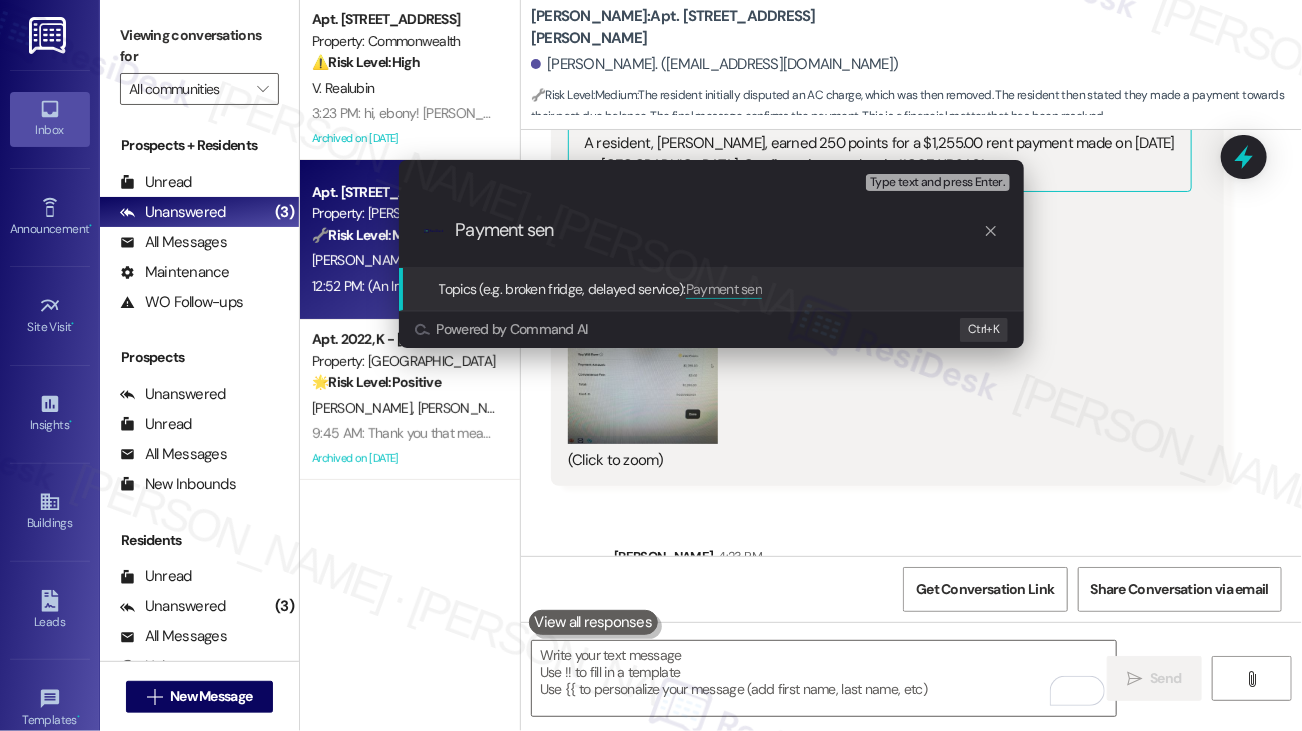 type on "Payment sent" 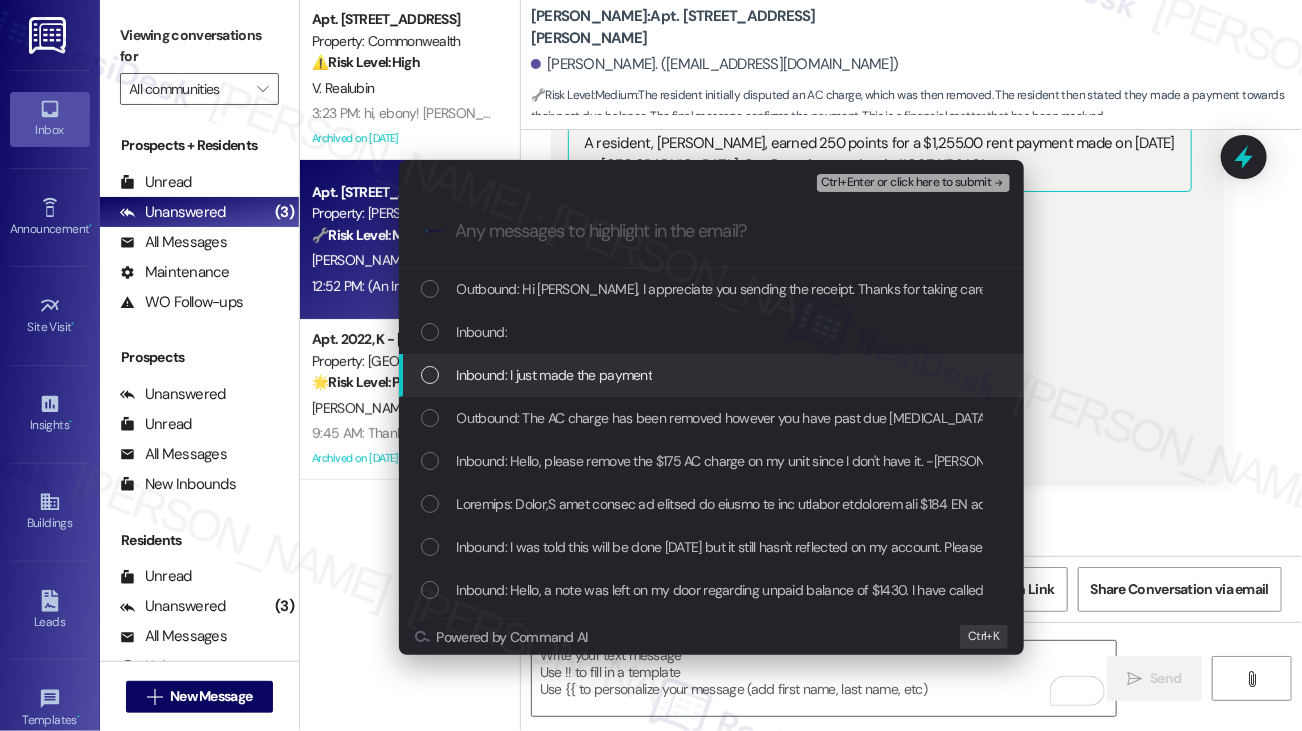 click on "Inbound: I just made the payment" at bounding box center [555, 375] 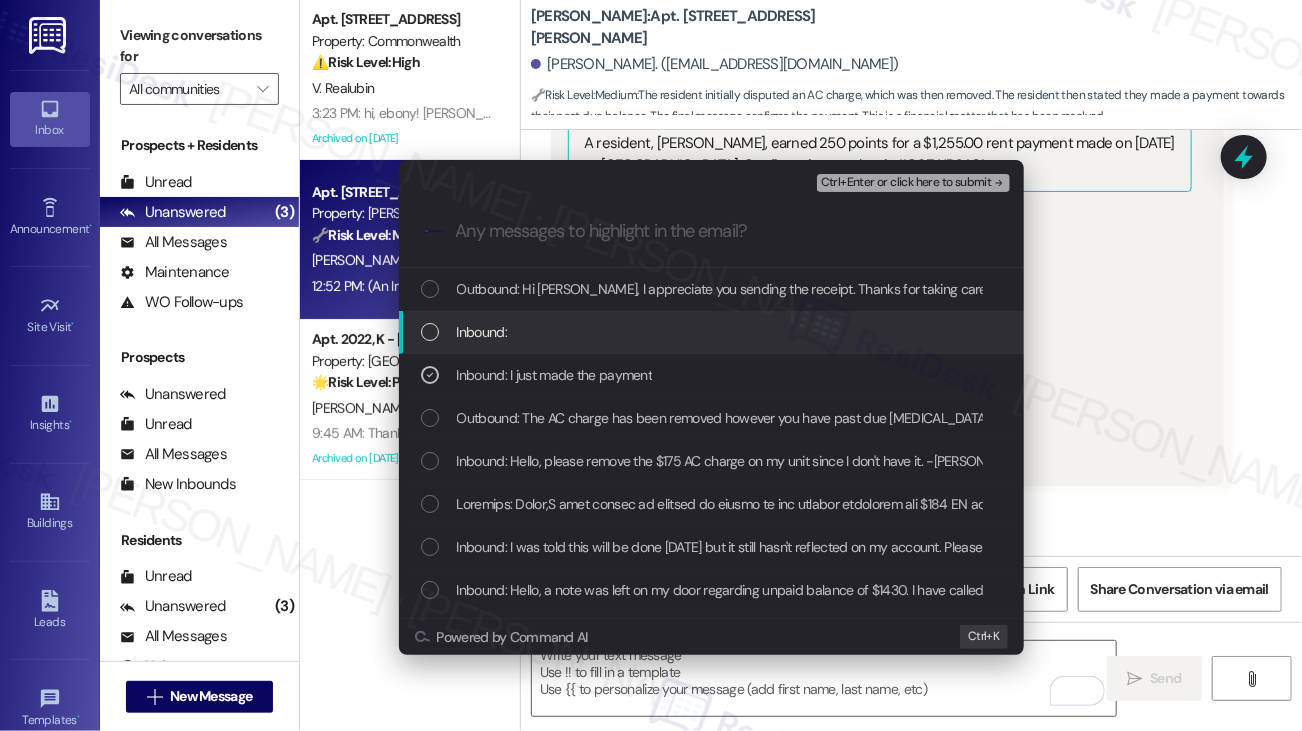 click on "Inbound:" at bounding box center [713, 332] 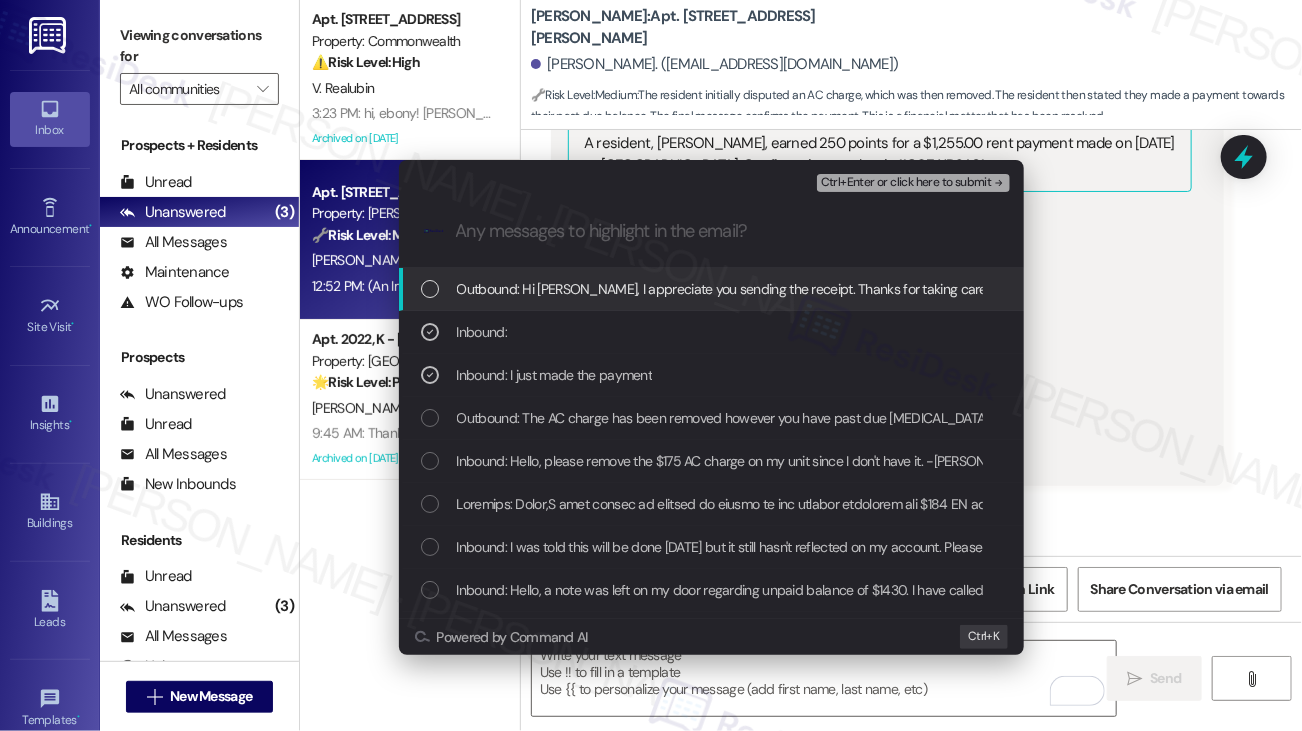 click on "Ctrl+Enter or click here to submit" at bounding box center [906, 183] 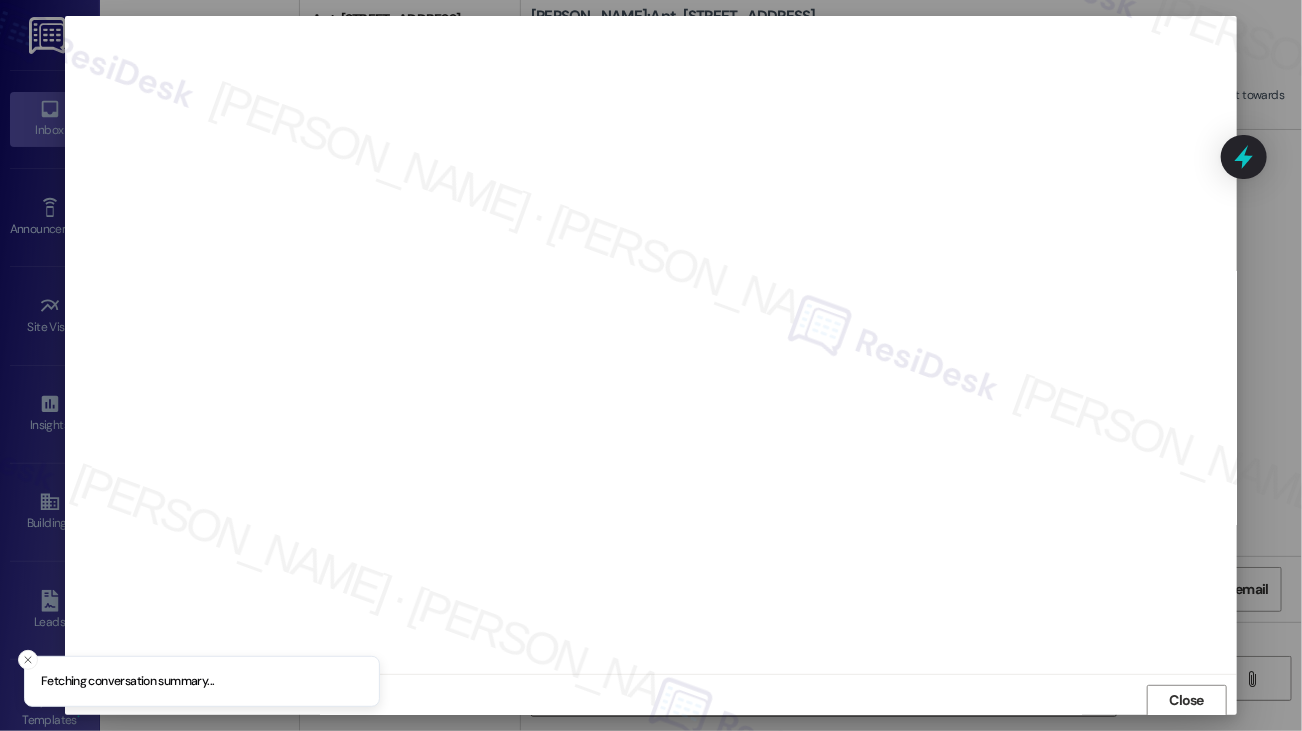 scroll, scrollTop: 1, scrollLeft: 0, axis: vertical 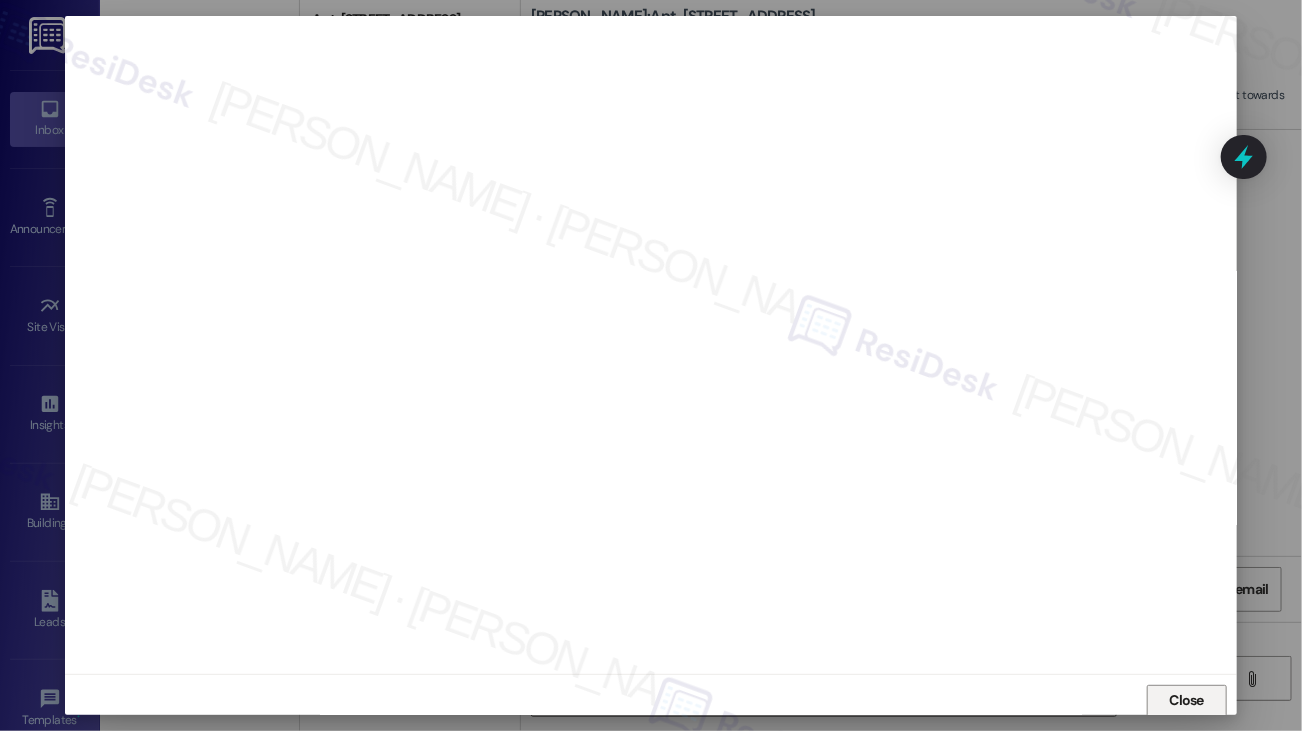 click on "Close" at bounding box center (1187, 701) 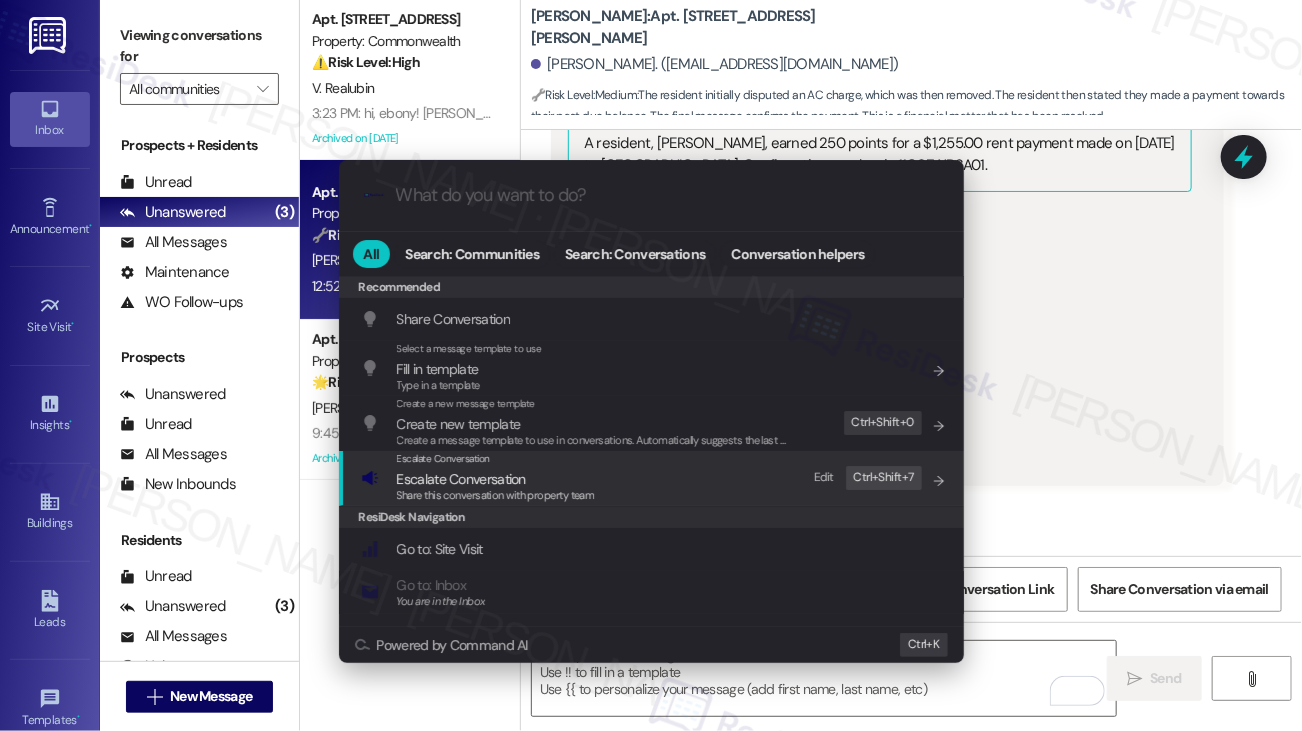 click on "Escalate Conversation" at bounding box center (496, 479) 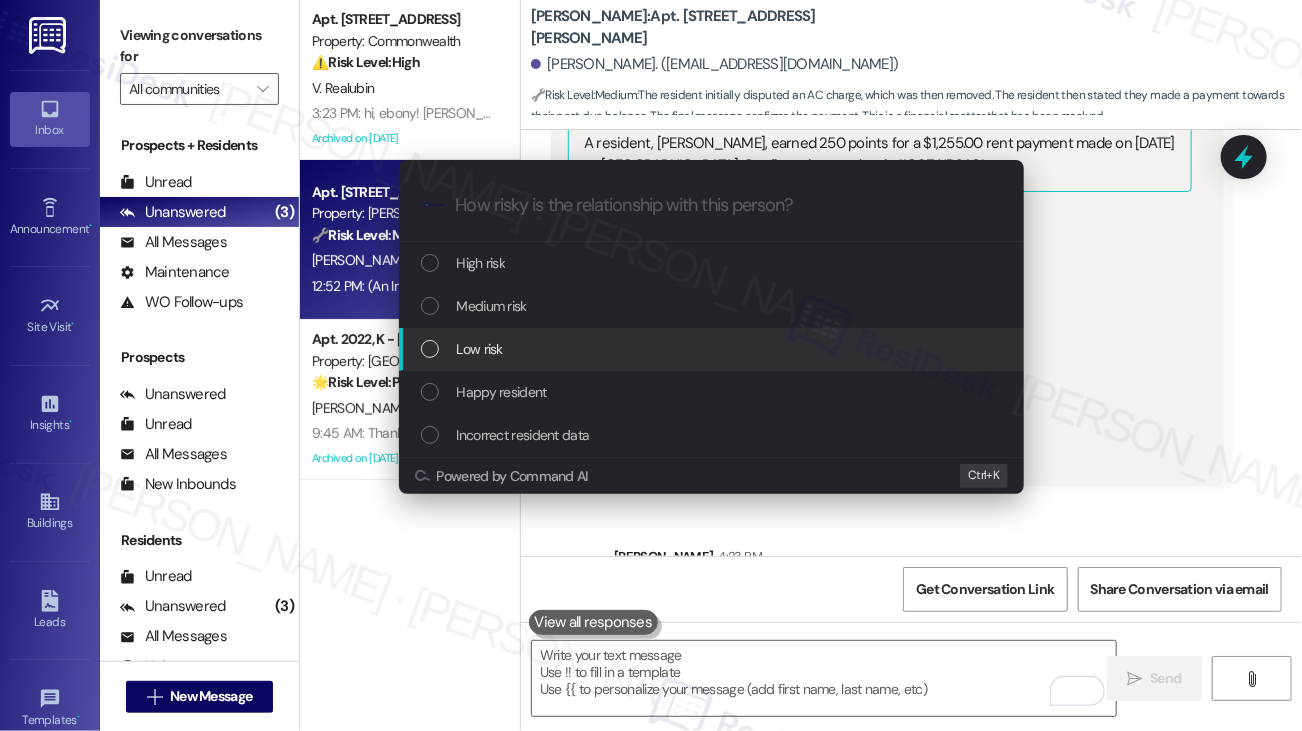 click on "Low risk" at bounding box center [713, 349] 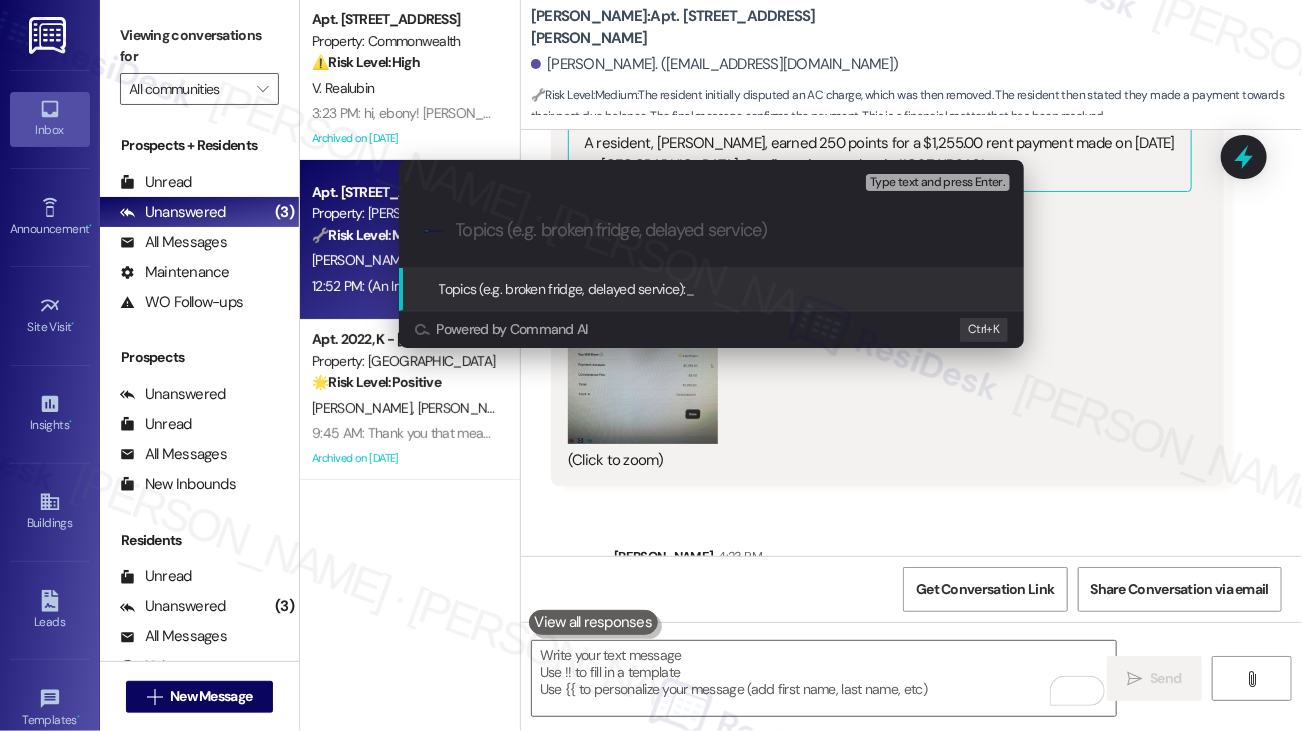 paste on "Payment sent" 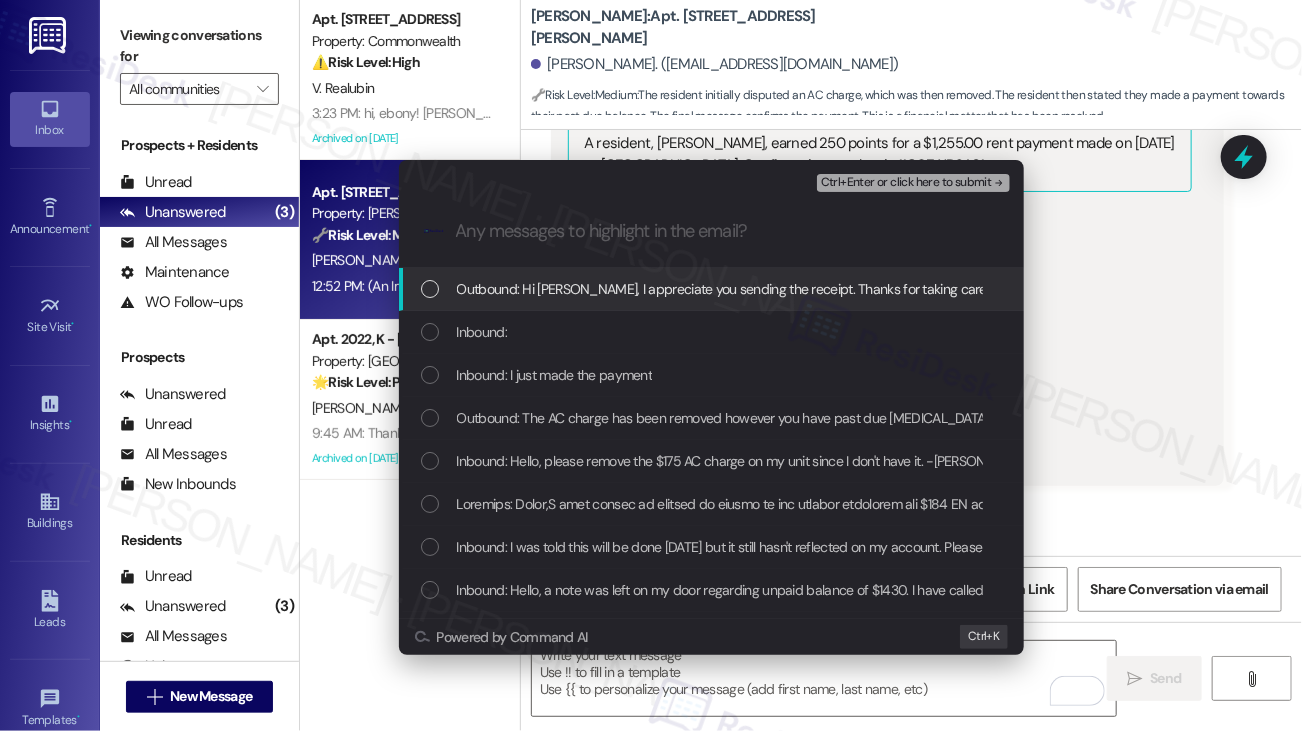 click on "Inbound:" at bounding box center [713, 332] 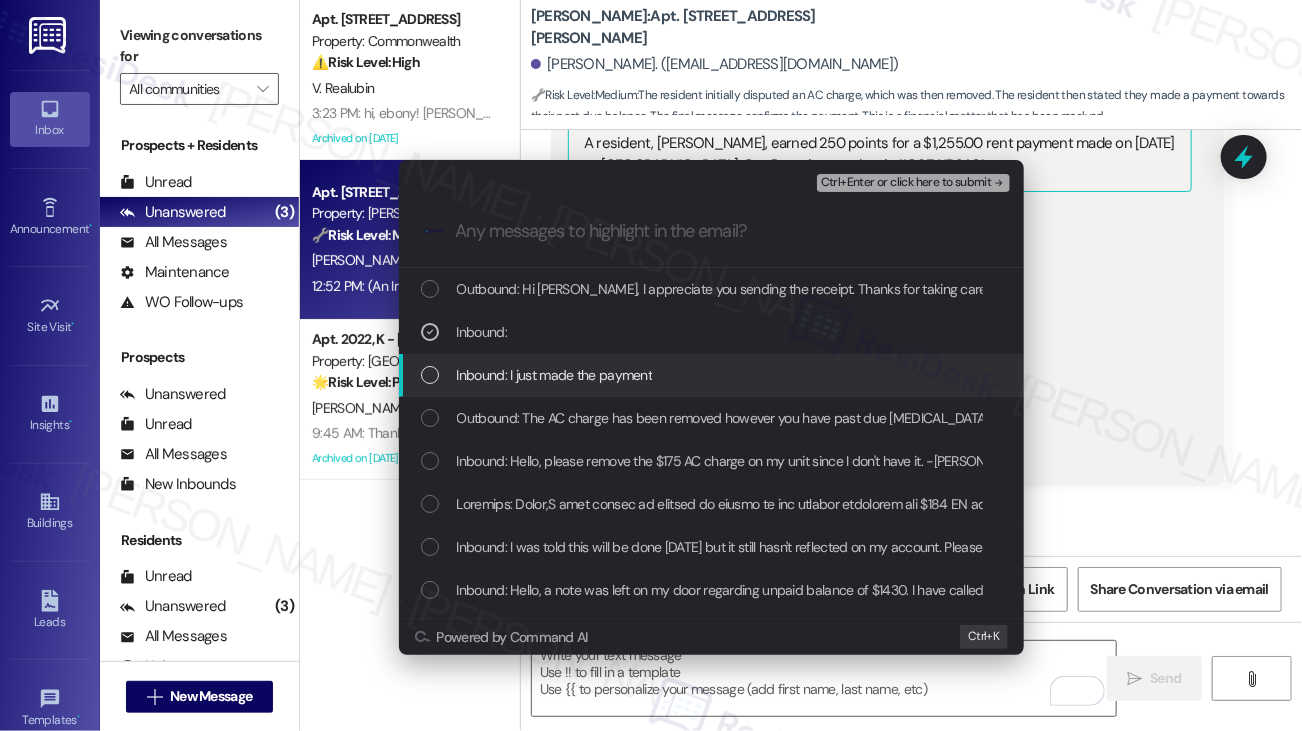drag, startPoint x: 566, startPoint y: 363, endPoint x: 575, endPoint y: 357, distance: 10.816654 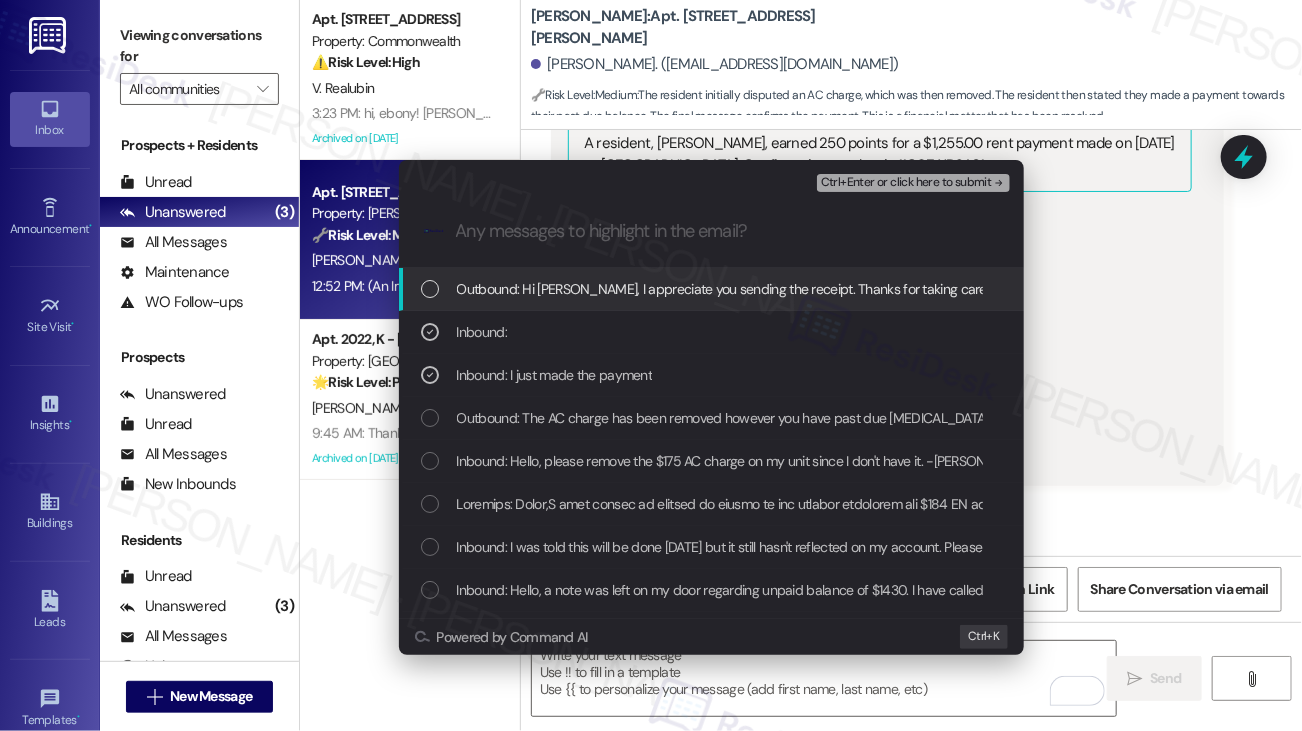 click on "Ctrl+Enter or click here to submit" at bounding box center (906, 183) 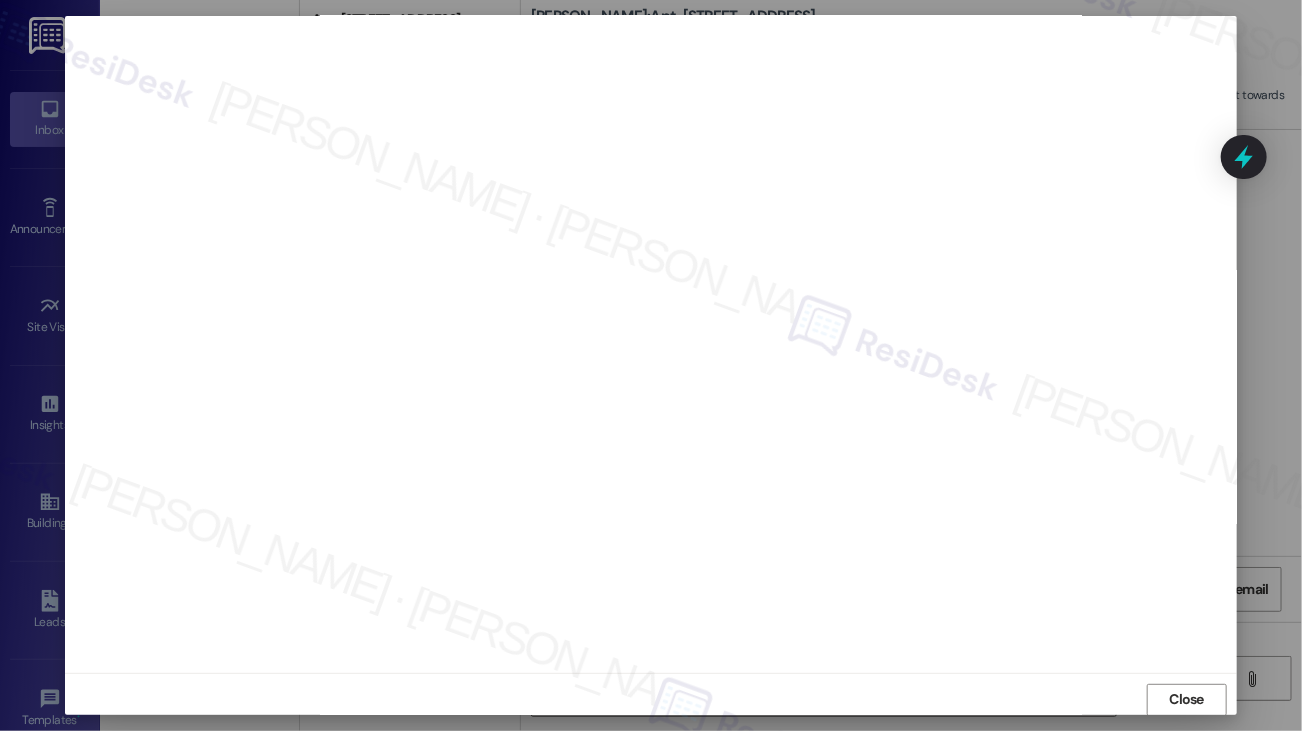 scroll, scrollTop: 0, scrollLeft: 0, axis: both 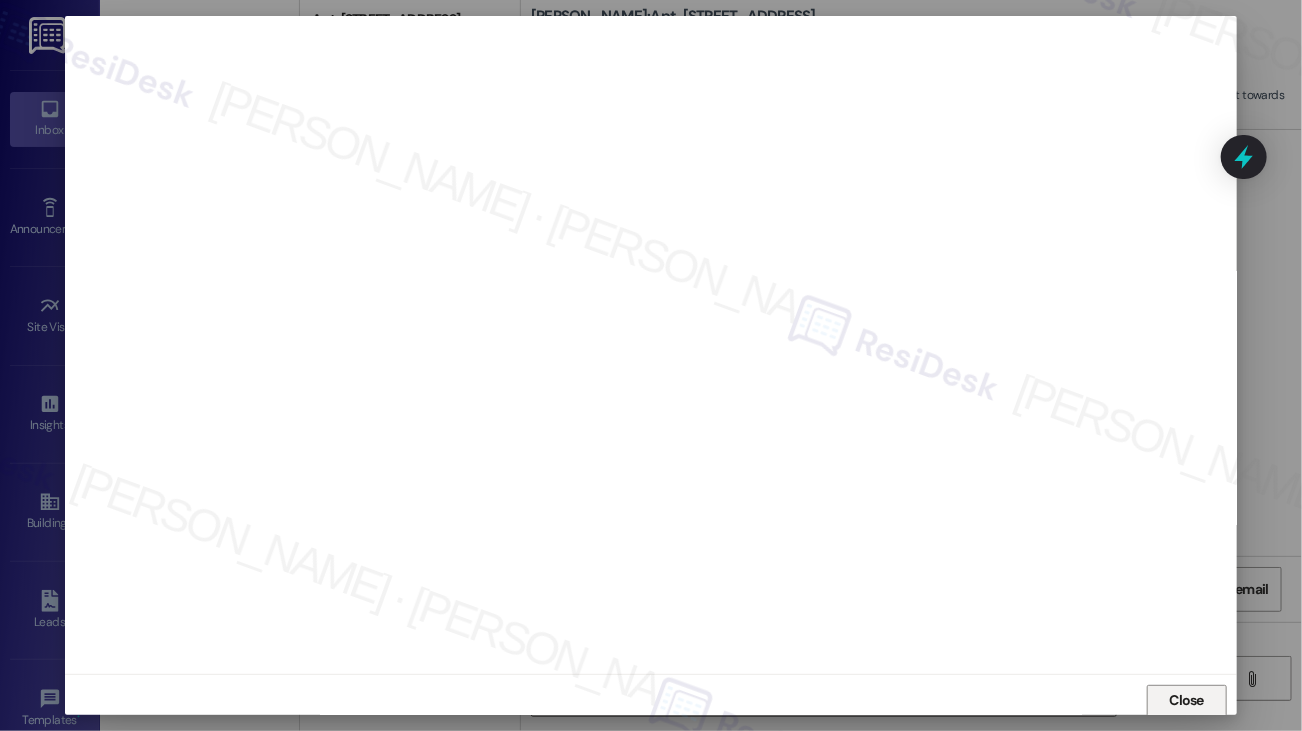 click on "Close" at bounding box center [1187, 701] 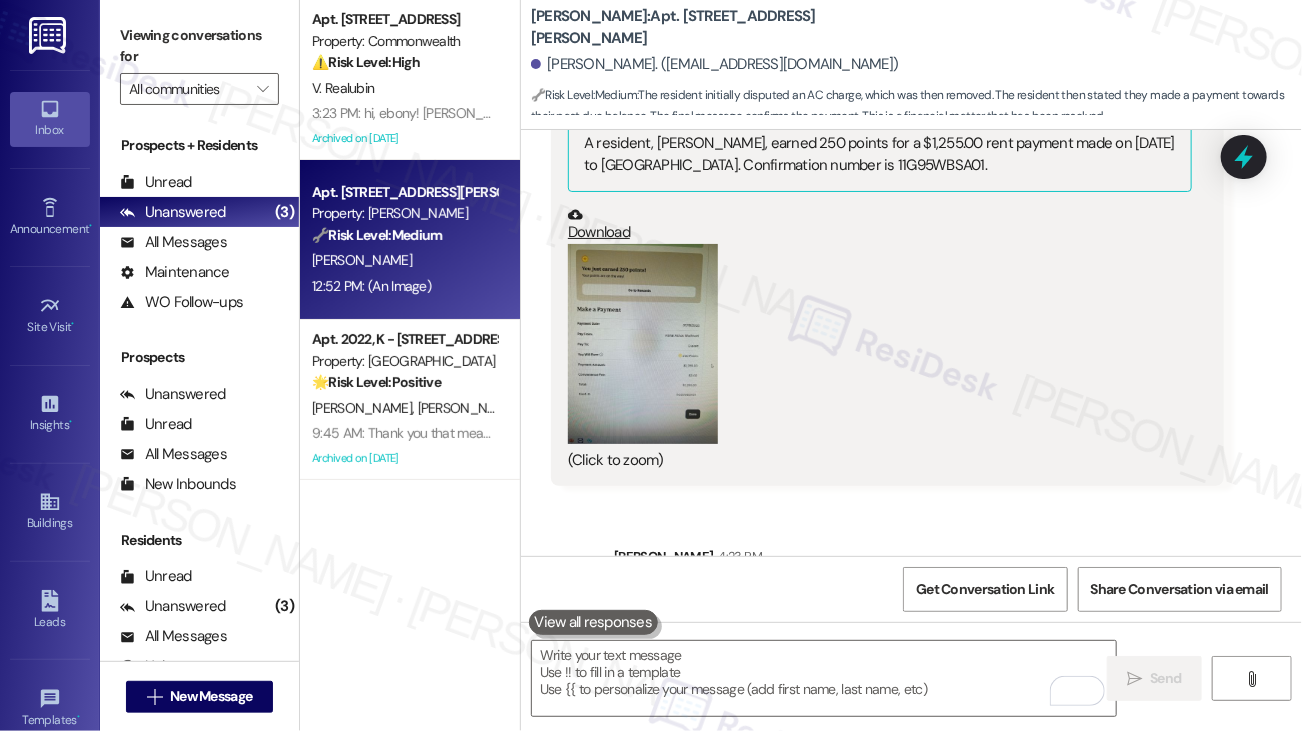 click on "Sent via SMS [PERSON_NAME] 4:23 PM Hi [PERSON_NAME], I appreciate you sending the receipt. Thanks for taking care of it! Please let us know if you have any other questions or concerns. Tags and notes" at bounding box center [911, 581] 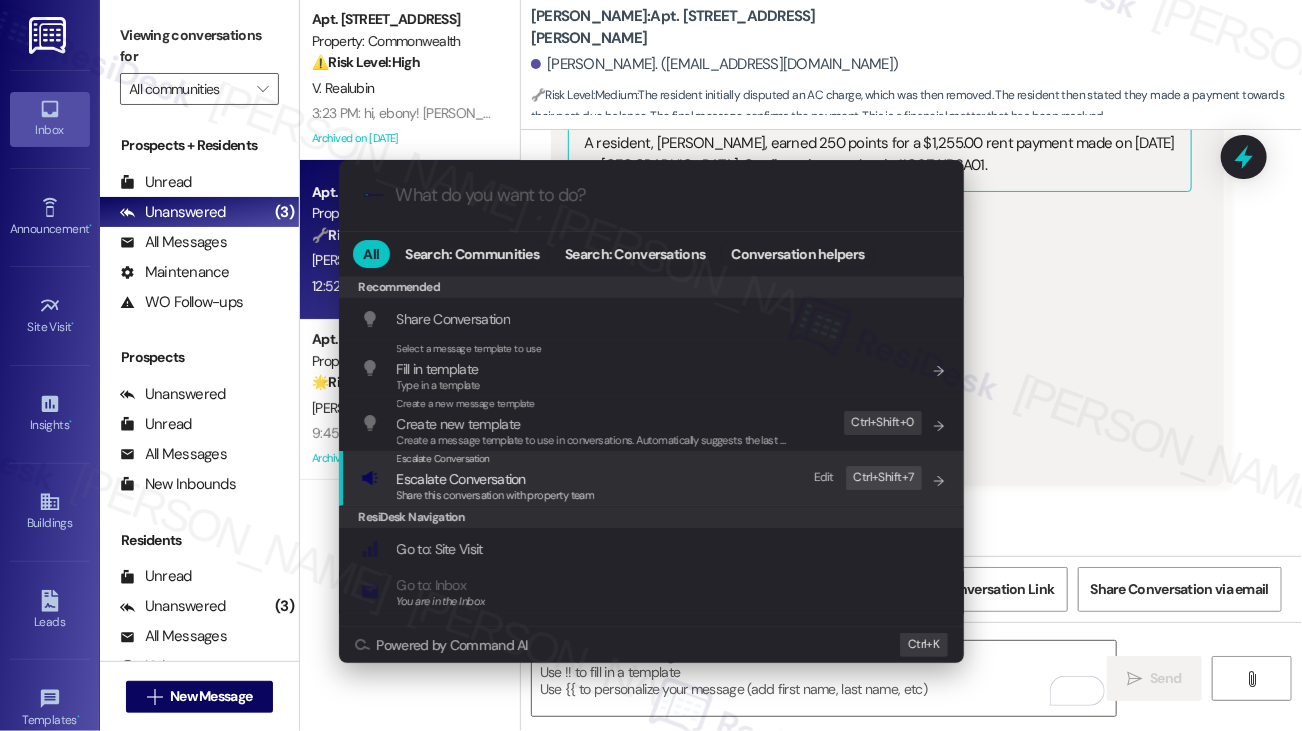 click on "Escalate Conversation Escalate Conversation Share this conversation with property team Edit Ctrl+ Shift+ 7" at bounding box center [653, 478] 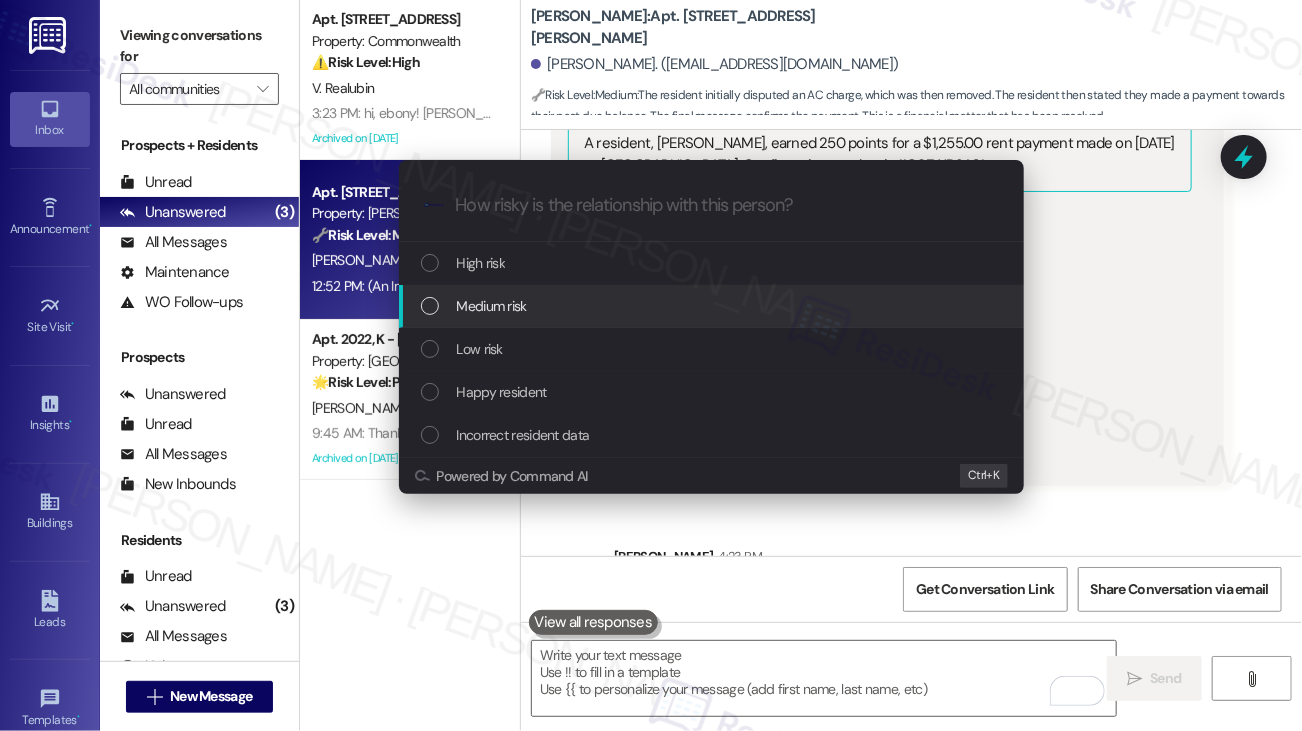 click on "Medium risk" at bounding box center (713, 306) 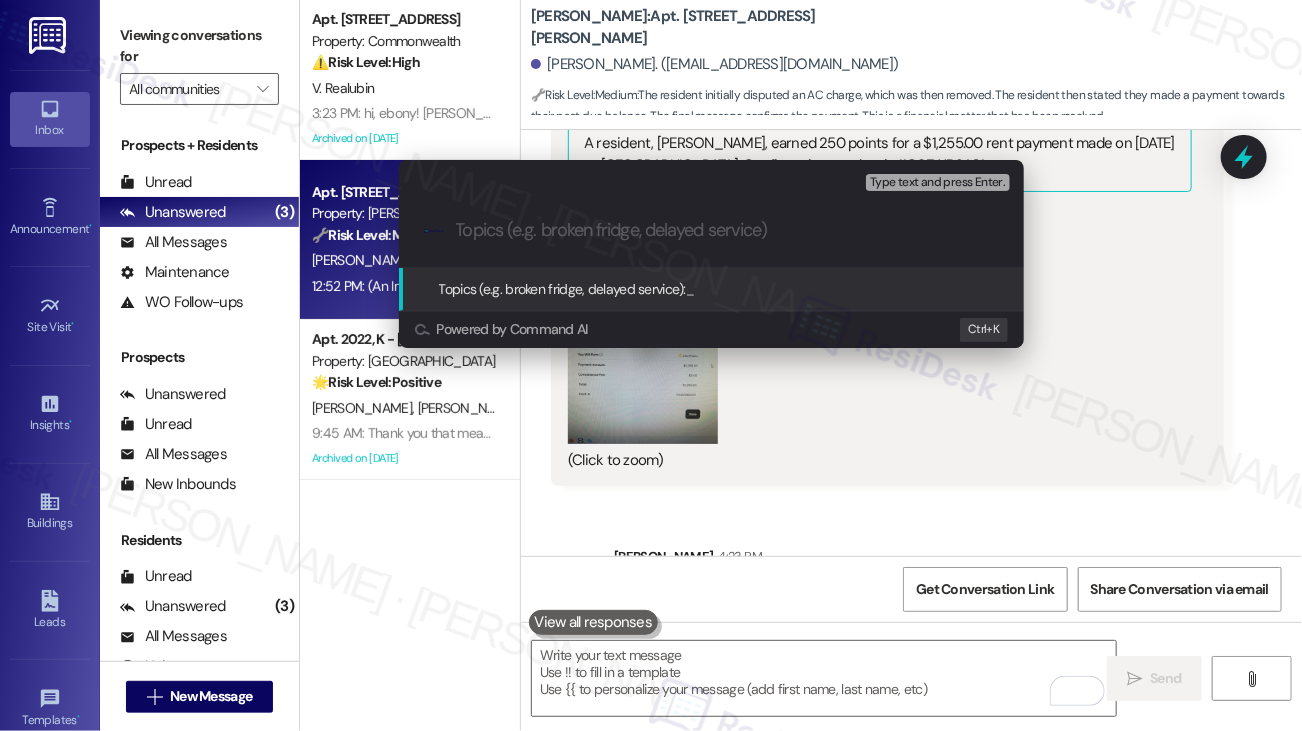 paste on "Payment sent" 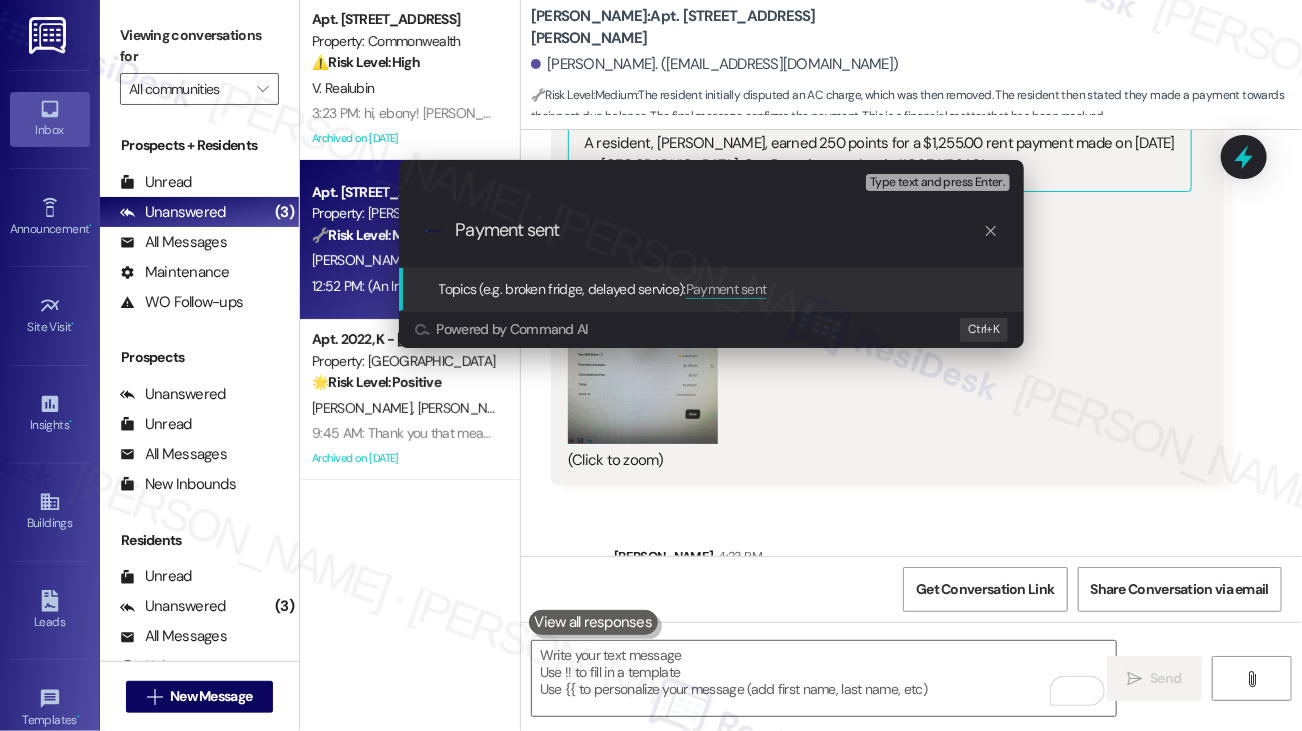 type 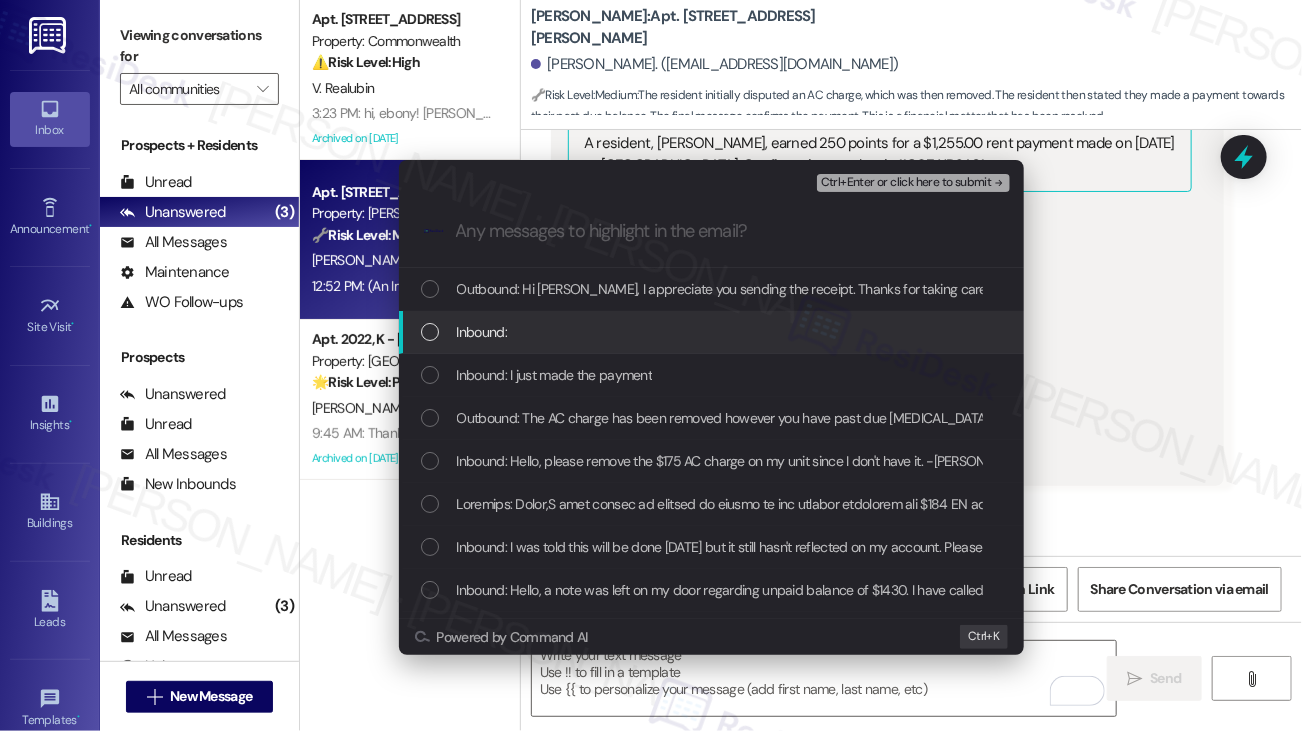 click on "Inbound:" at bounding box center (713, 332) 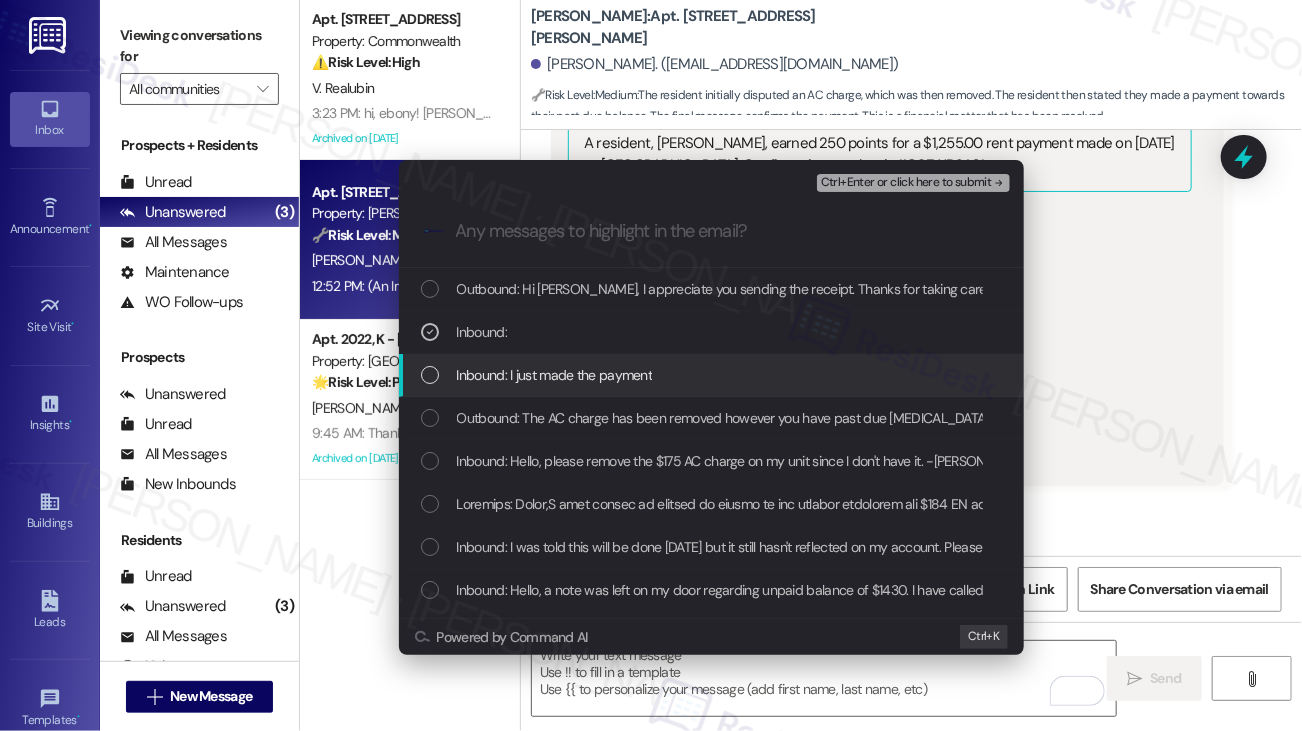 click on "Inbound: I just made the payment" at bounding box center [711, 375] 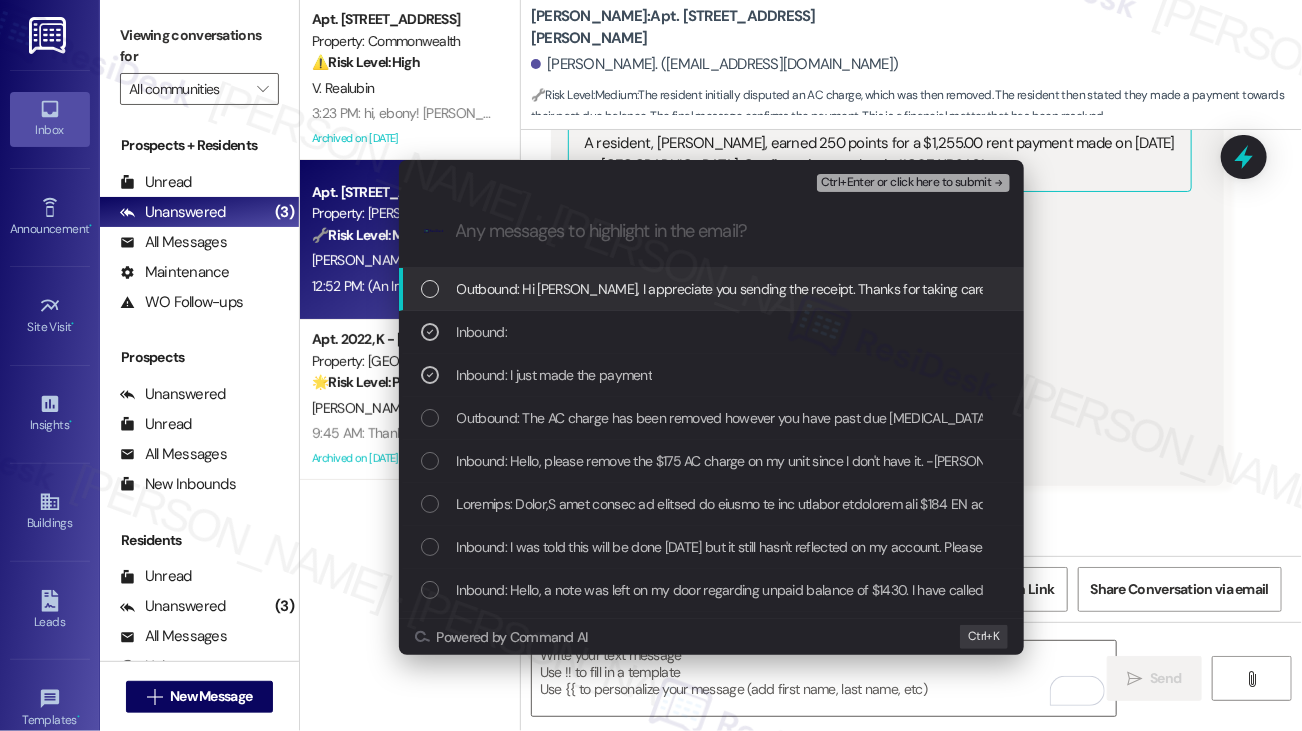 click on "Ctrl+Enter or click here to submit" at bounding box center [913, 183] 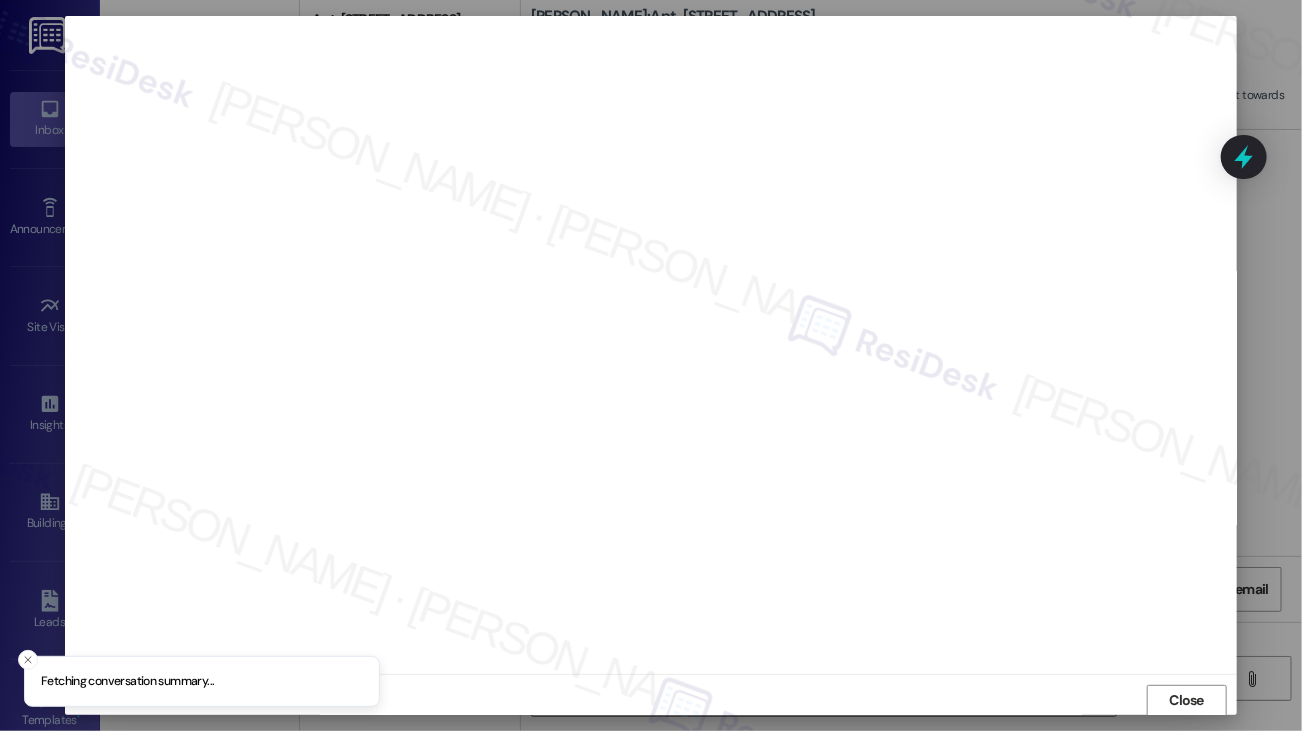 scroll, scrollTop: 1, scrollLeft: 0, axis: vertical 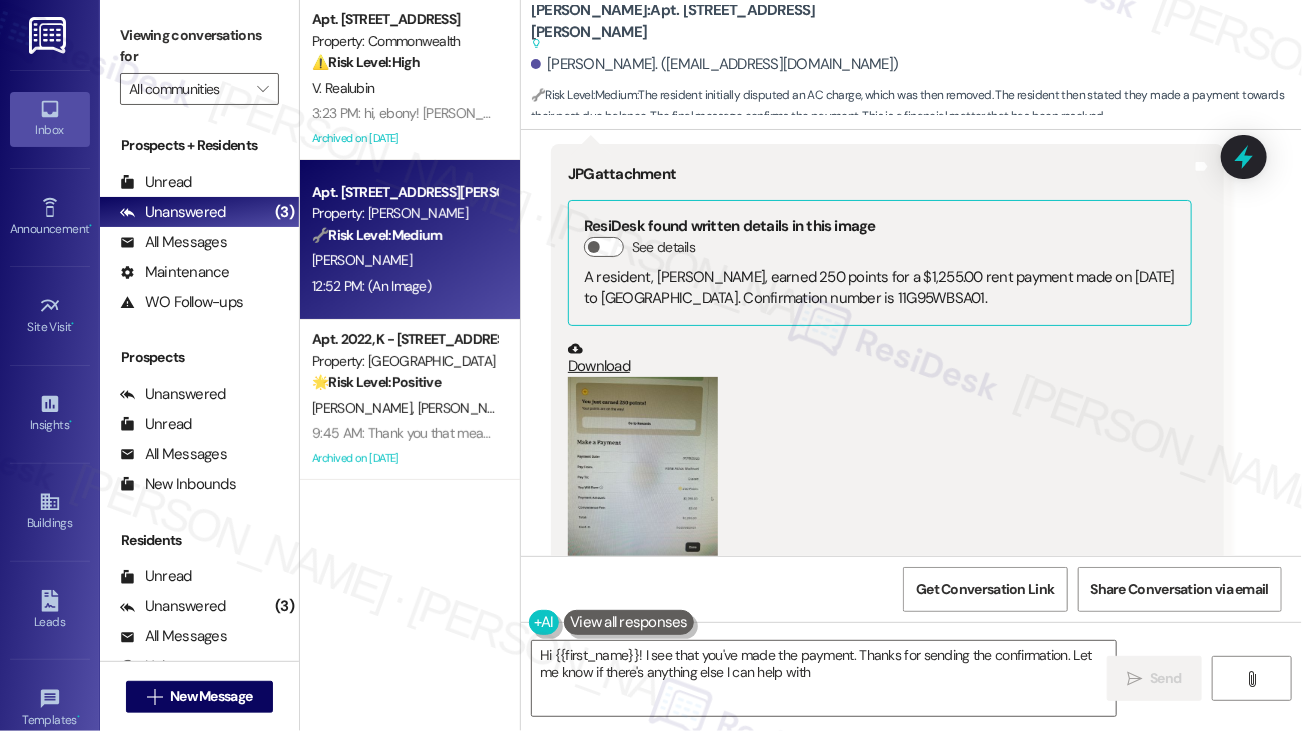 type on "Hi {{first_name}}! I see that you've made the payment. Thanks for sending the confirmation. Let me know if there's anything else I can help with!" 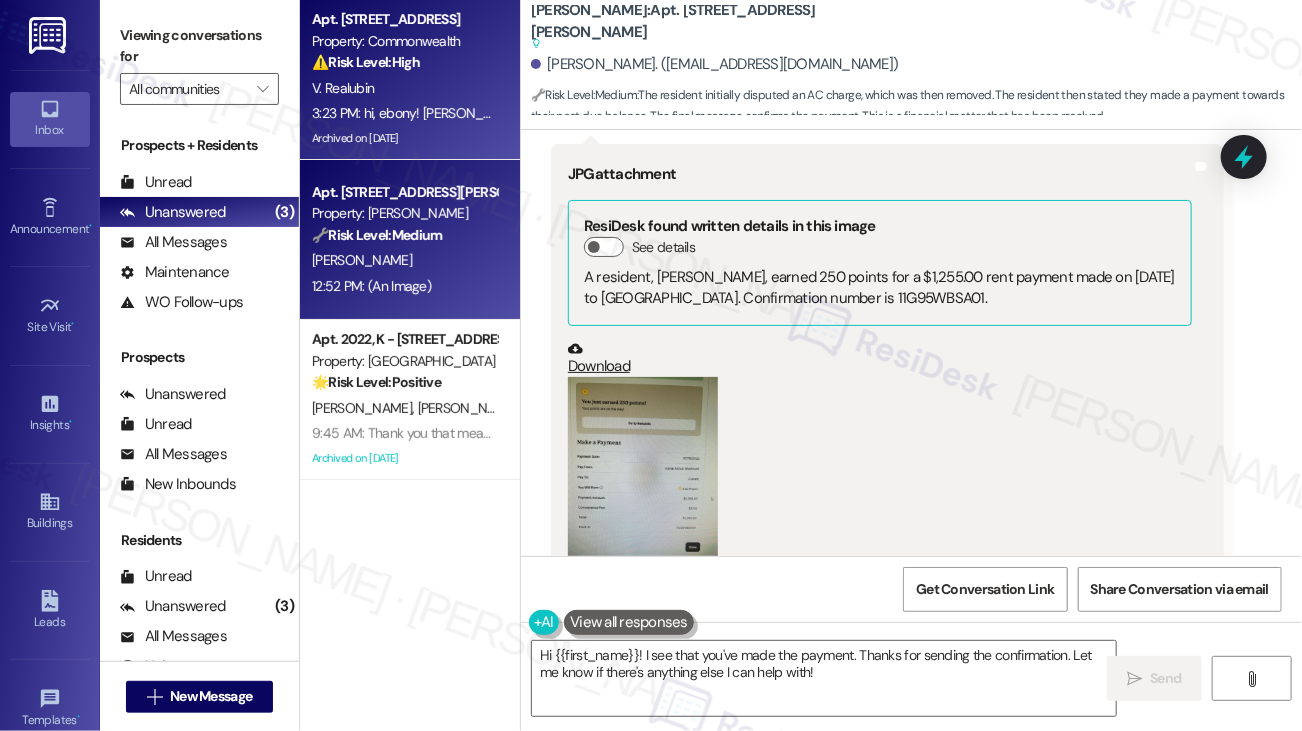 click on "⚠️  Risk Level:  High" at bounding box center [366, 62] 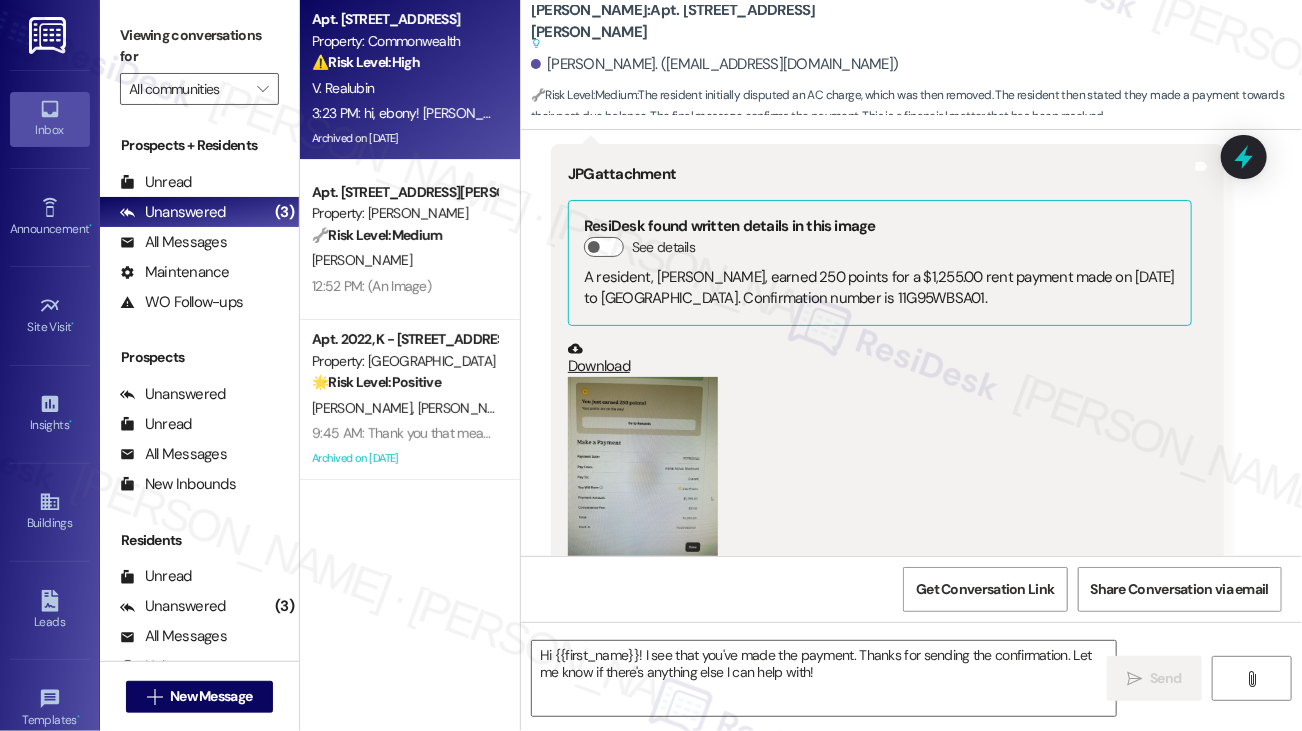 type on "Fetching suggested responses. Please feel free to read through the conversation in the meantime." 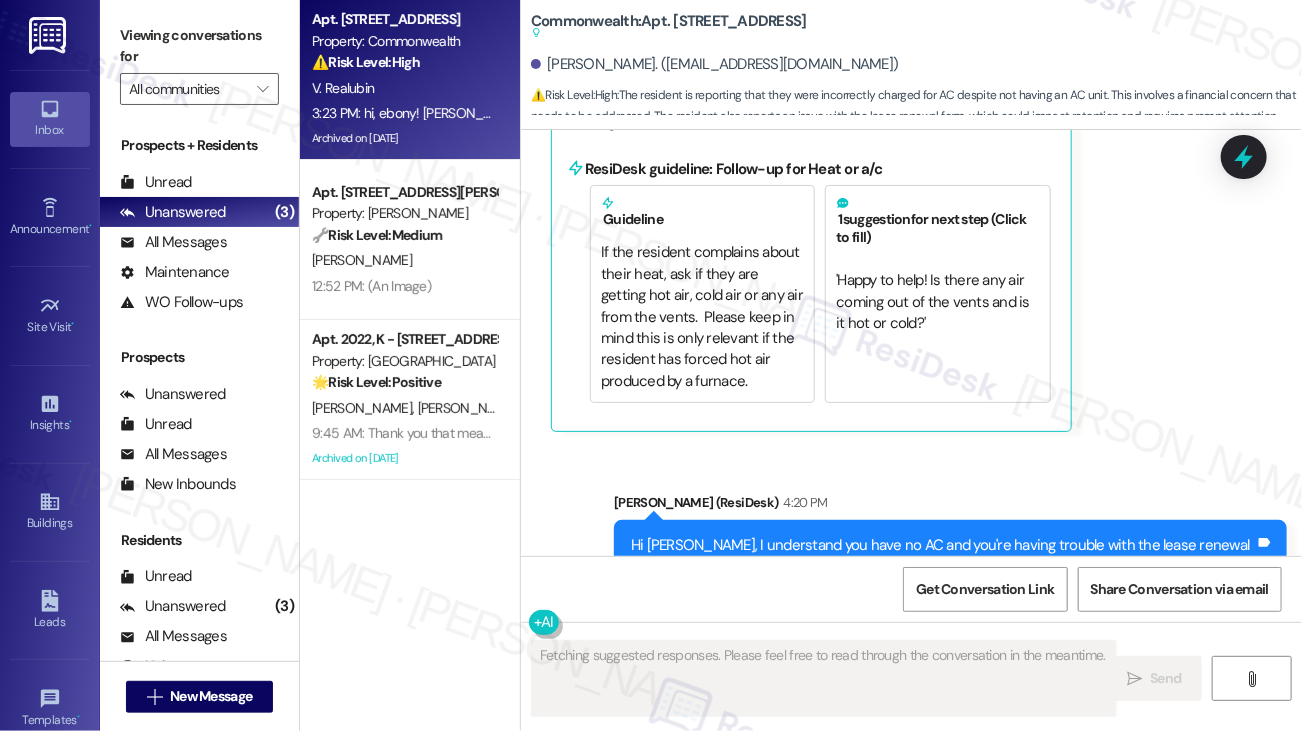 scroll, scrollTop: 38880, scrollLeft: 0, axis: vertical 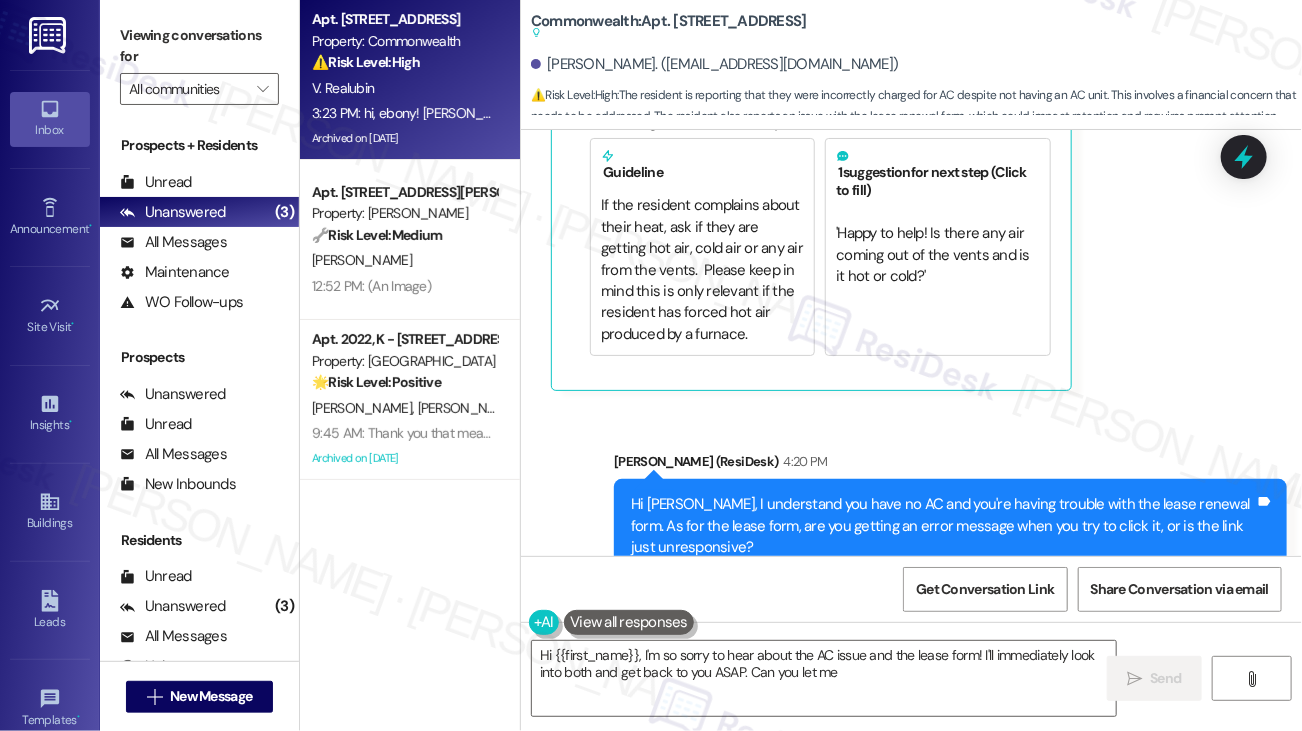 click on "Hi [PERSON_NAME], I understand you have no AC and you're having trouble with the lease renewal form. As for the lease form, are you getting an error message when you try to click it, or is the link just unresponsive?" at bounding box center (943, 526) 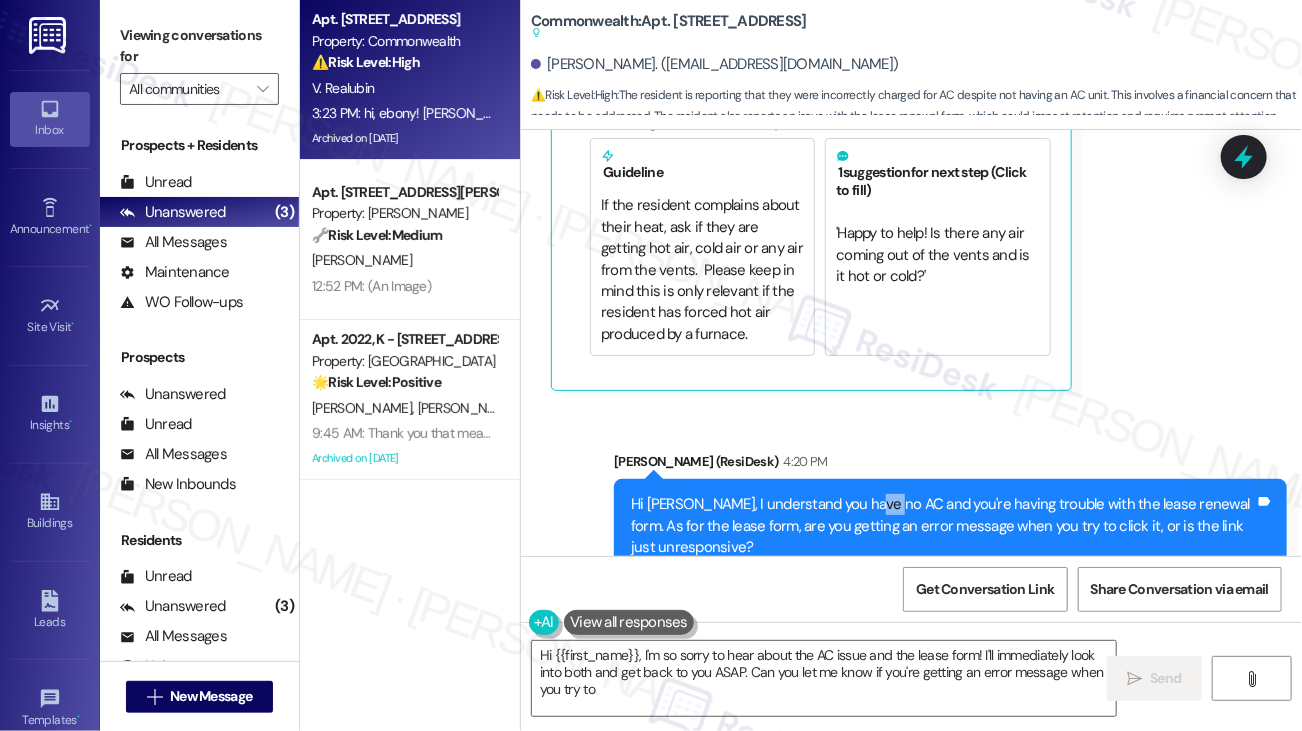 click on "Hi [PERSON_NAME], I understand you have no AC and you're having trouble with the lease renewal form. As for the lease form, are you getting an error message when you try to click it, or is the link just unresponsive?" at bounding box center [943, 526] 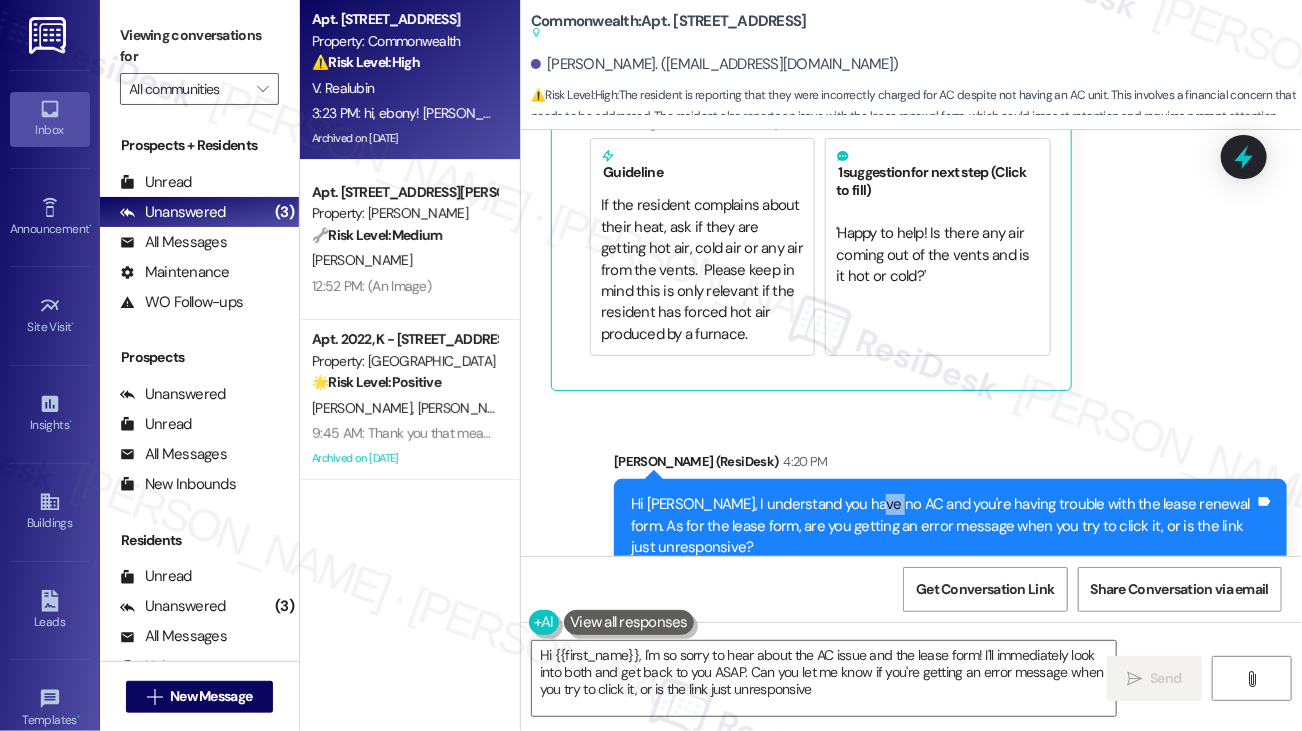 type on "Hi {{first_name}}, I'm so sorry to hear about the AC issue and the lease form! I'll immediately look into both and get back to you ASAP. Can you let me know if you're getting an error message when you try to click it, or is the link just unresponsive?" 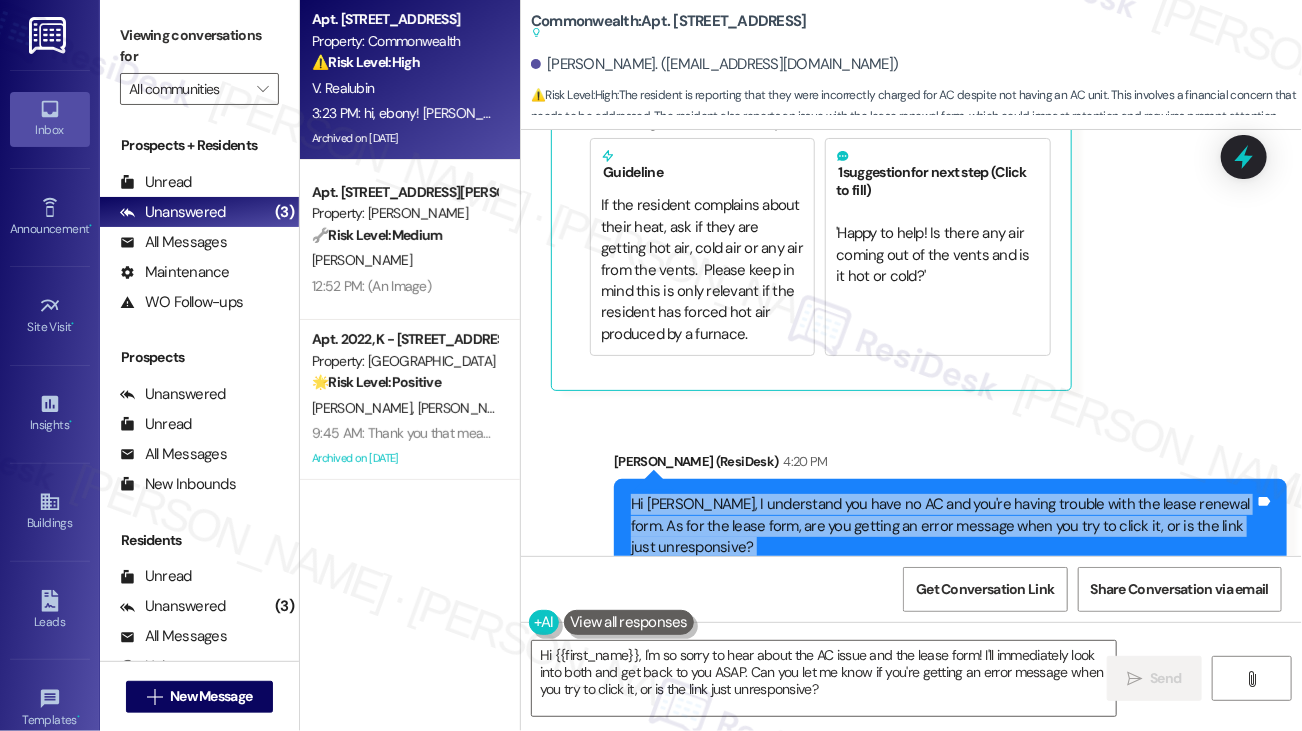 click on "Hi [PERSON_NAME], I understand you have no AC and you're having trouble with the lease renewal form. As for the lease form, are you getting an error message when you try to click it, or is the link just unresponsive?" at bounding box center [943, 526] 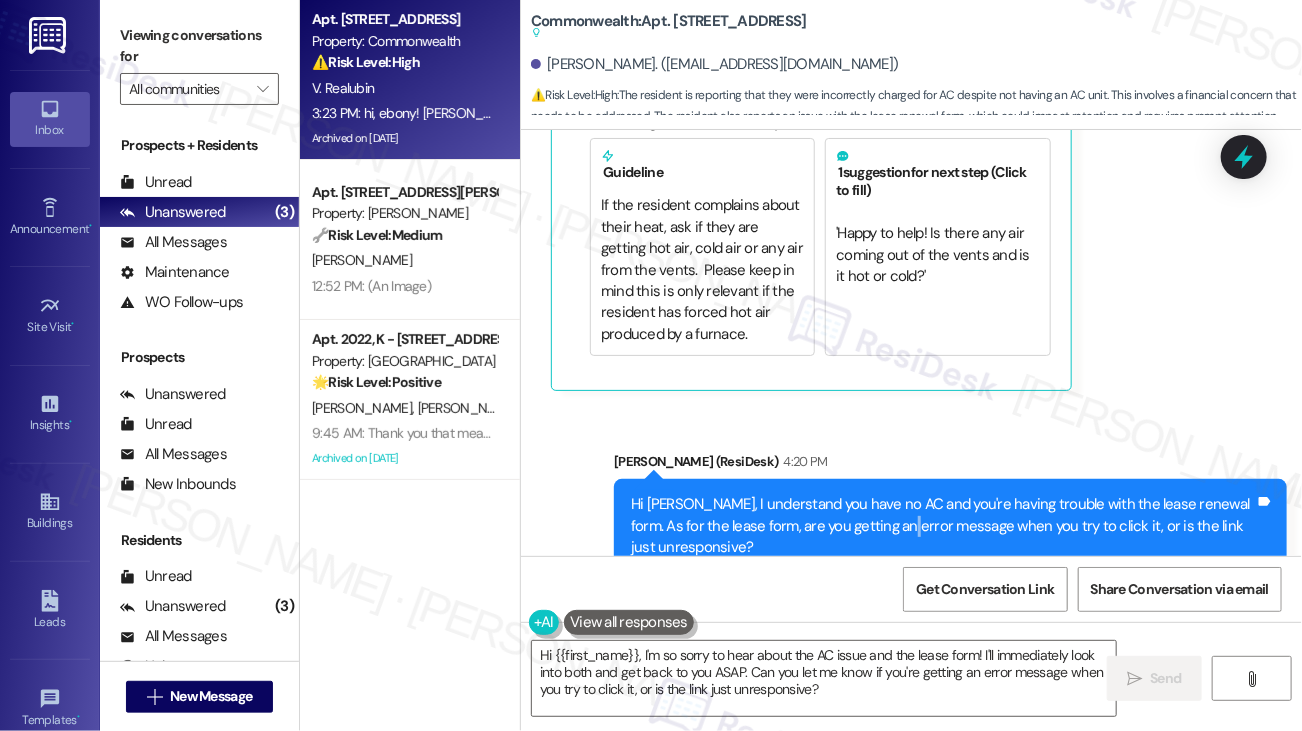 click on "Hi [PERSON_NAME], I understand you have no AC and you're having trouble with the lease renewal form. As for the lease form, are you getting an error message when you try to click it, or is the link just unresponsive?" at bounding box center (943, 526) 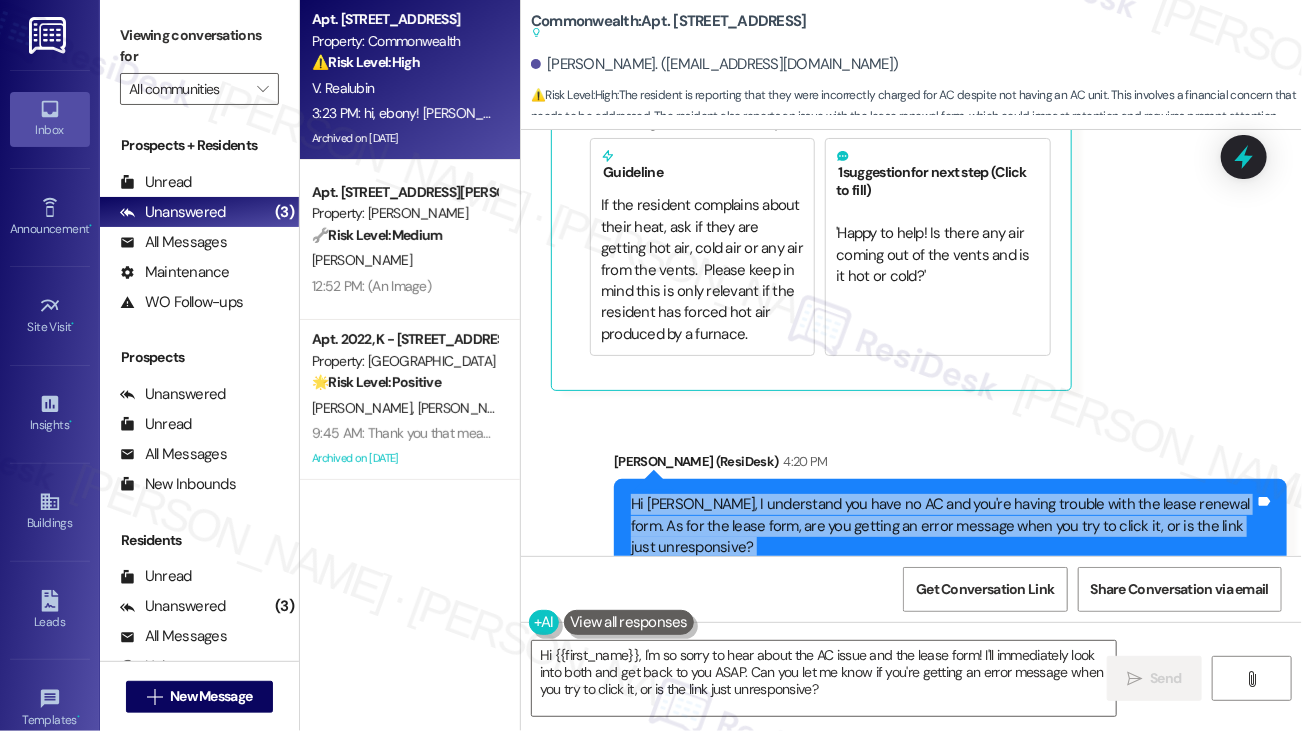 click on "Hi [PERSON_NAME], I understand you have no AC and you're having trouble with the lease renewal form. As for the lease form, are you getting an error message when you try to click it, or is the link just unresponsive?" at bounding box center (943, 526) 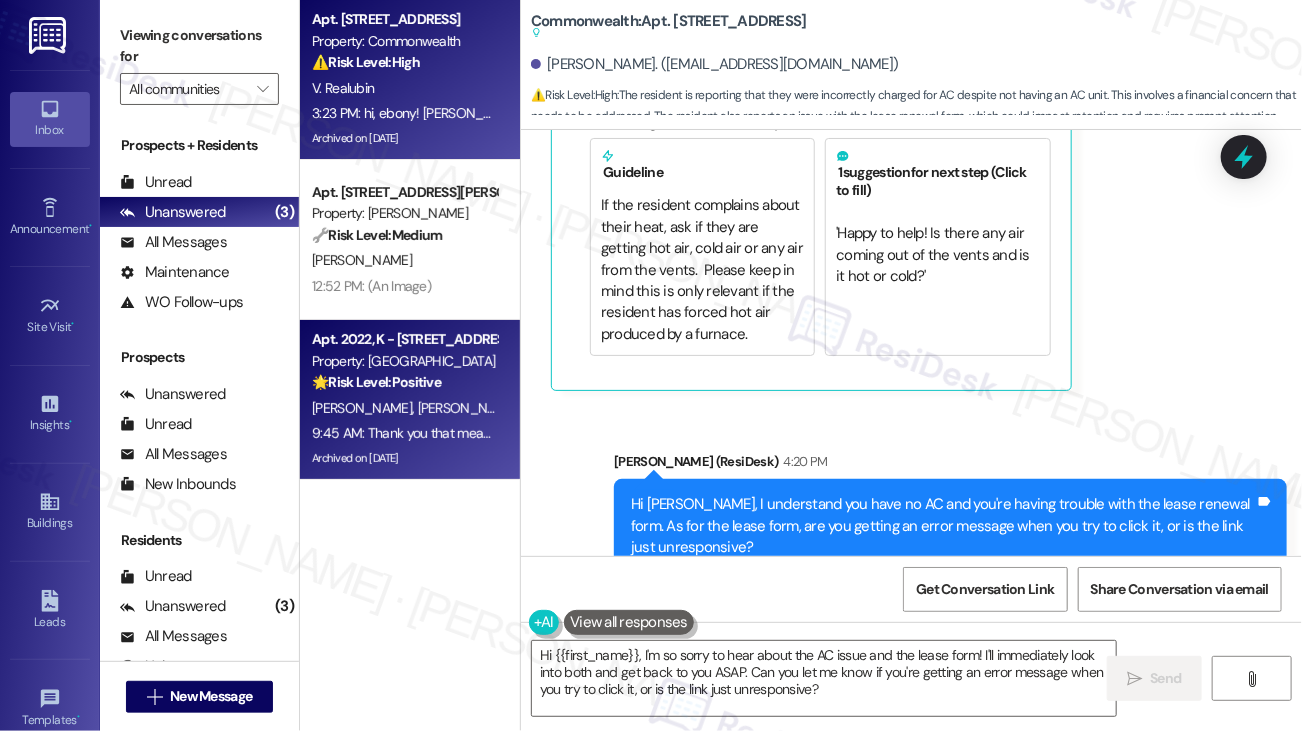 click on "🌟  Risk Level:  Positive" at bounding box center (376, 382) 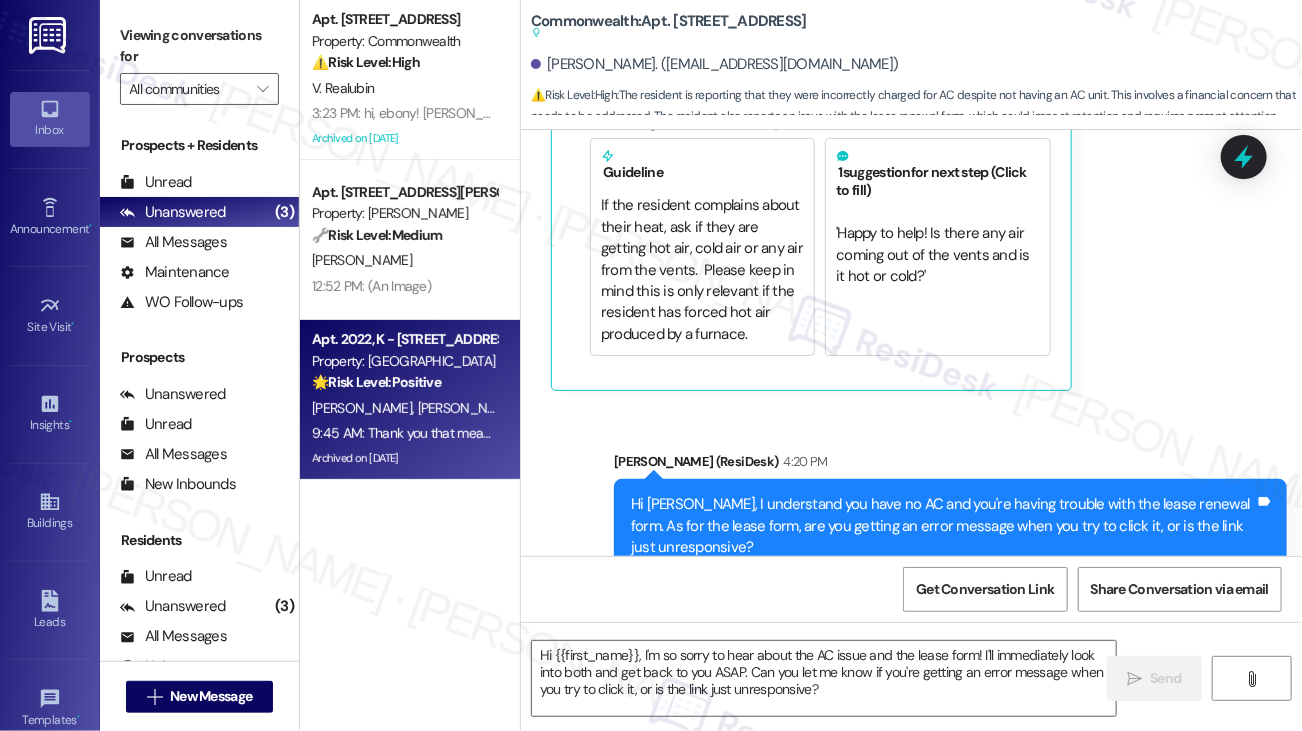 type on "Fetching suggested responses. Please feel free to read through the conversation in the meantime." 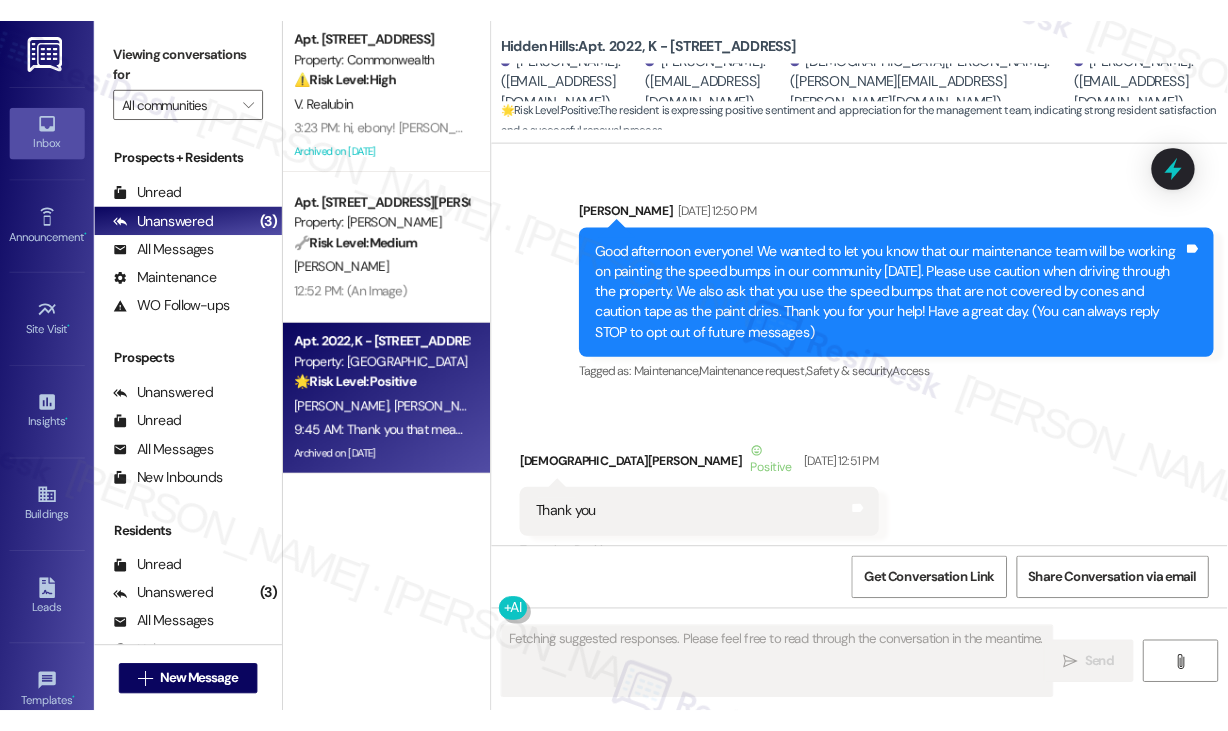 scroll, scrollTop: 50462, scrollLeft: 0, axis: vertical 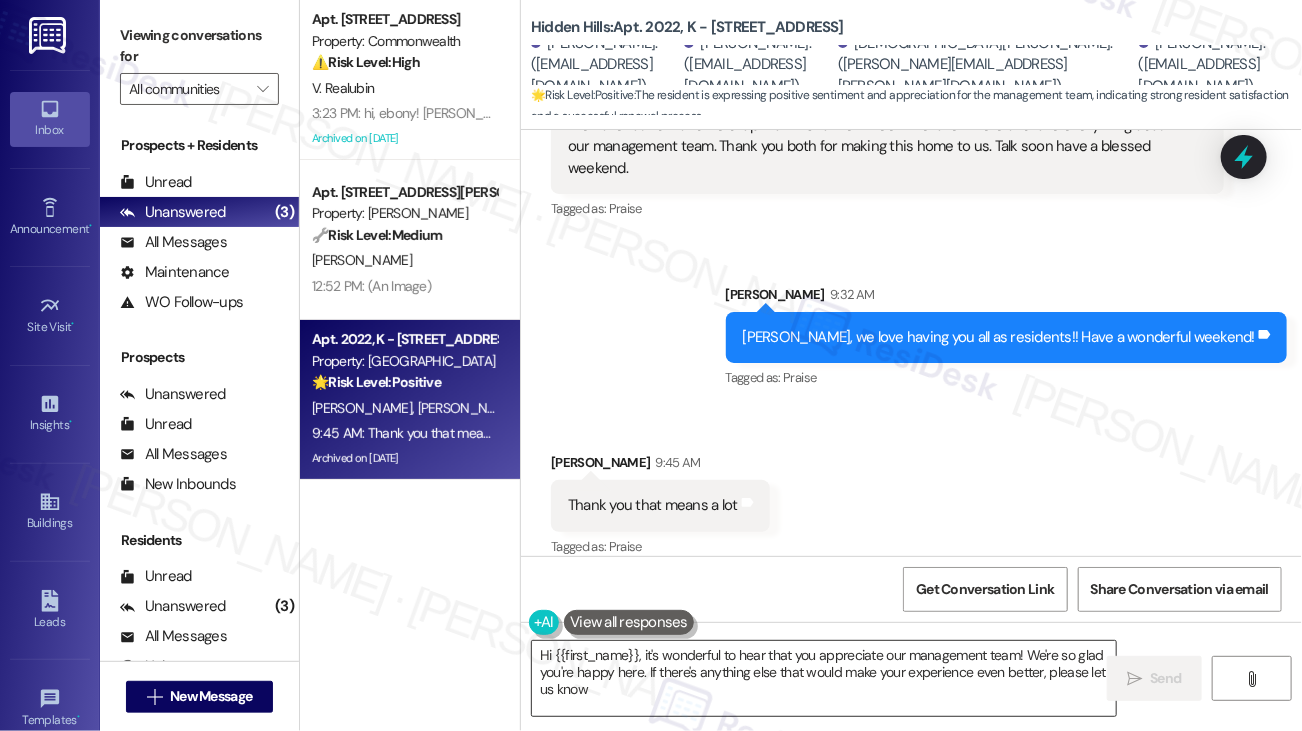type on "Hi {{first_name}}, it's wonderful to hear that you appreciate our management team! We're so glad you're happy here. If there's anything else that would make your experience even better, please let us know!" 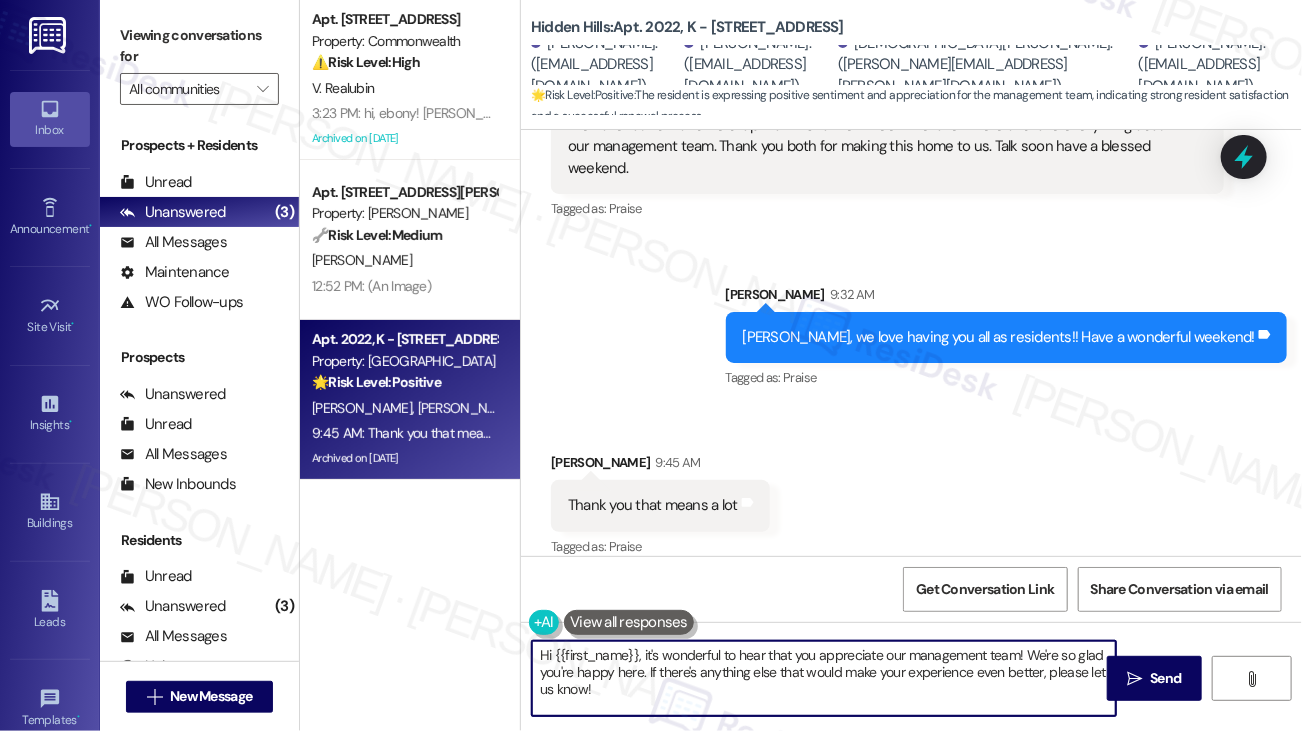 click on "Hi {{first_name}}, it's wonderful to hear that you appreciate our management team! We're so glad you're happy here. If there's anything else that would make your experience even better, please let us know!" at bounding box center (824, 678) 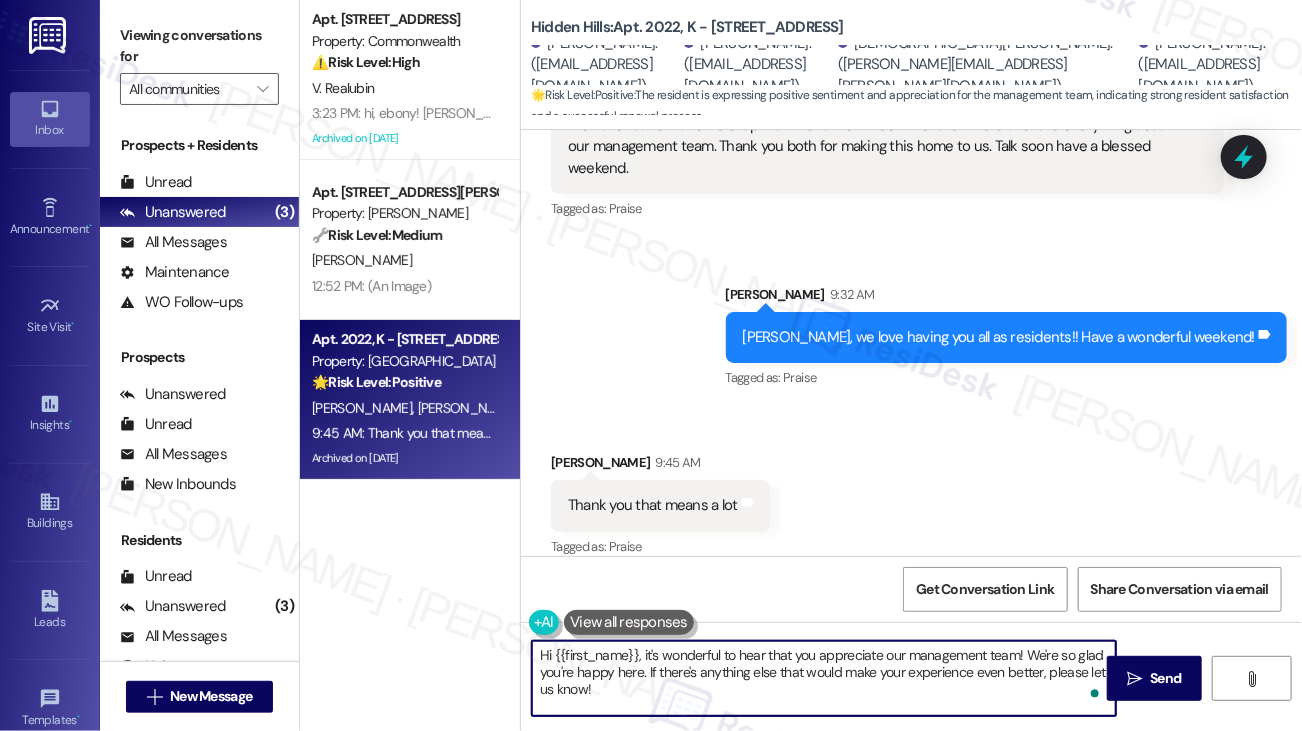 click on "Hi {{first_name}}, it's wonderful to hear that you appreciate our management team! We're so glad you're happy here. If there's anything else that would make your experience even better, please let us know!" at bounding box center (824, 678) 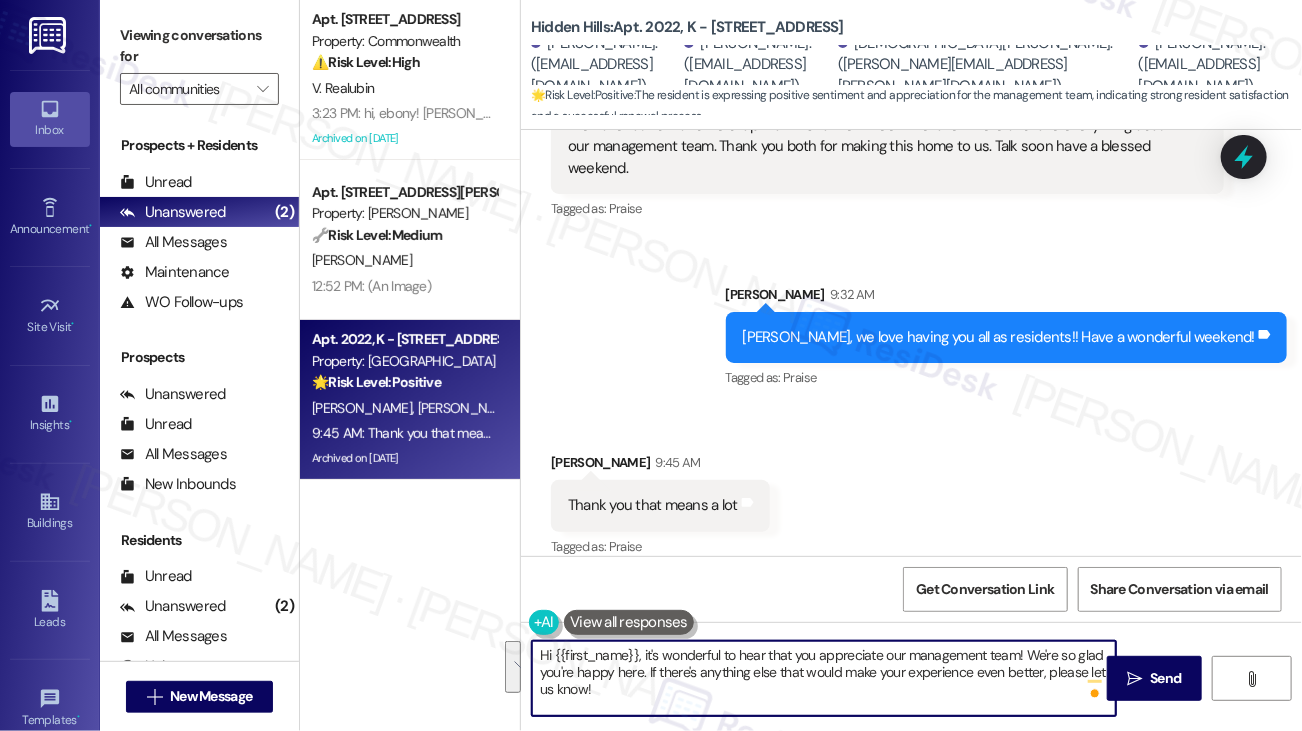 click on "Tagged as:   Praise Click to highlight conversations about Praise" at bounding box center [1007, 377] 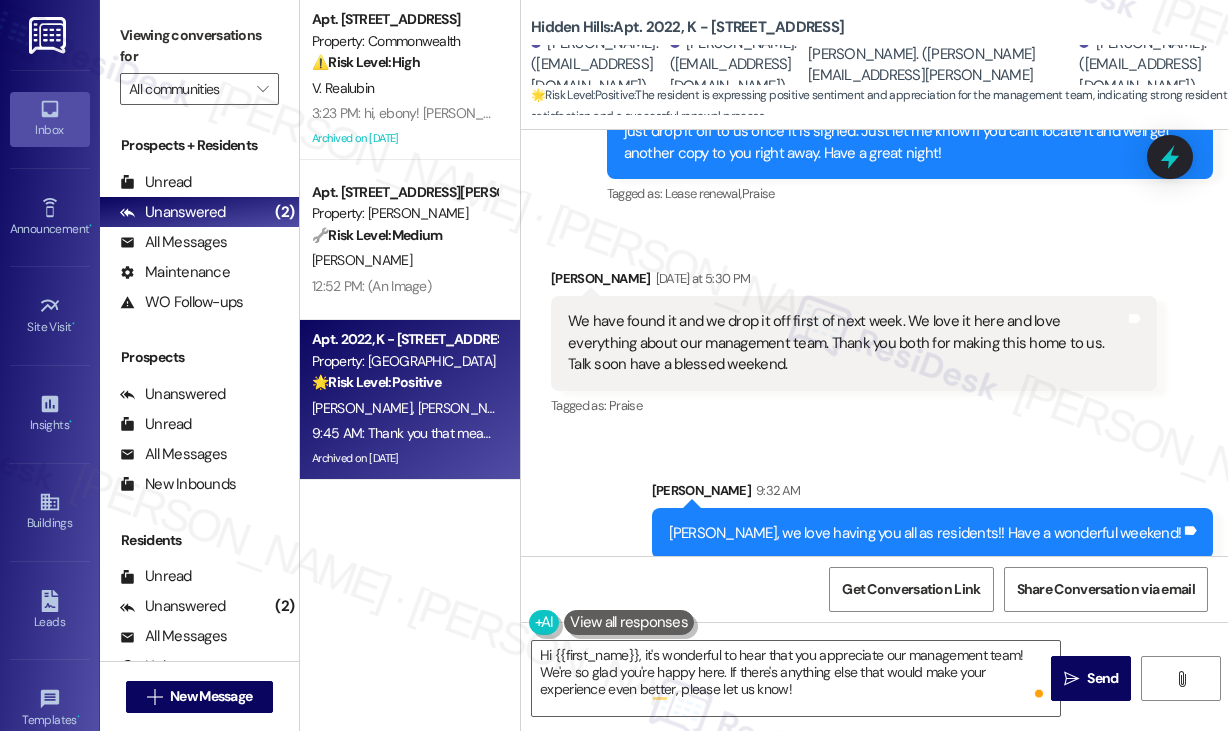 scroll, scrollTop: 51512, scrollLeft: 0, axis: vertical 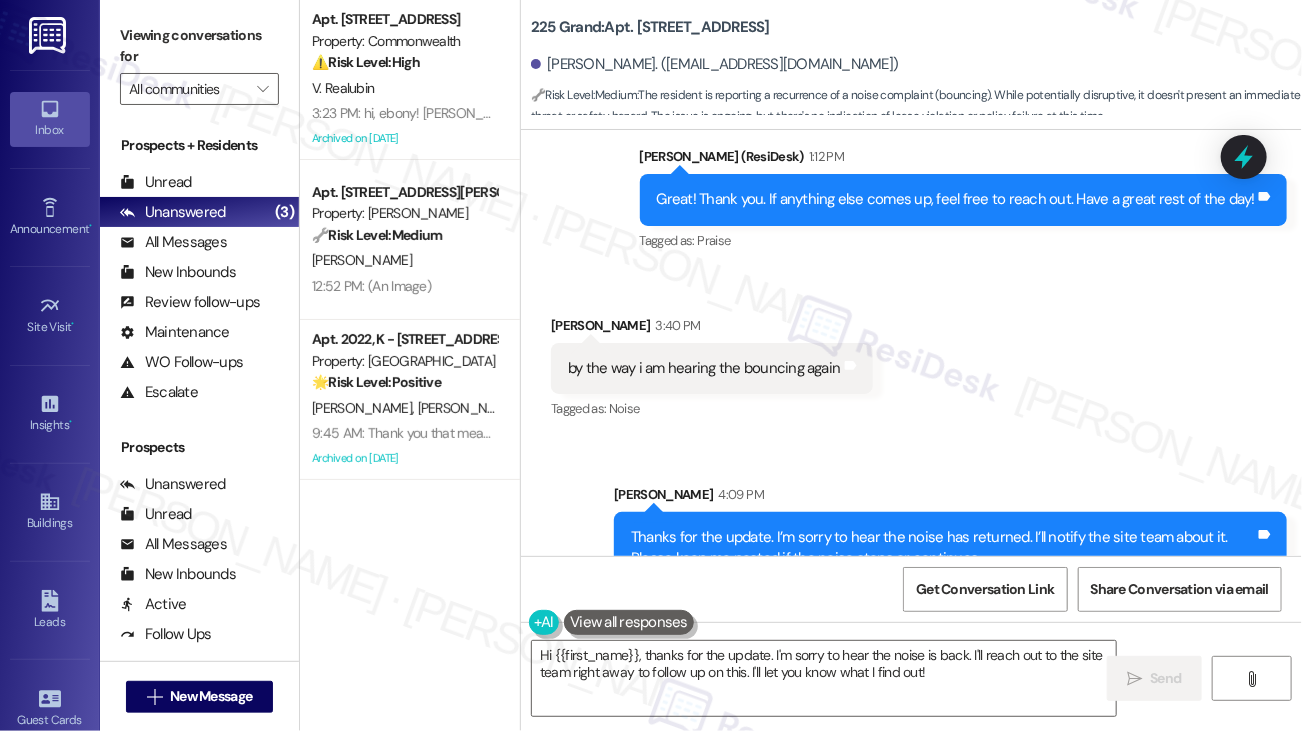 click on "by the way i am hearing the bouncing again" at bounding box center (704, 368) 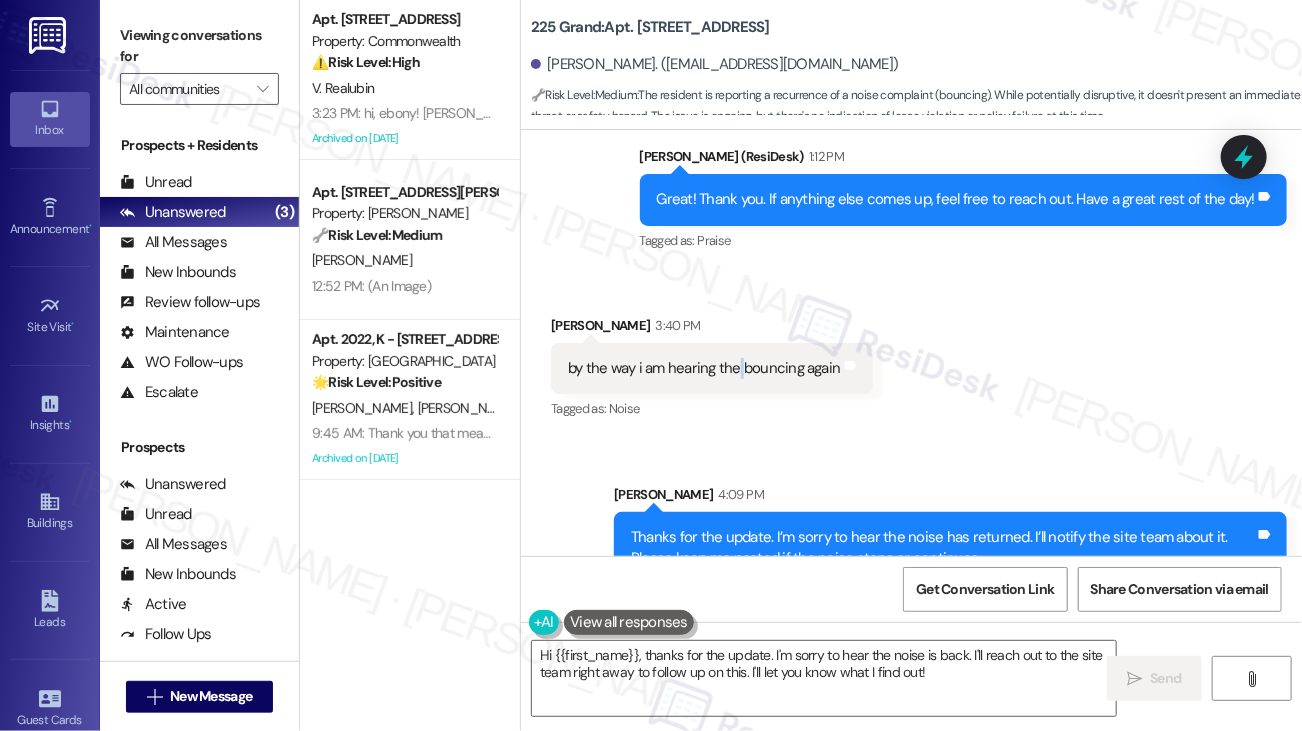 click on "by the way i am hearing the bouncing again" at bounding box center [704, 368] 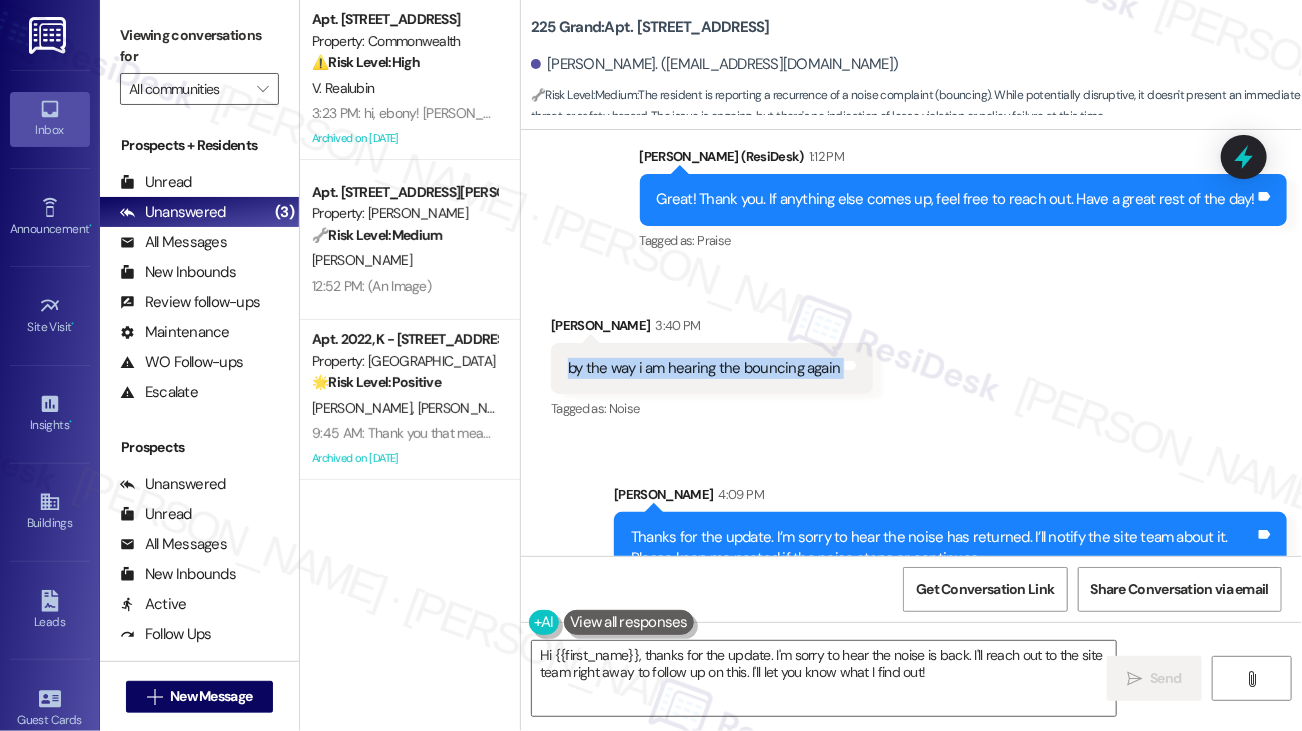 click on "by the way i am hearing the bouncing again" at bounding box center [704, 368] 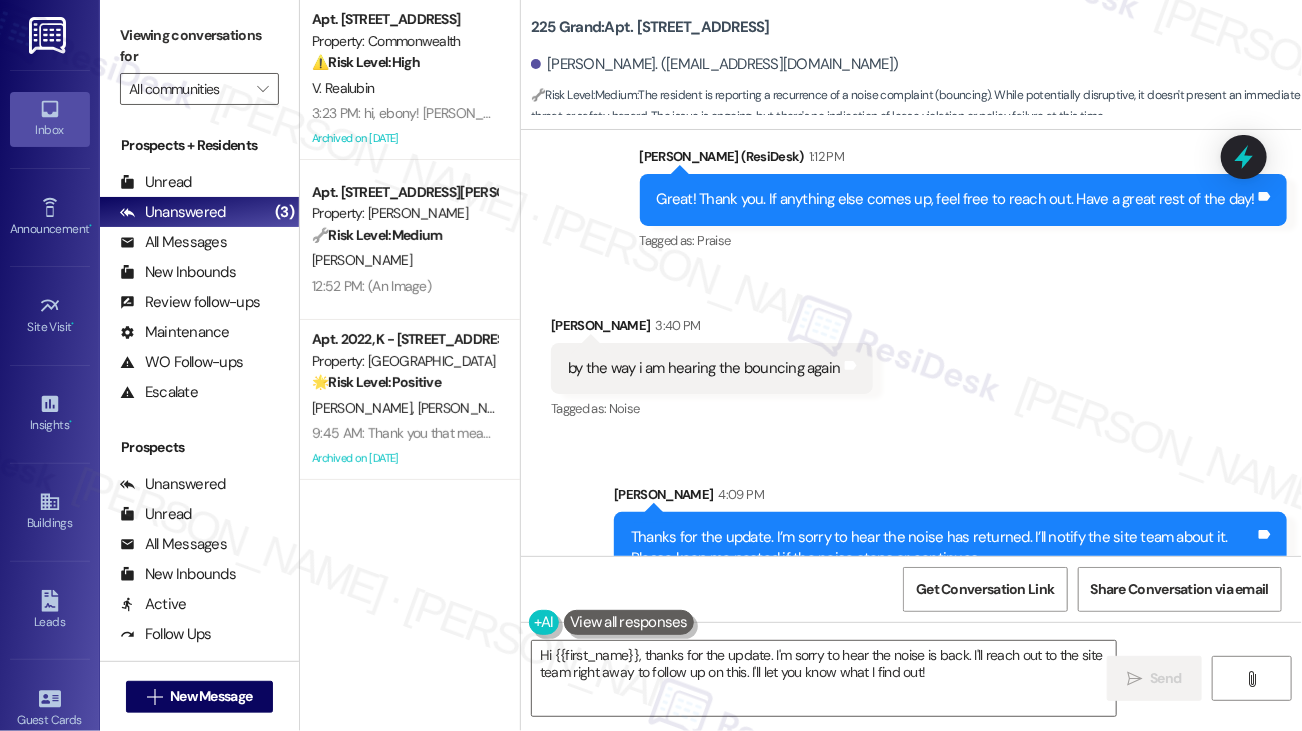 click on "Received via SMS Annam Saminathan 3:40 PM by the way i am hearing the bouncing again Tags and notes Tagged as:   Noise Click to highlight conversations about Noise" at bounding box center [911, 354] 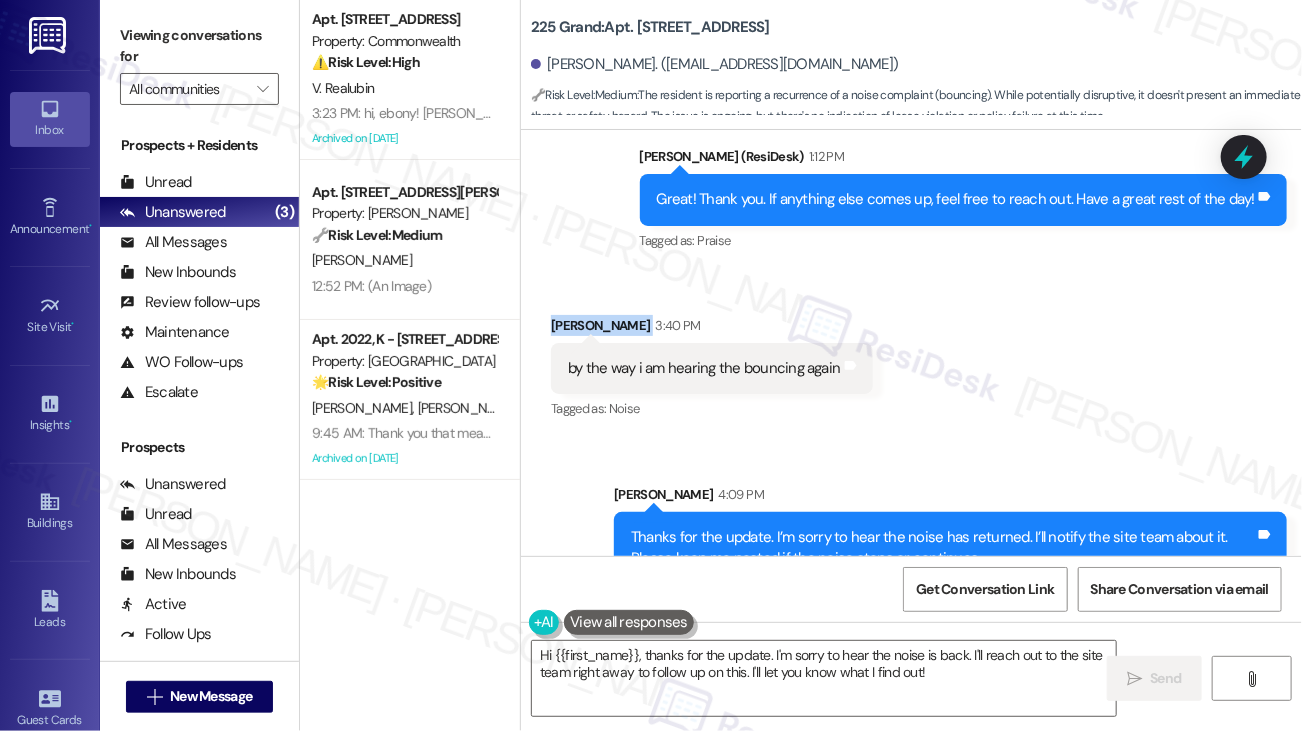 click on "Received via SMS Annam Saminathan 3:40 PM by the way i am hearing the bouncing again Tags and notes Tagged as:   Noise Click to highlight conversations about Noise" at bounding box center (911, 354) 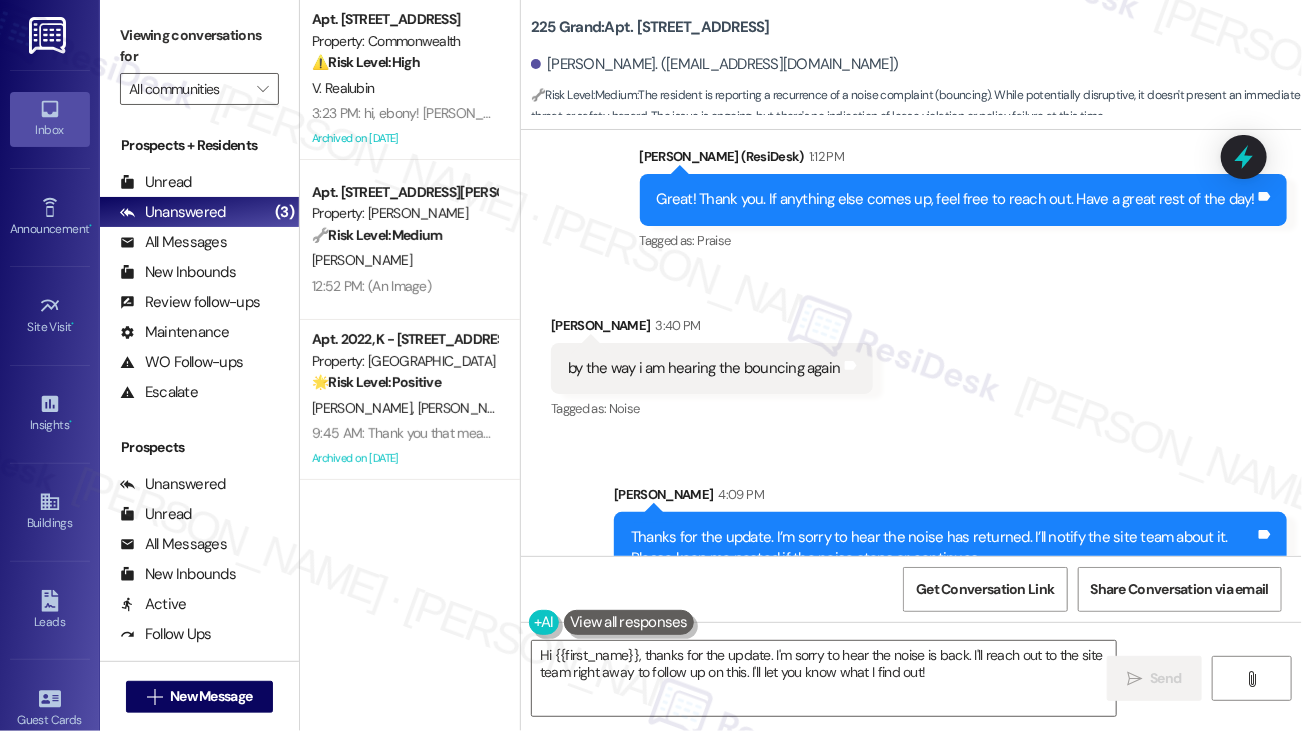 click on "by the way i am hearing the bouncing again" at bounding box center [704, 368] 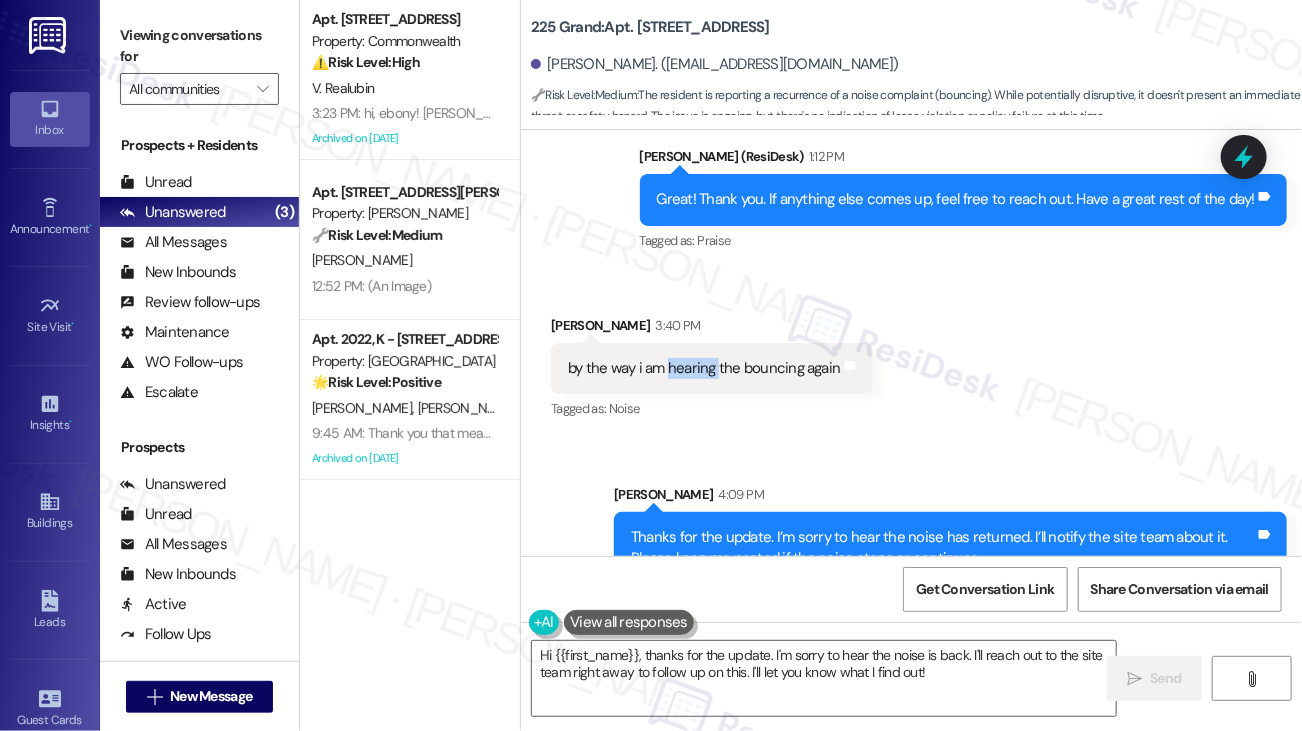 click on "by the way i am hearing the bouncing again" at bounding box center (704, 368) 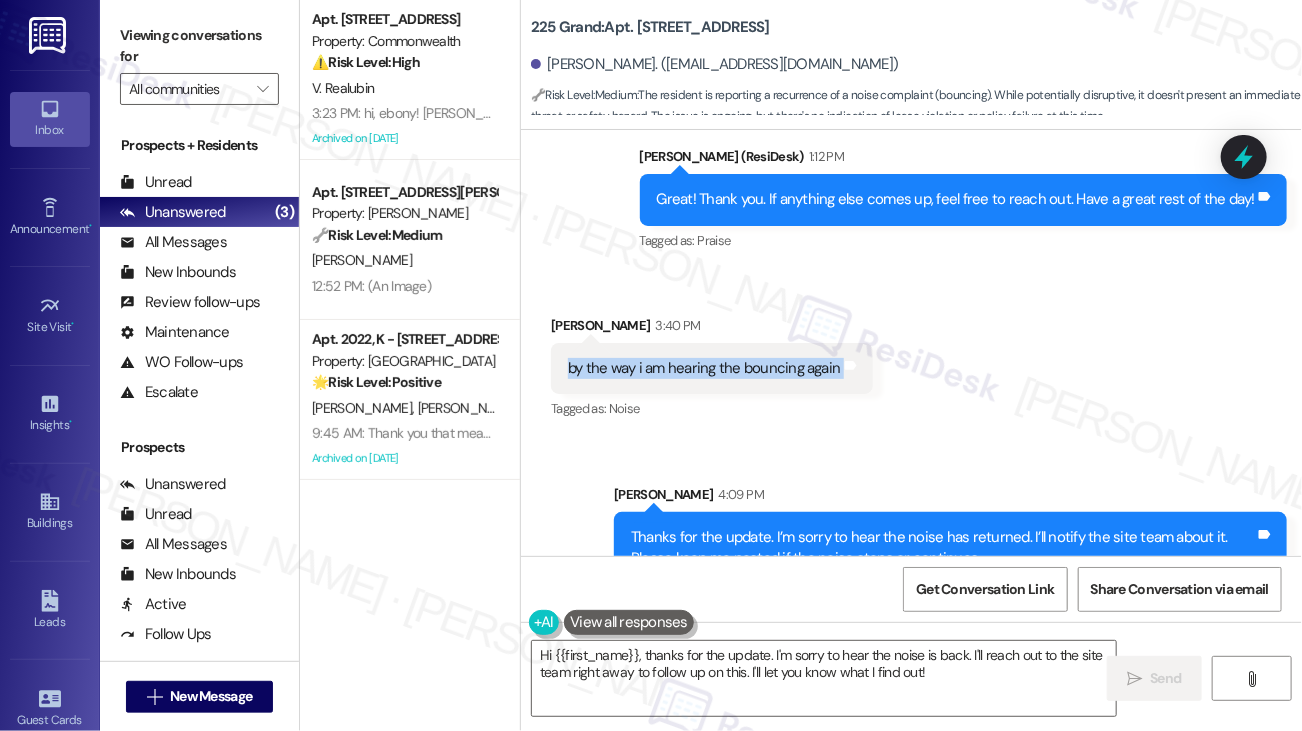 click on "by the way i am hearing the bouncing again" at bounding box center [704, 368] 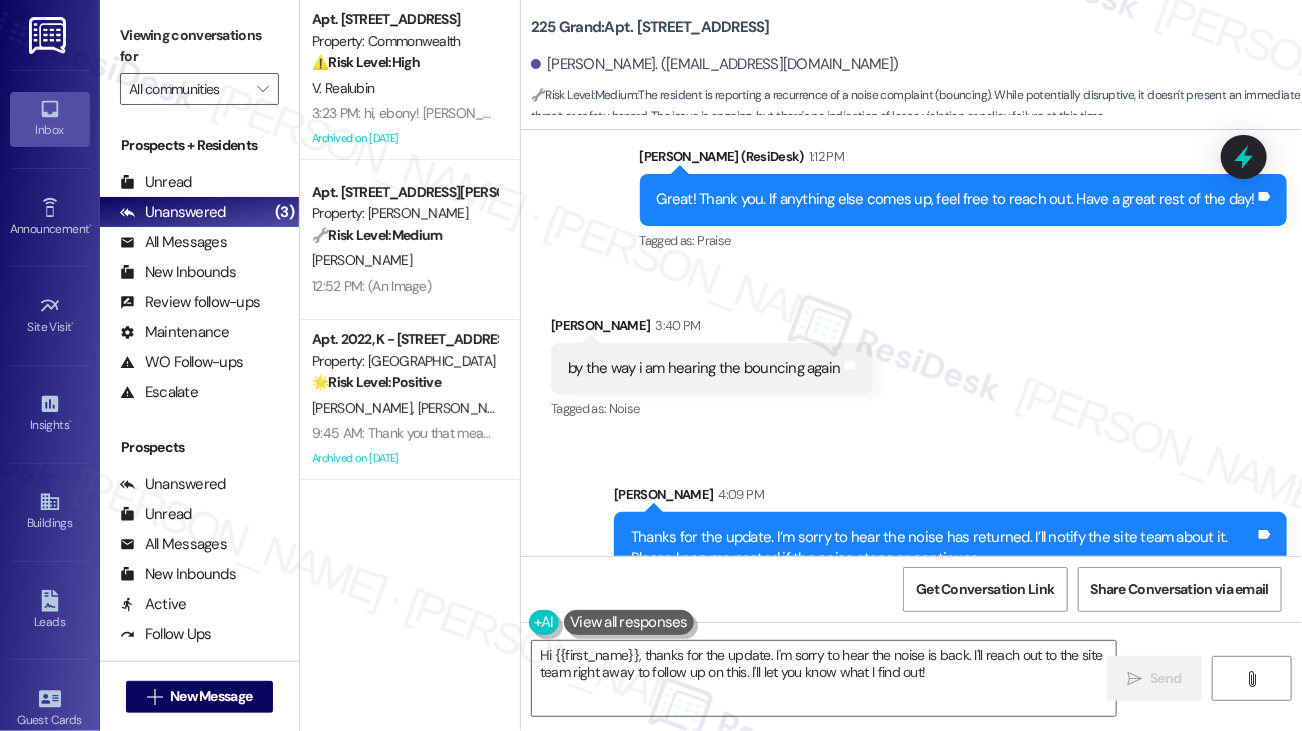 click on "Viewing conversations for" at bounding box center (199, 46) 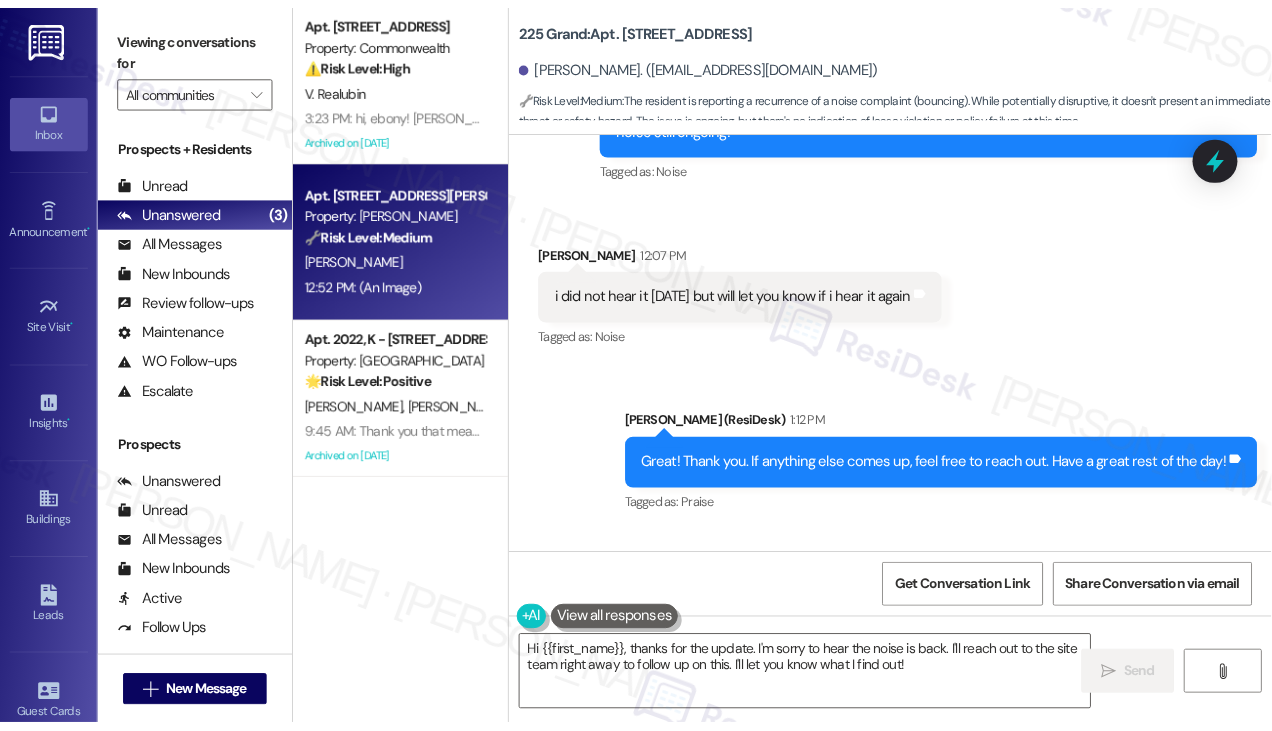 scroll, scrollTop: 5296, scrollLeft: 0, axis: vertical 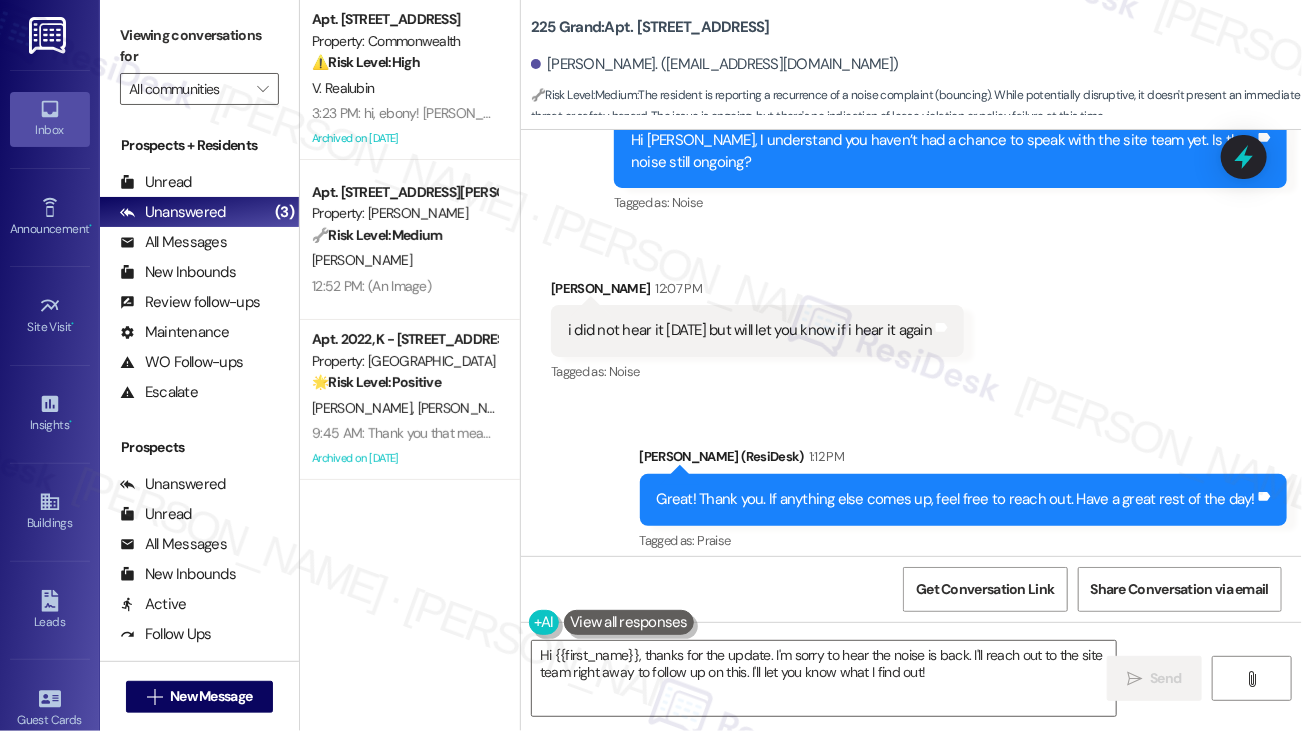 click on "i did not hear it yesterday but will let you know if i hear it again" at bounding box center [750, 330] 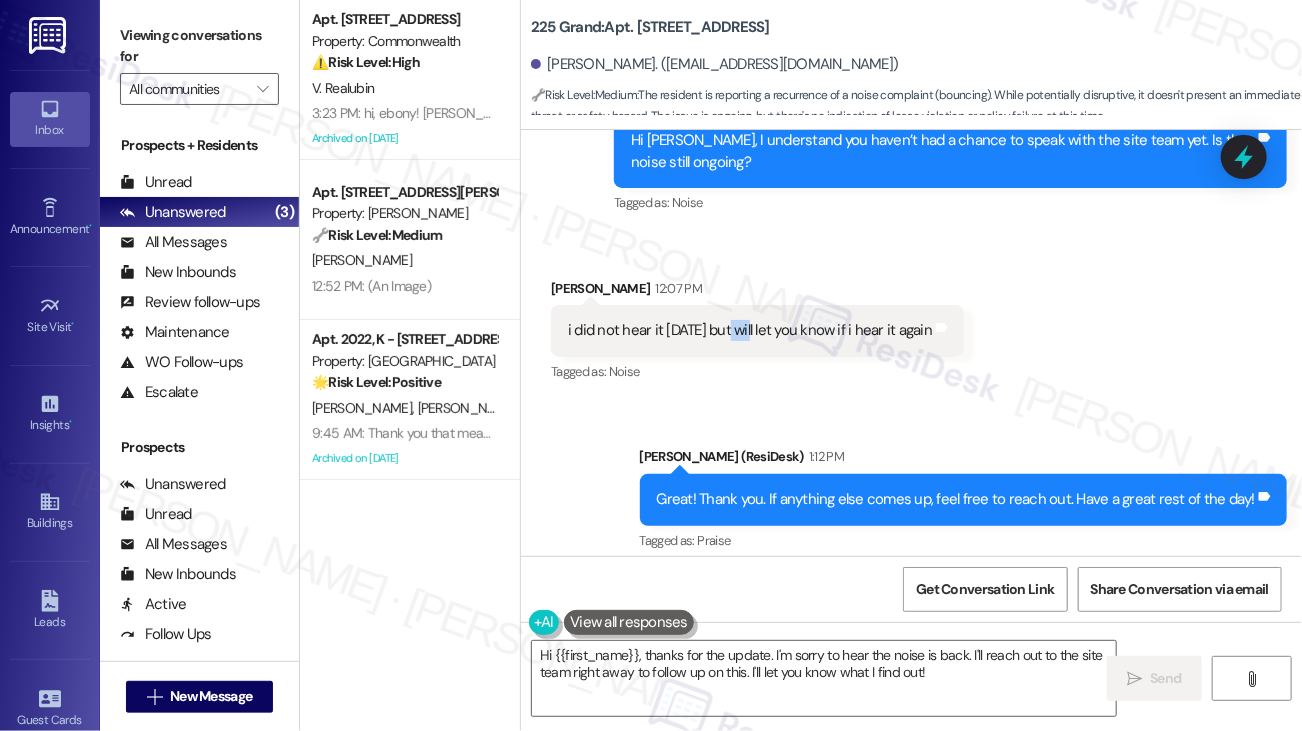 click on "i did not hear it yesterday but will let you know if i hear it again" at bounding box center [750, 330] 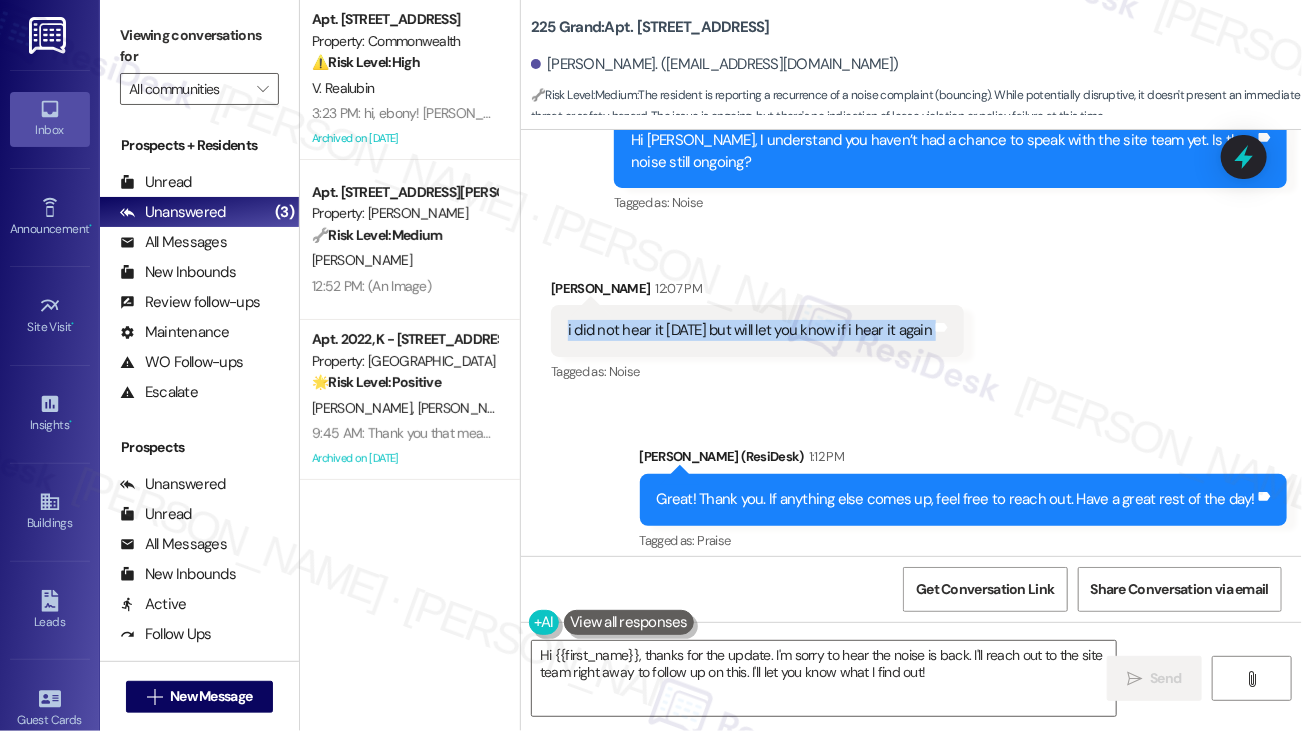 click on "i did not hear it yesterday but will let you know if i hear it again" at bounding box center (750, 330) 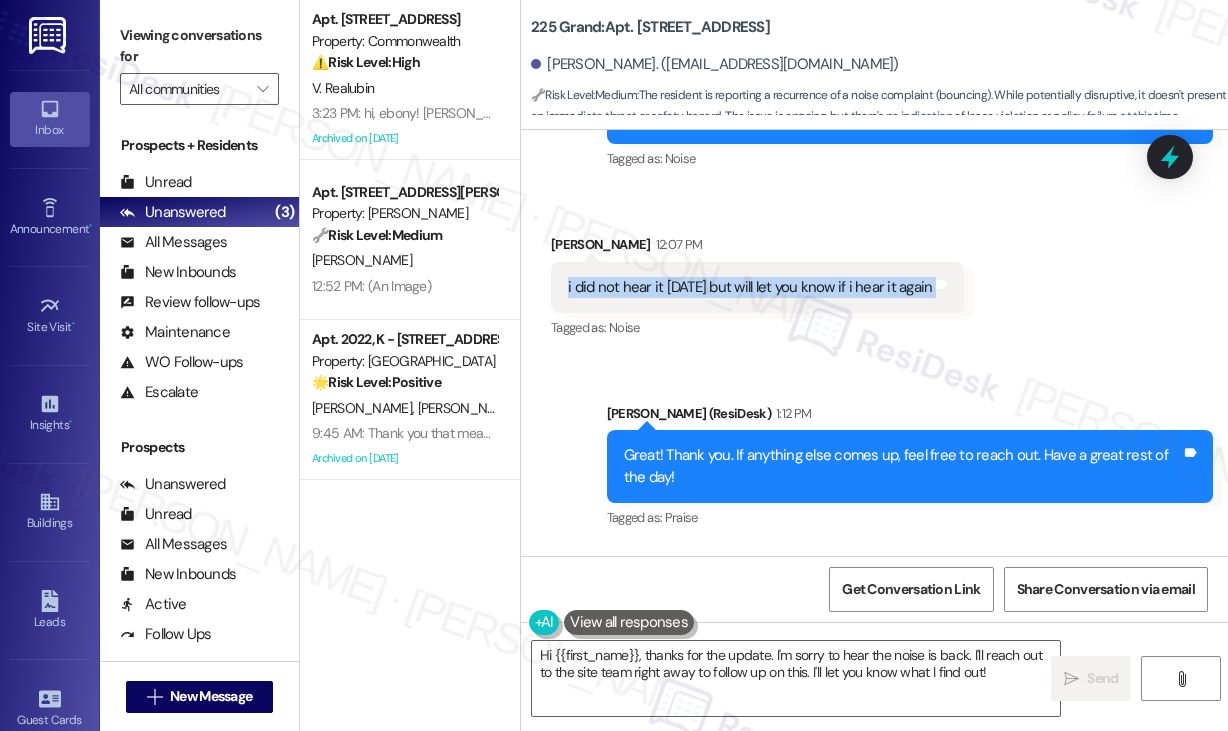 scroll, scrollTop: 5382, scrollLeft: 0, axis: vertical 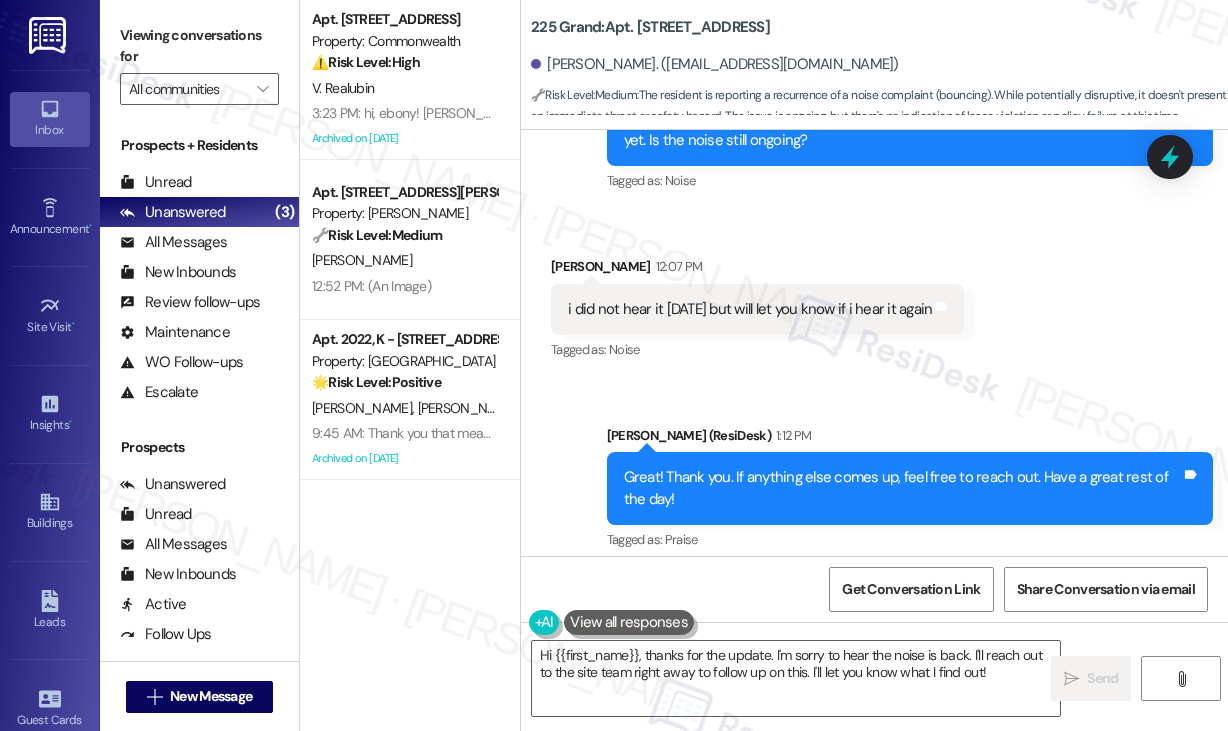 click on "Viewing conversations for" at bounding box center (199, 46) 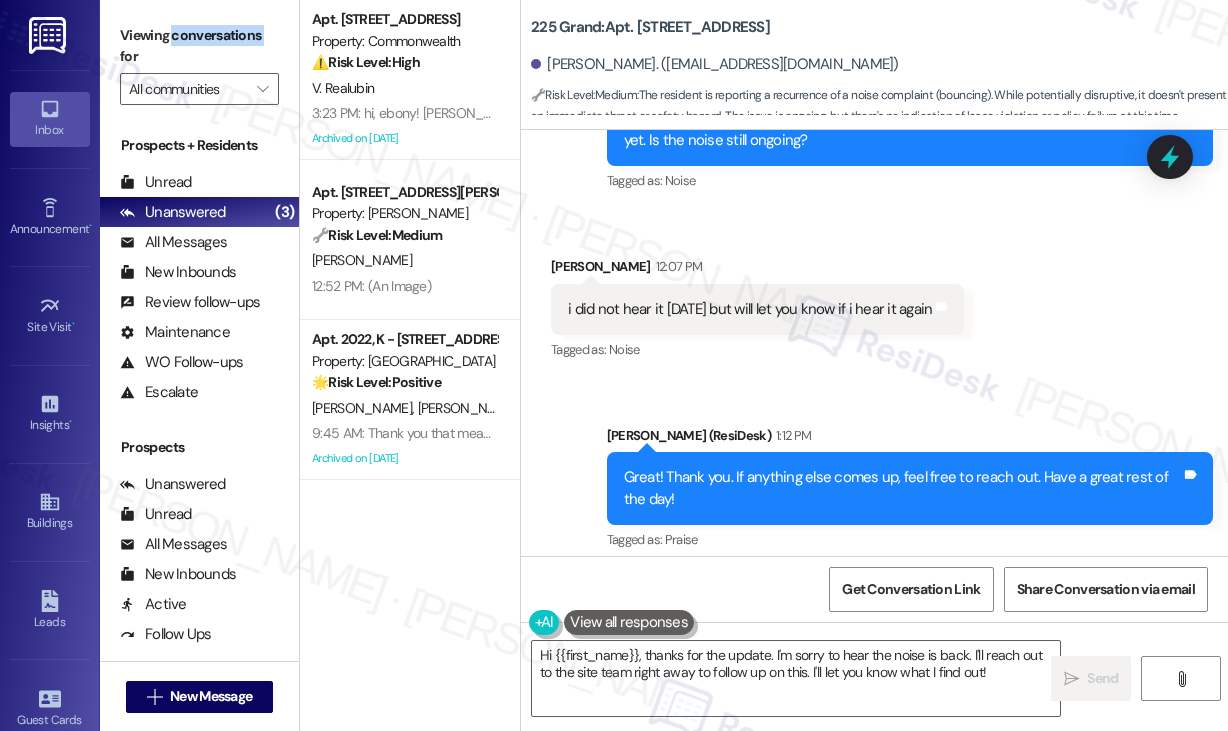 click on "Viewing conversations for" at bounding box center [199, 46] 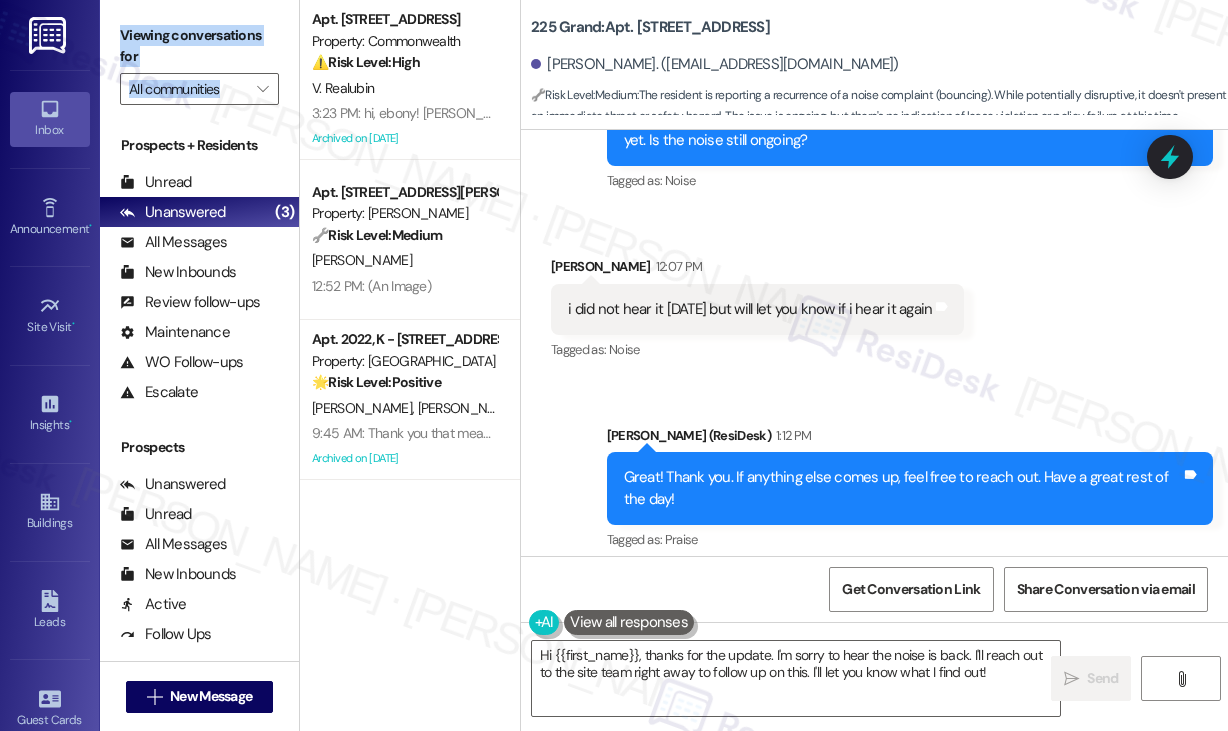 click on "Viewing conversations for" at bounding box center (199, 46) 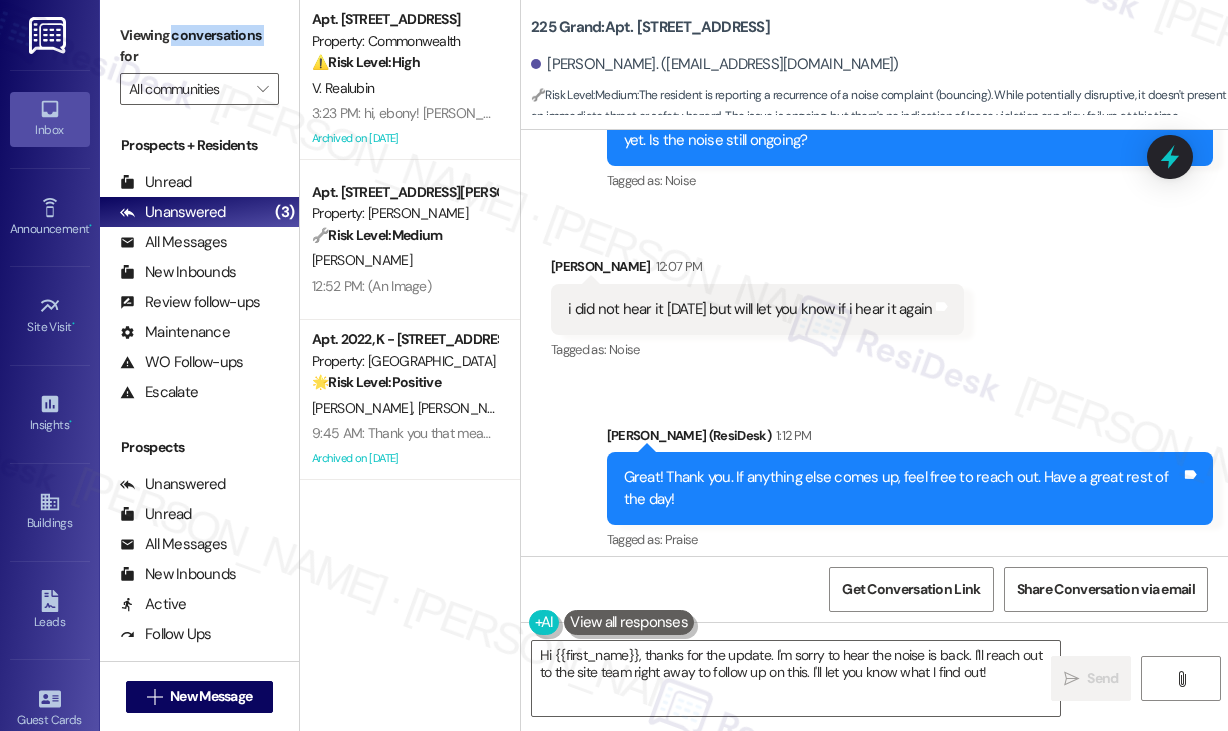 click on "Viewing conversations for" at bounding box center [199, 46] 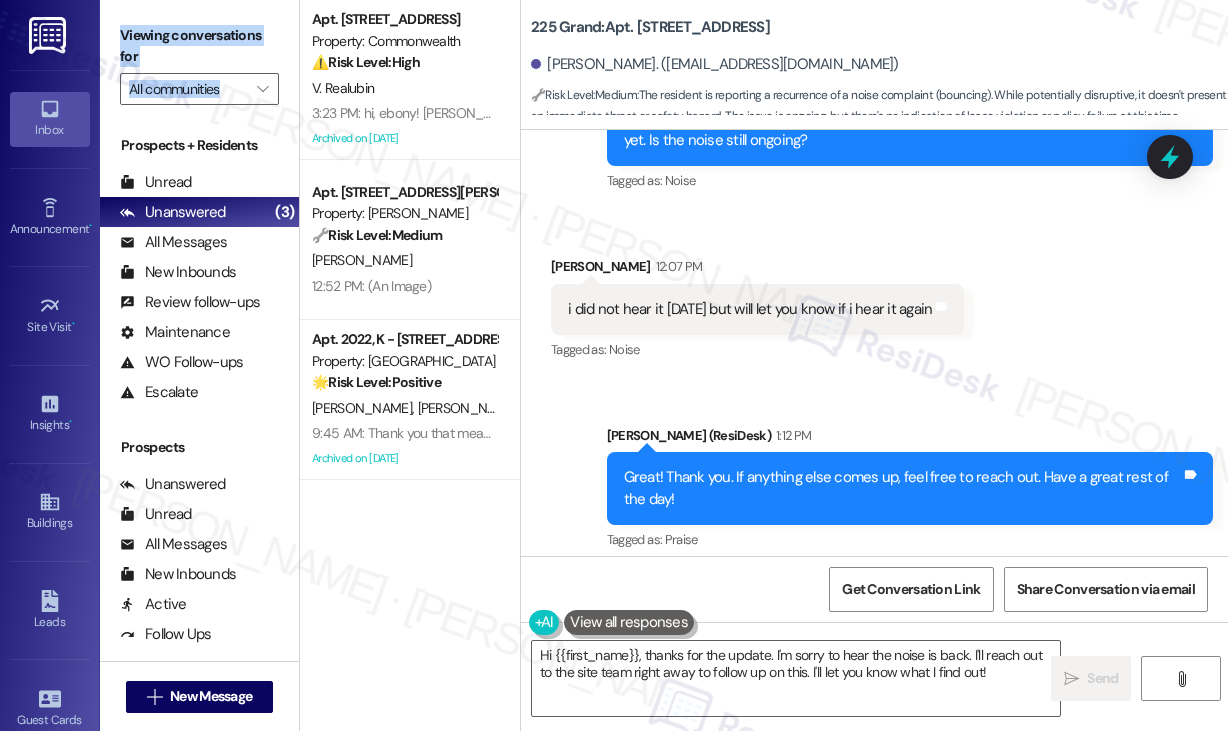click on "Viewing conversations for" at bounding box center [199, 46] 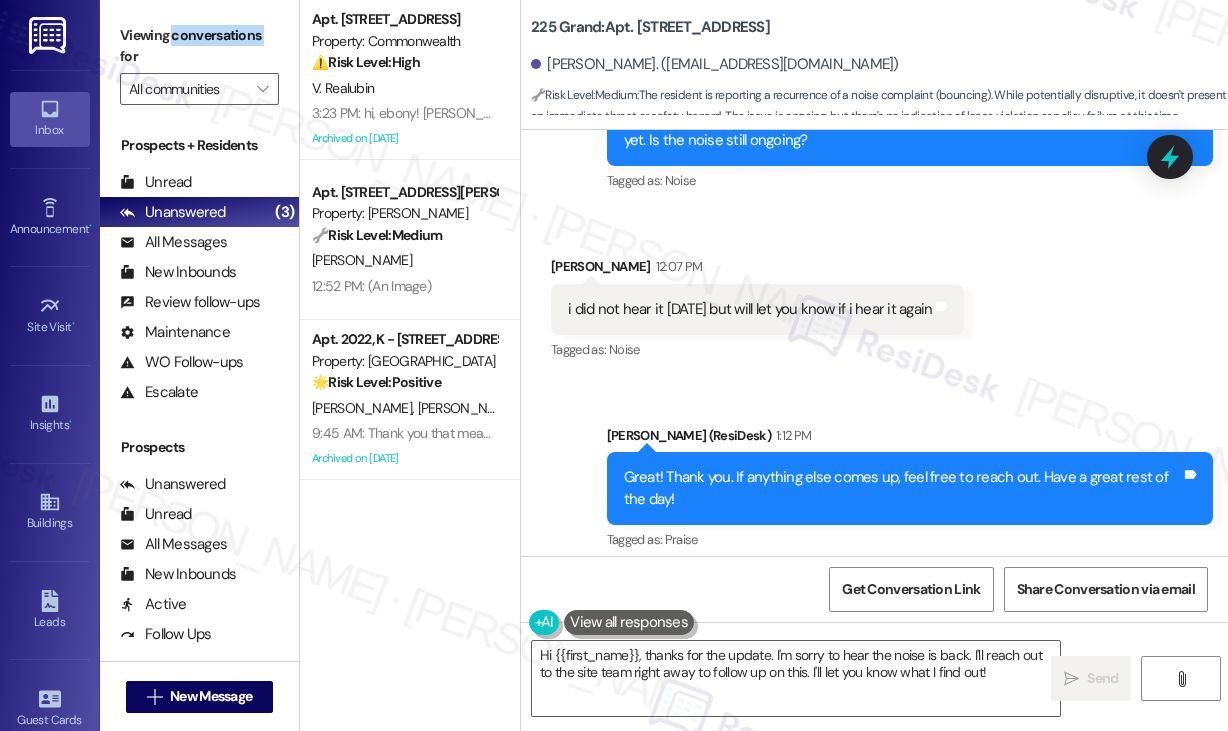 click on "Viewing conversations for" at bounding box center [199, 46] 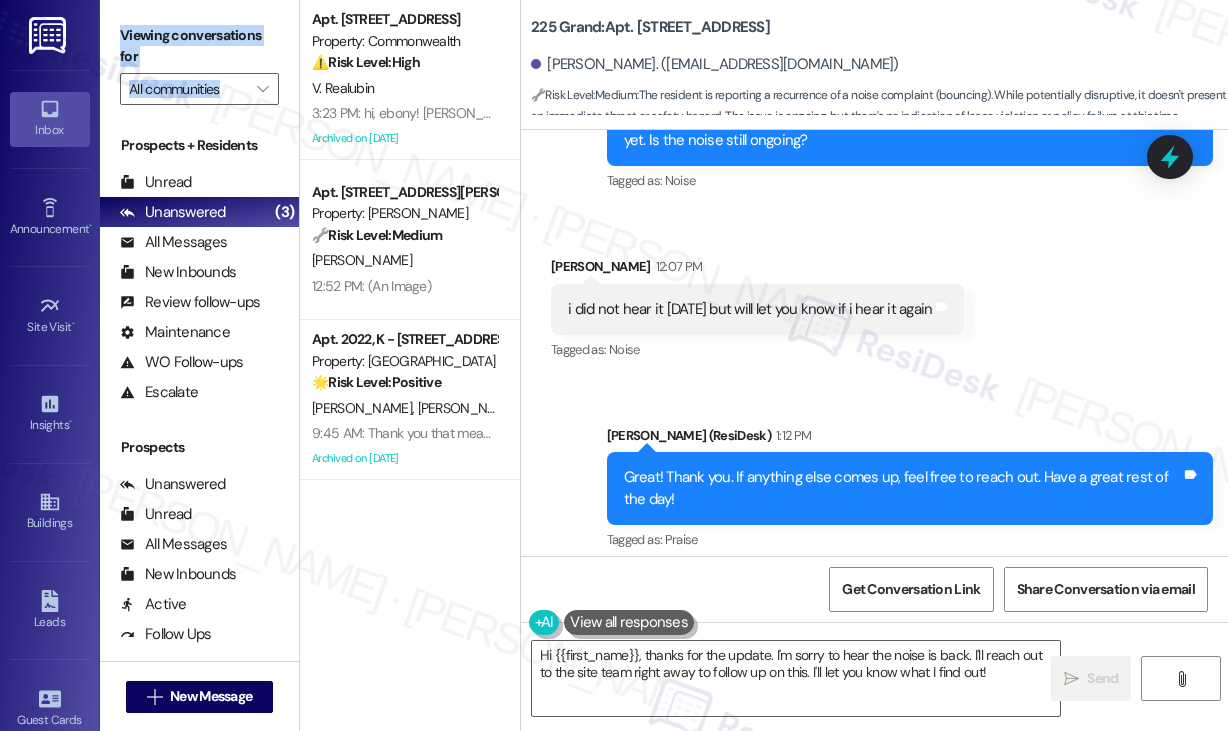 click on "Viewing conversations for" at bounding box center (199, 46) 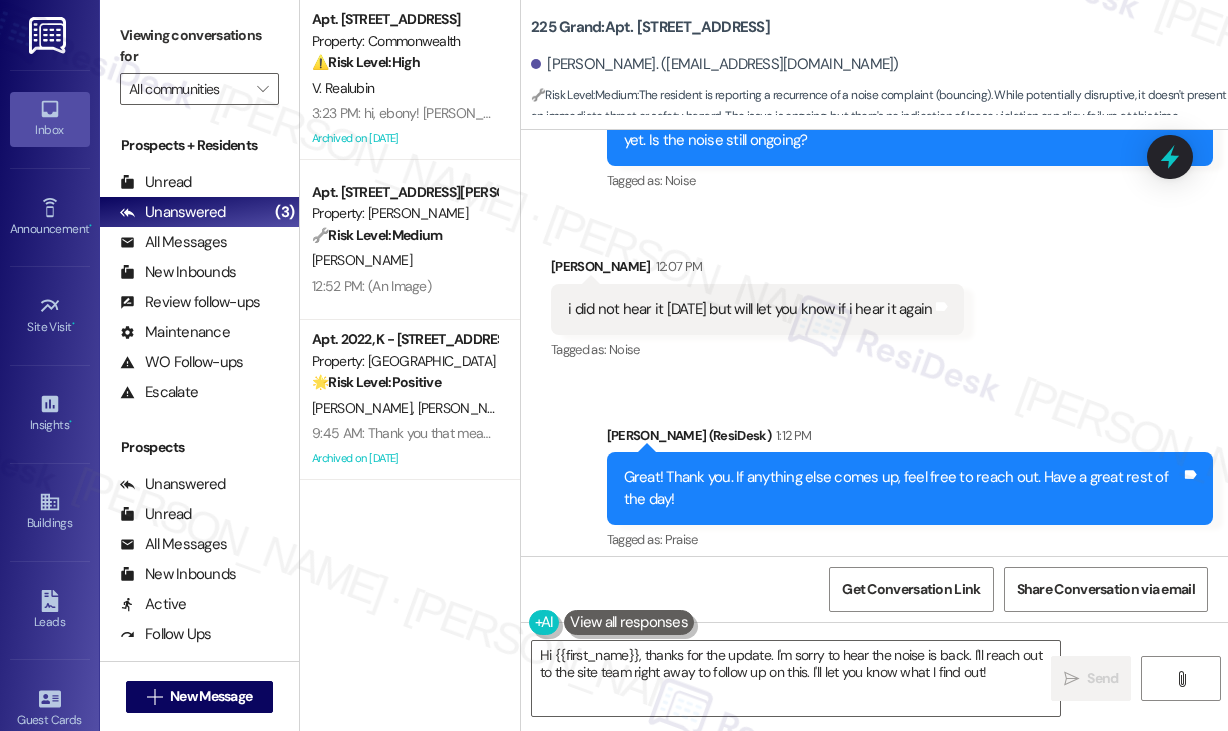click on "i did not hear it yesterday but will let you know if i hear it again Tags and notes" at bounding box center (757, 309) 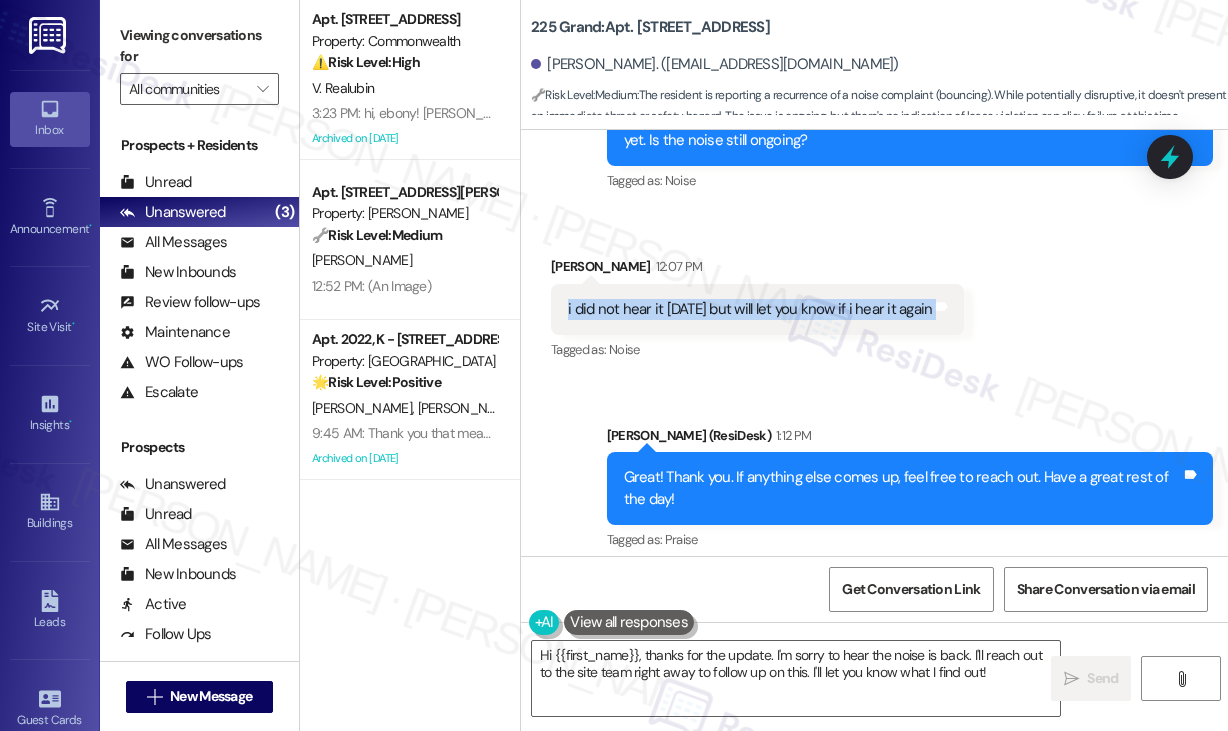 click on "i did not hear it yesterday but will let you know if i hear it again Tags and notes" at bounding box center [757, 309] 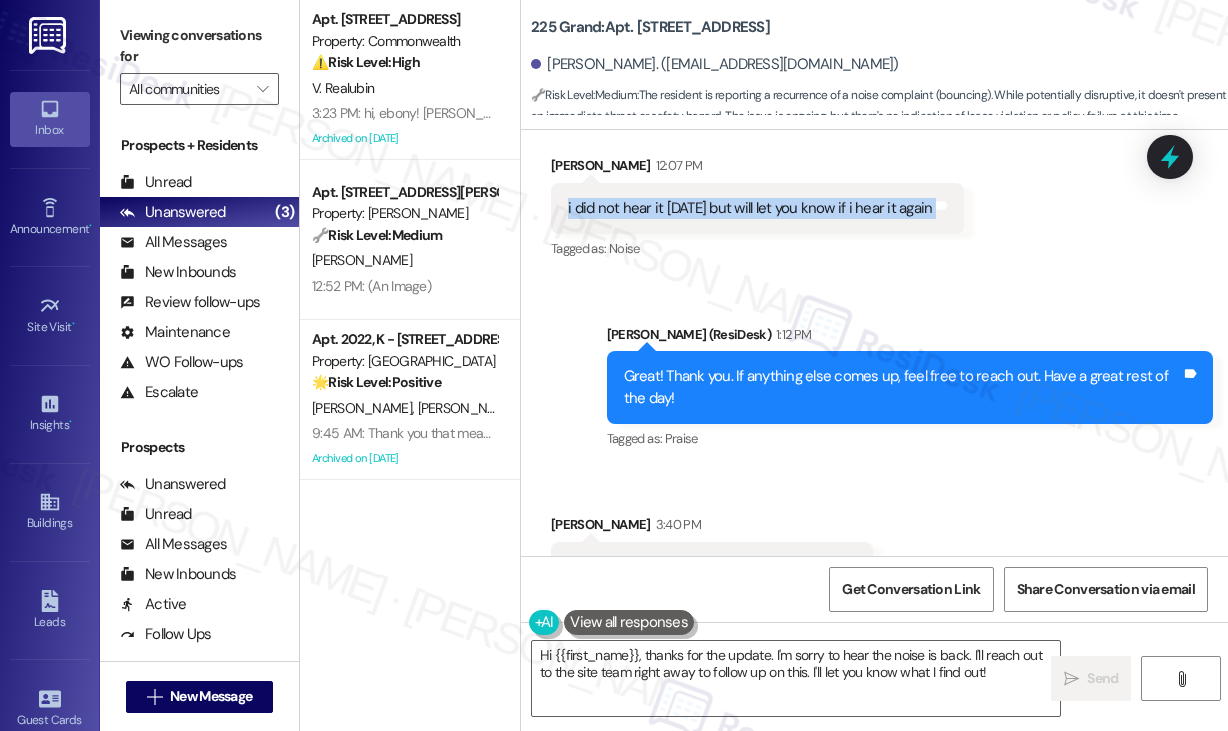 scroll, scrollTop: 5704, scrollLeft: 0, axis: vertical 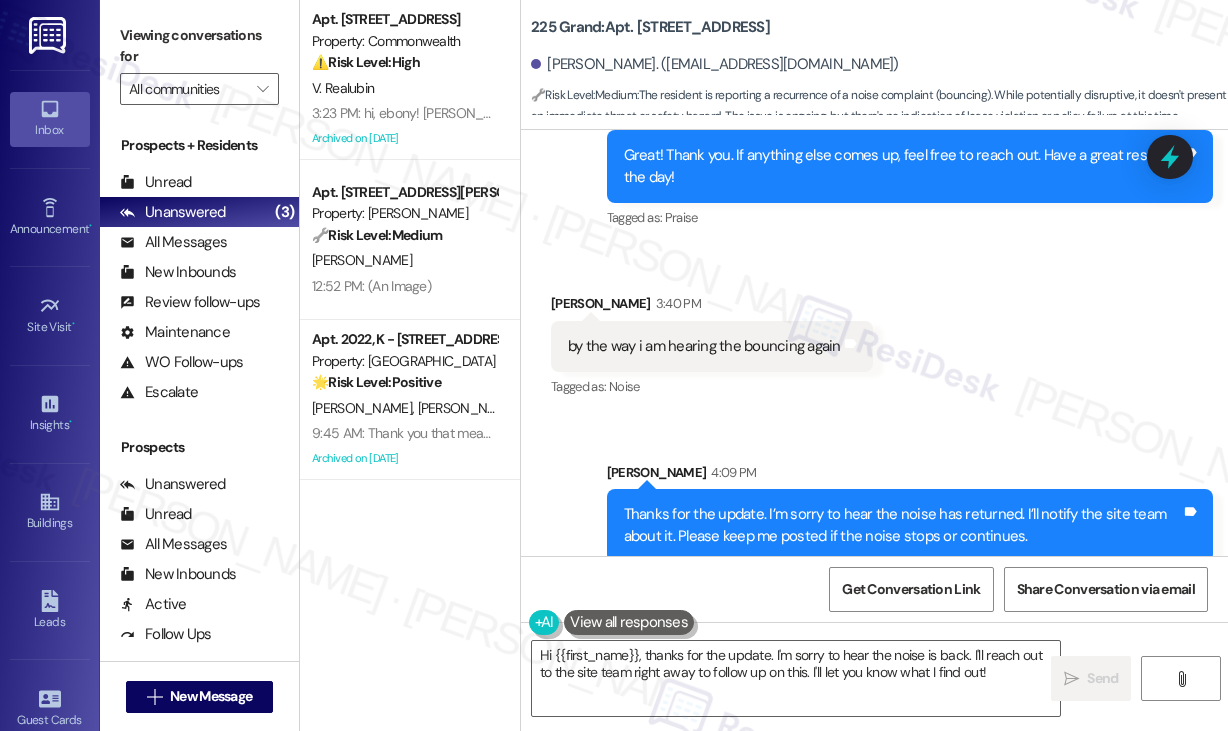 click on "Thanks for the update. I’m sorry to hear the noise has returned. I’ll notify the site team about it. Please keep me posted if the noise stops or continues. Tags and notes" at bounding box center [910, 525] 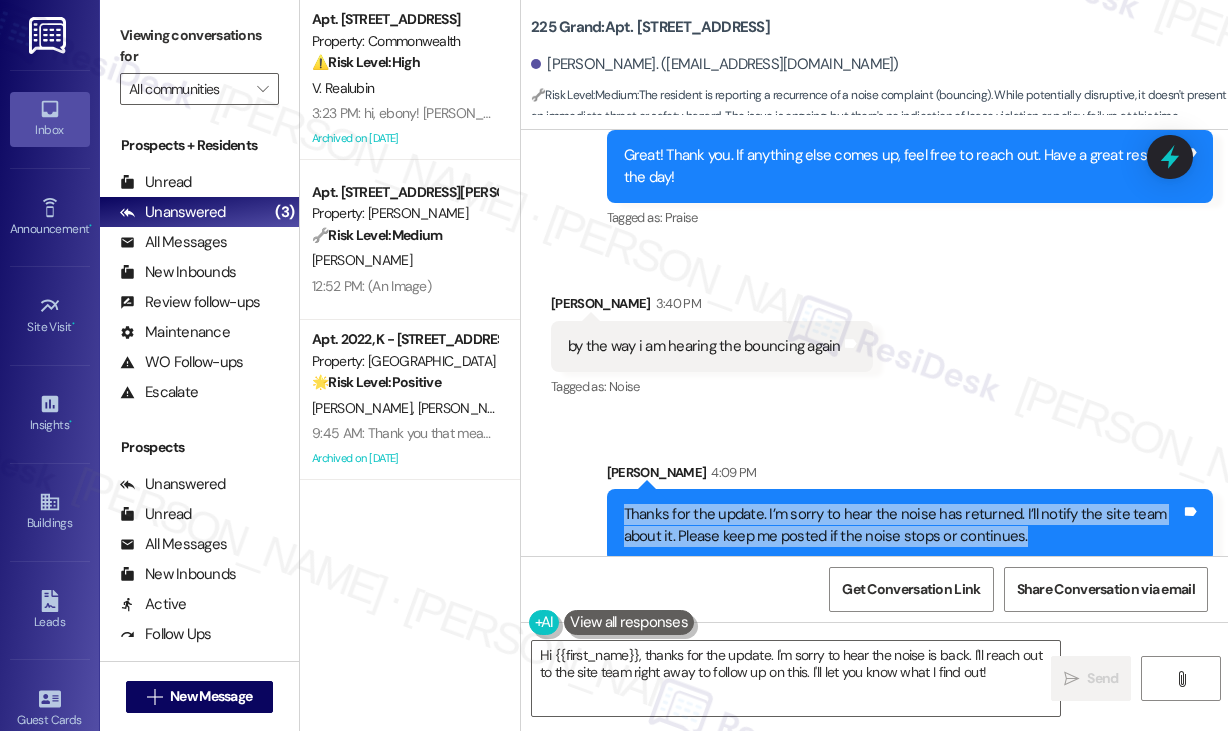 click on "Thanks for the update. I’m sorry to hear the noise has returned. I’ll notify the site team about it. Please keep me posted if the noise stops or continues. Tags and notes" at bounding box center (910, 525) 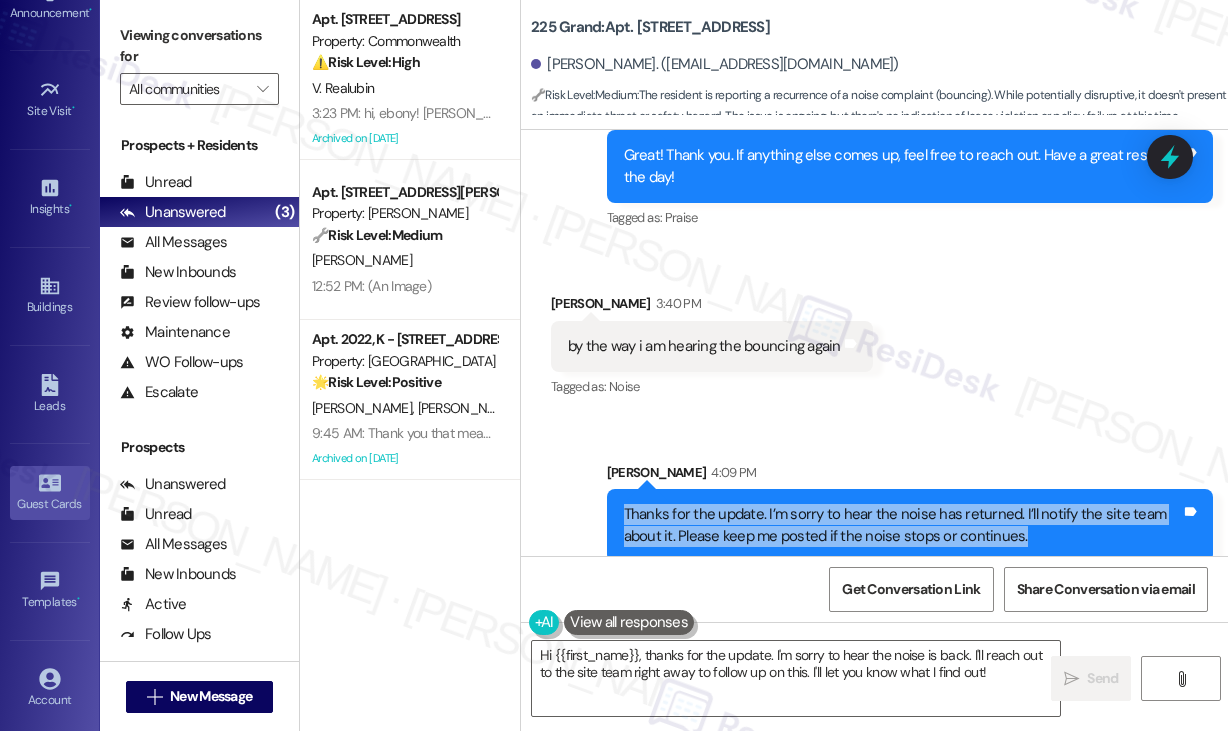 scroll, scrollTop: 315, scrollLeft: 0, axis: vertical 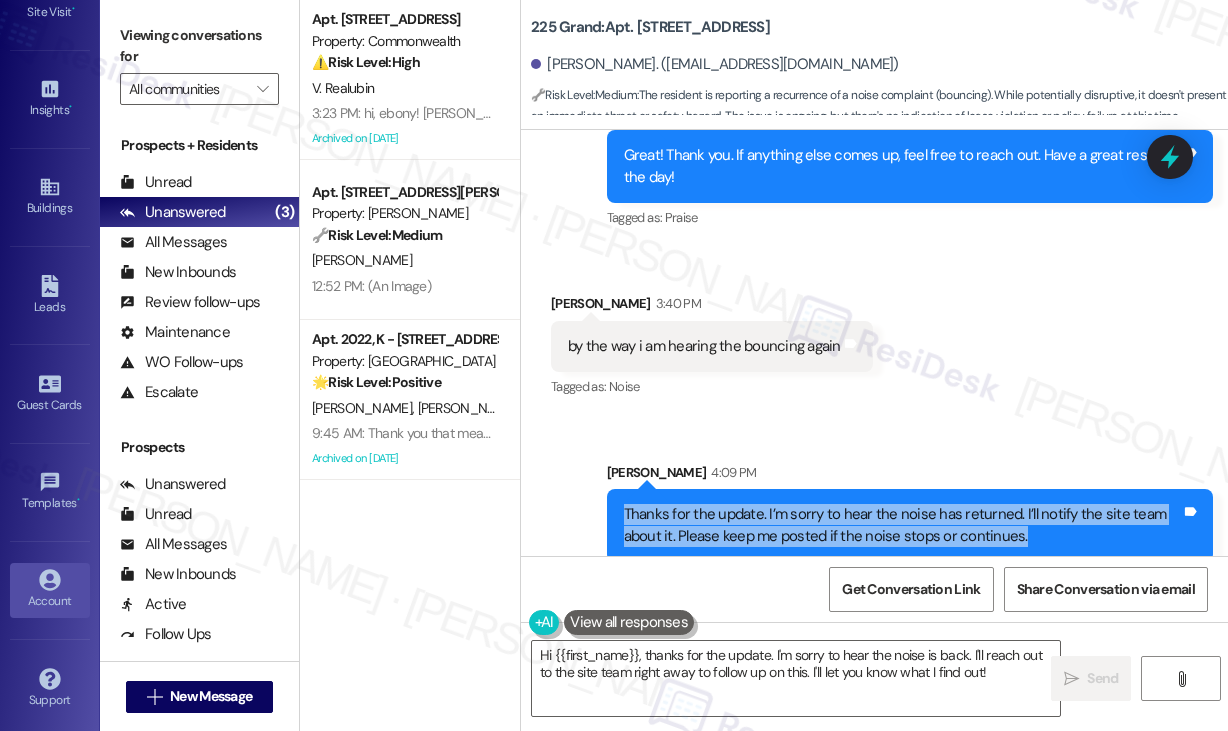 click on "Account" at bounding box center [50, 601] 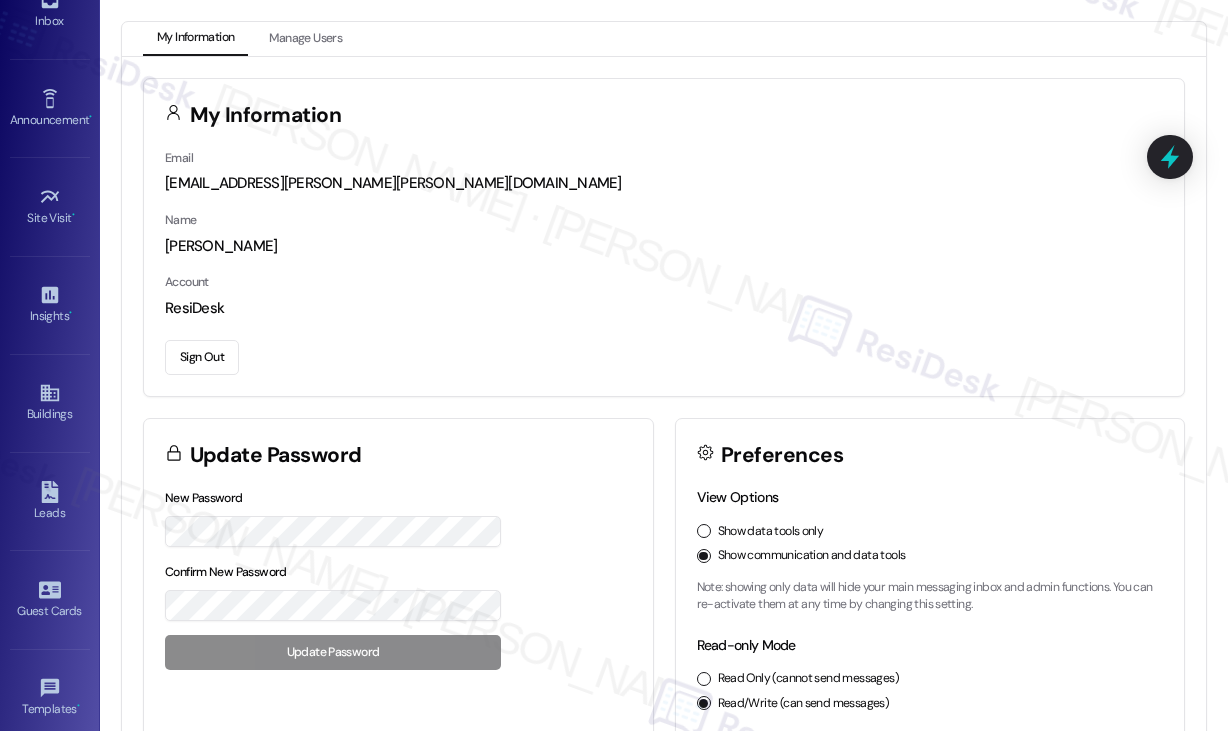 scroll, scrollTop: 0, scrollLeft: 0, axis: both 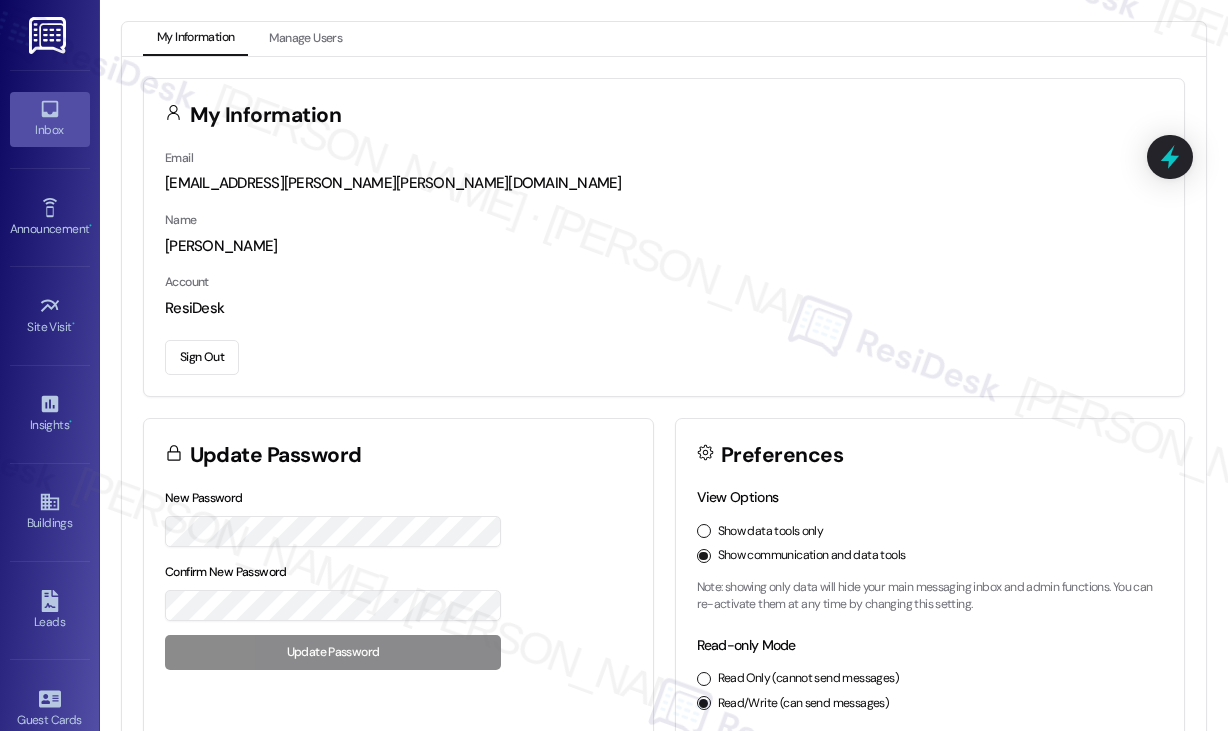 click on "Inbox" at bounding box center [50, 130] 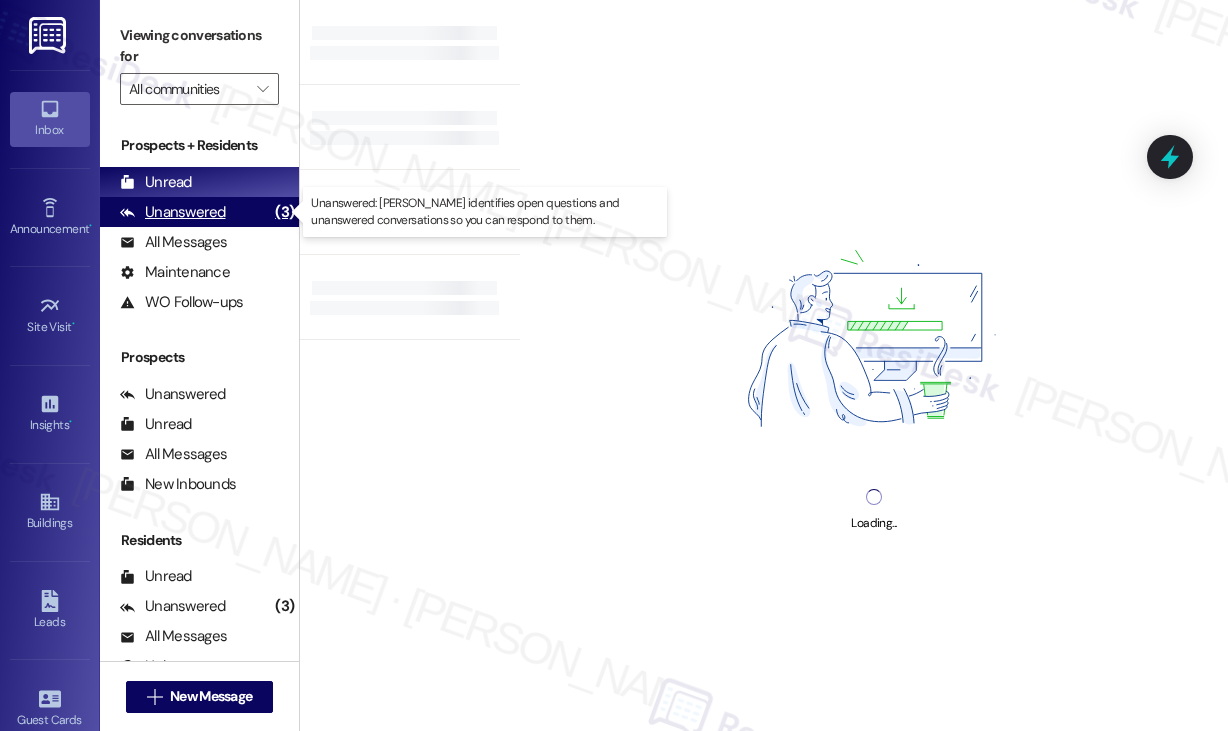 click on "Unanswered (3)" at bounding box center (199, 212) 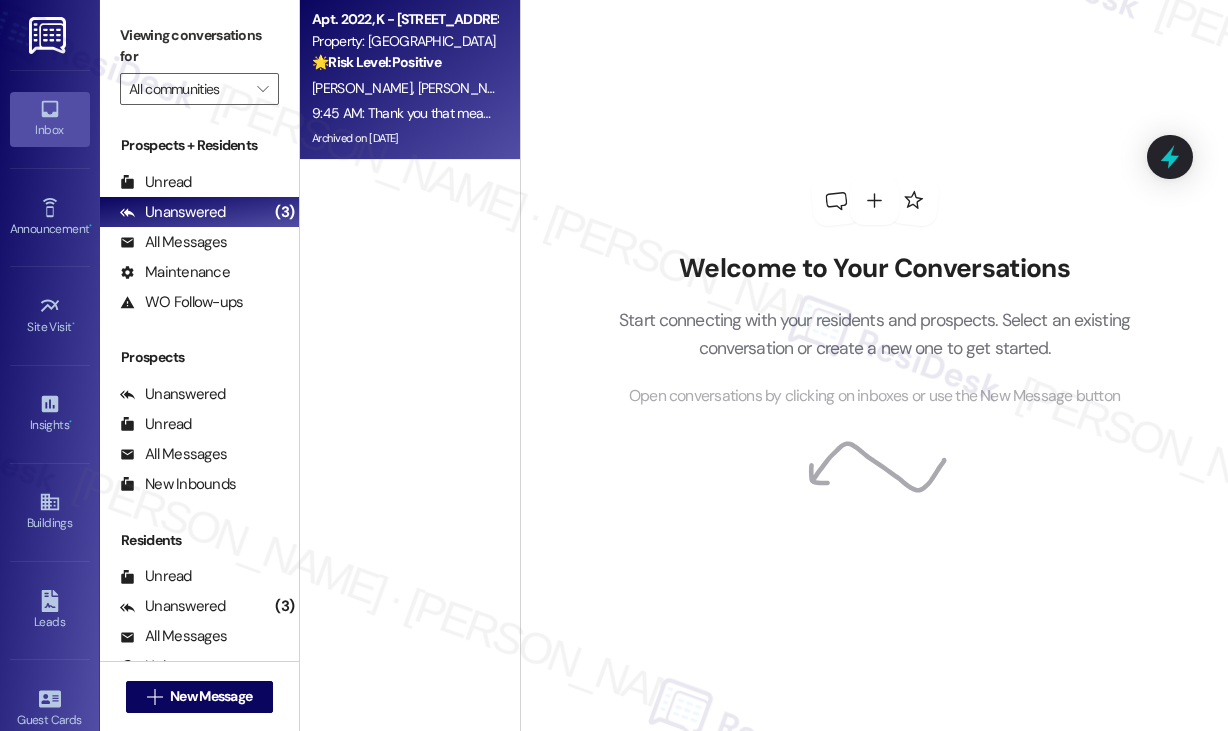 click on "9:45 AM: Thank you that means a lot 9:45 AM: Thank you that means a lot" at bounding box center [418, 113] 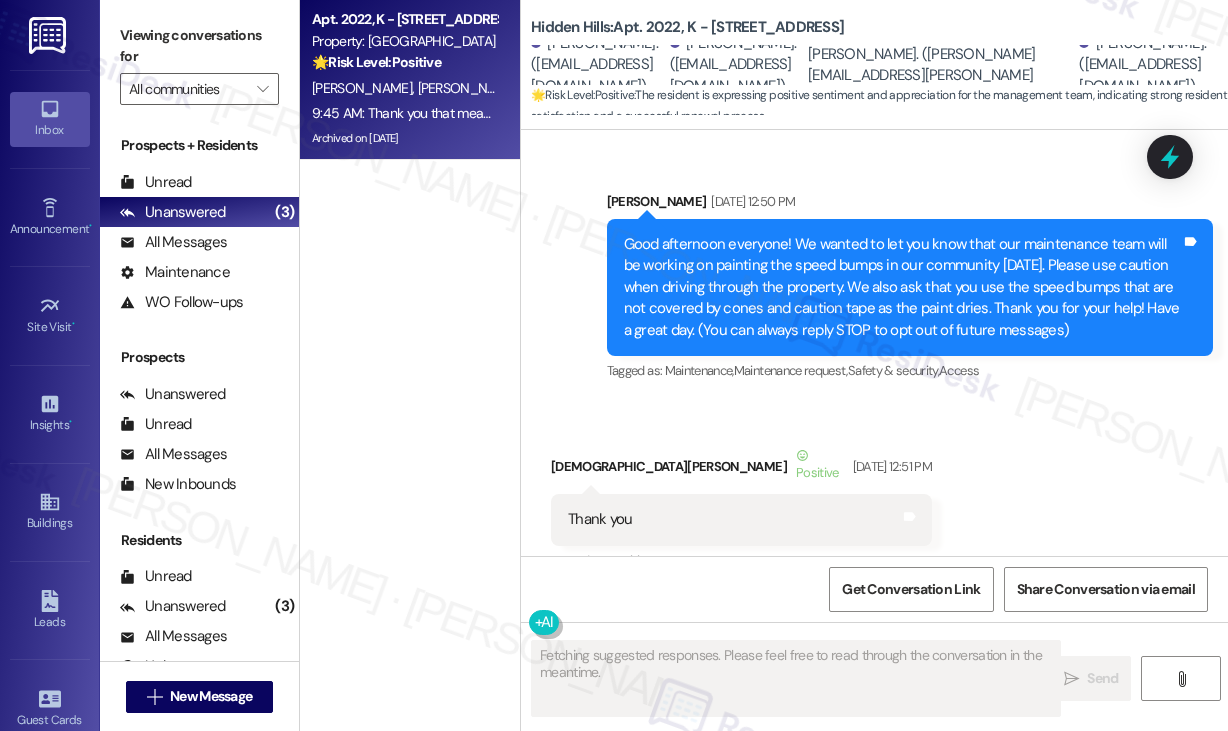 scroll, scrollTop: 51512, scrollLeft: 0, axis: vertical 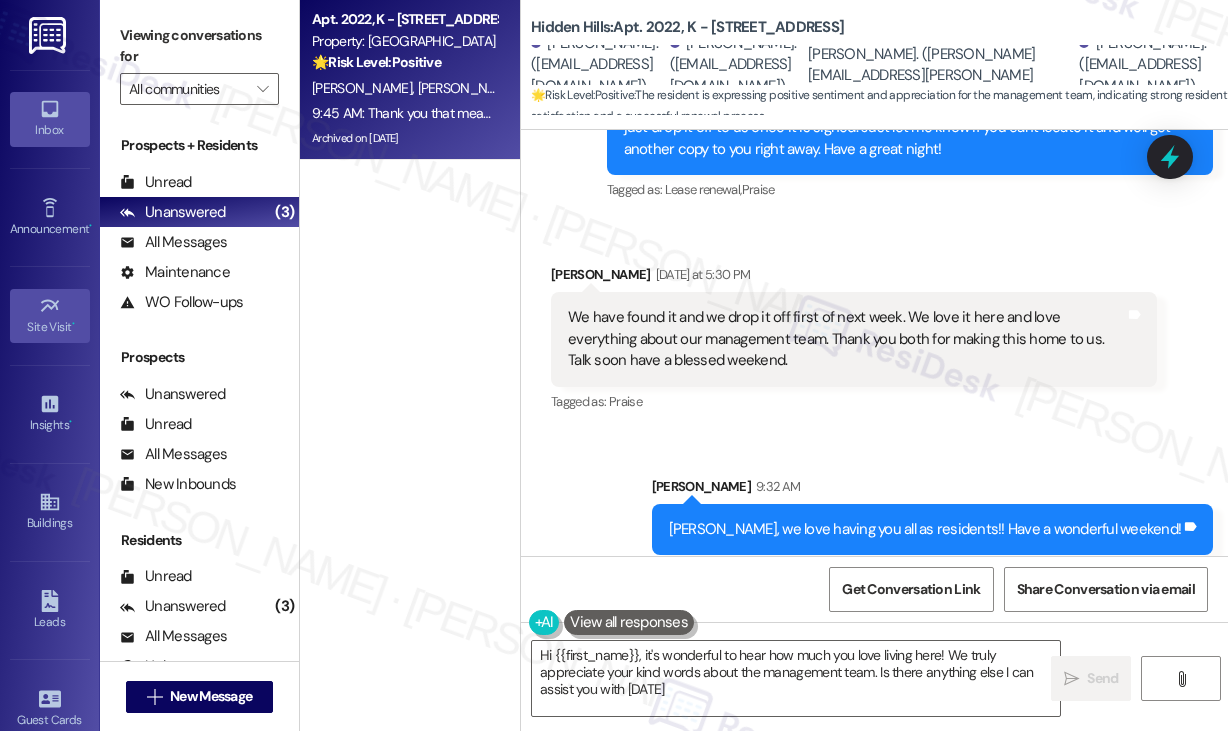 type on "Hi {{first_name}}, it's wonderful to hear how much you love living here! We truly appreciate your kind words about the management team. Is there anything else I can assist you with today?" 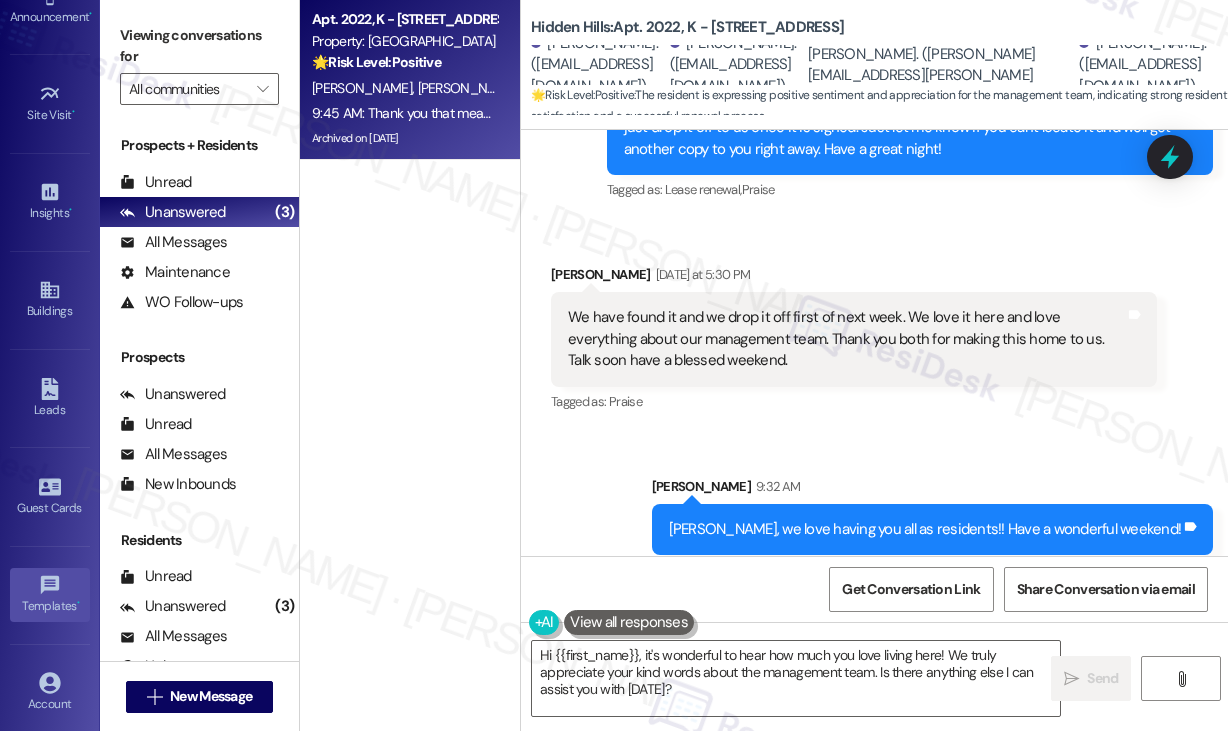 scroll, scrollTop: 315, scrollLeft: 0, axis: vertical 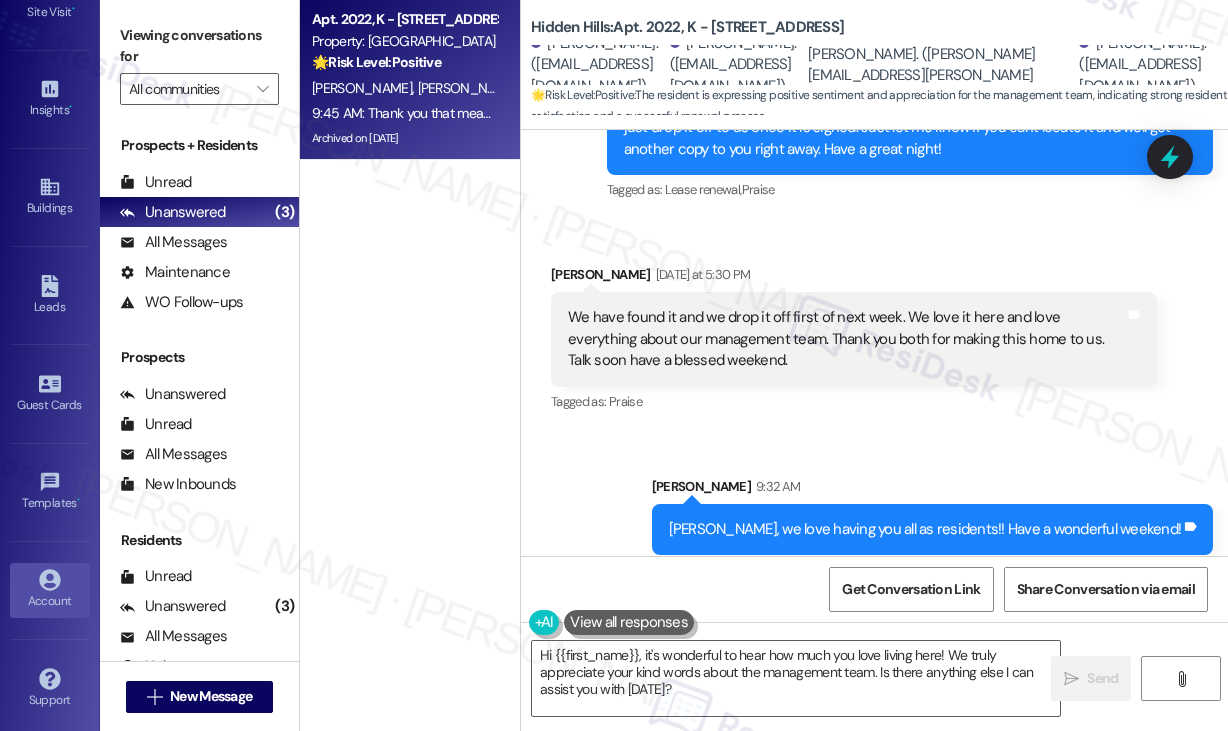 click on "Account" at bounding box center [50, 601] 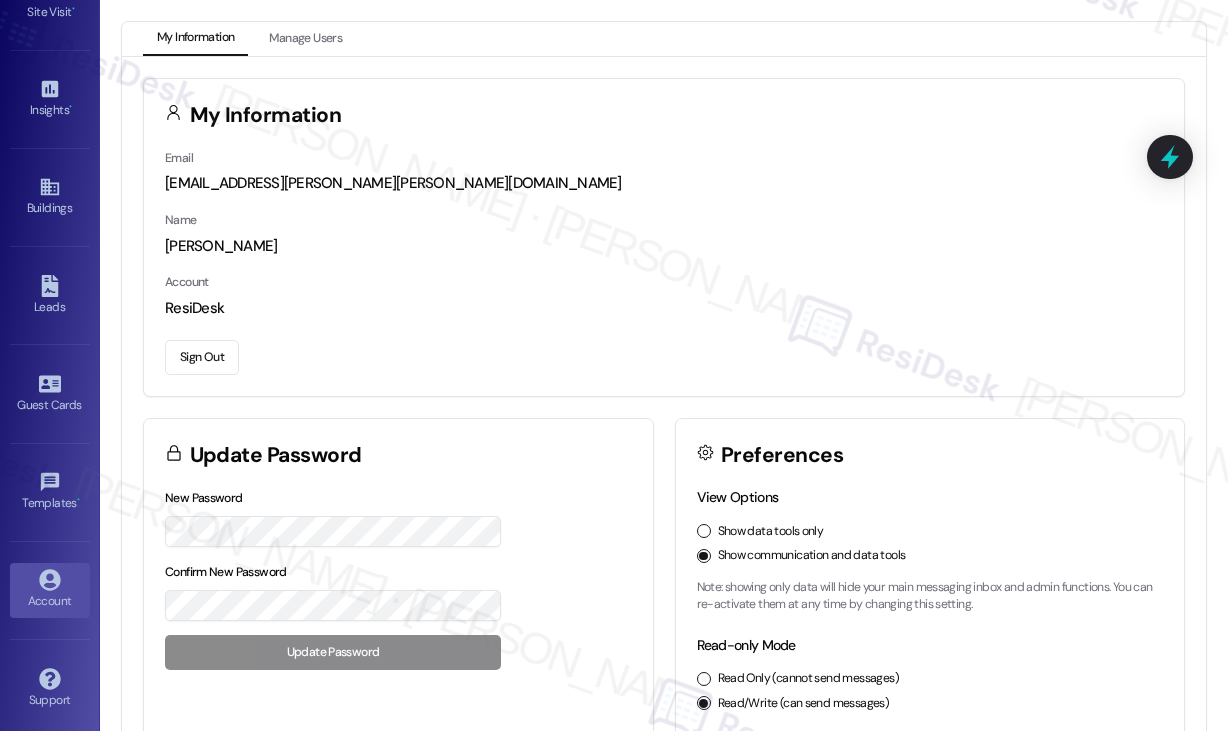 click on "Sign Out" at bounding box center [202, 357] 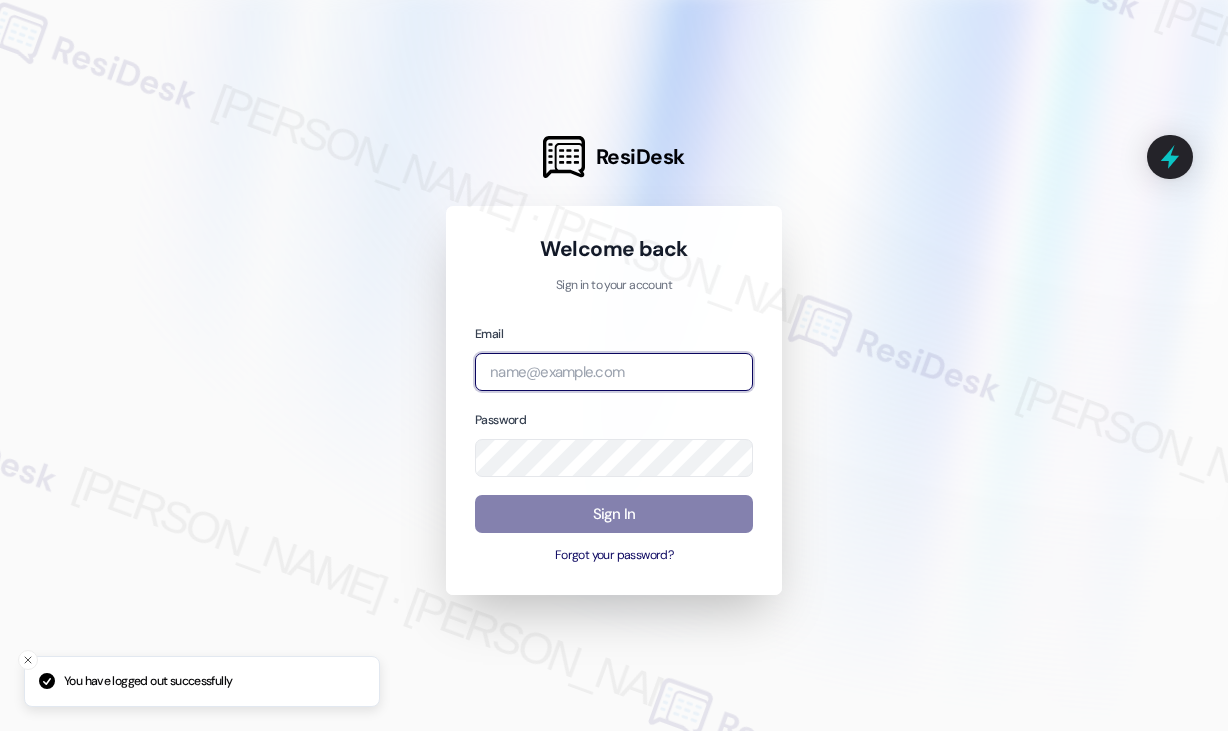 click at bounding box center (614, 372) 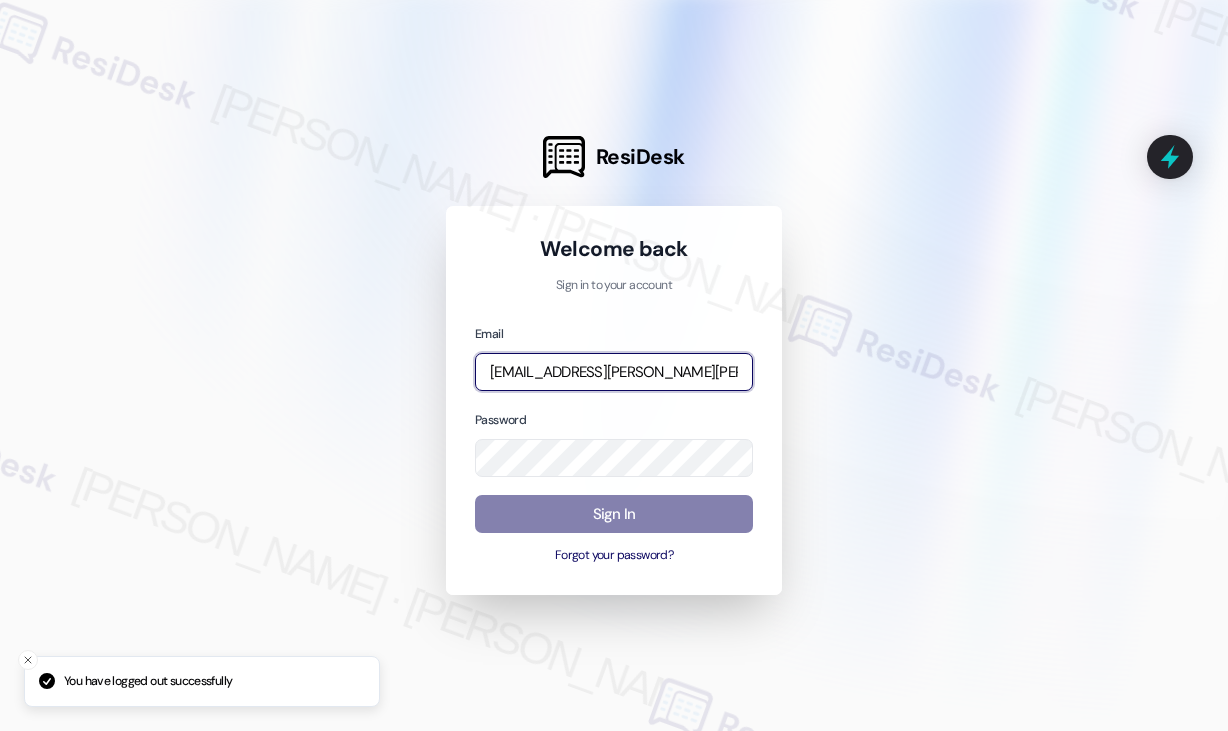 type on "automated-surveys-kre-katrina.lopez@kre.com" 